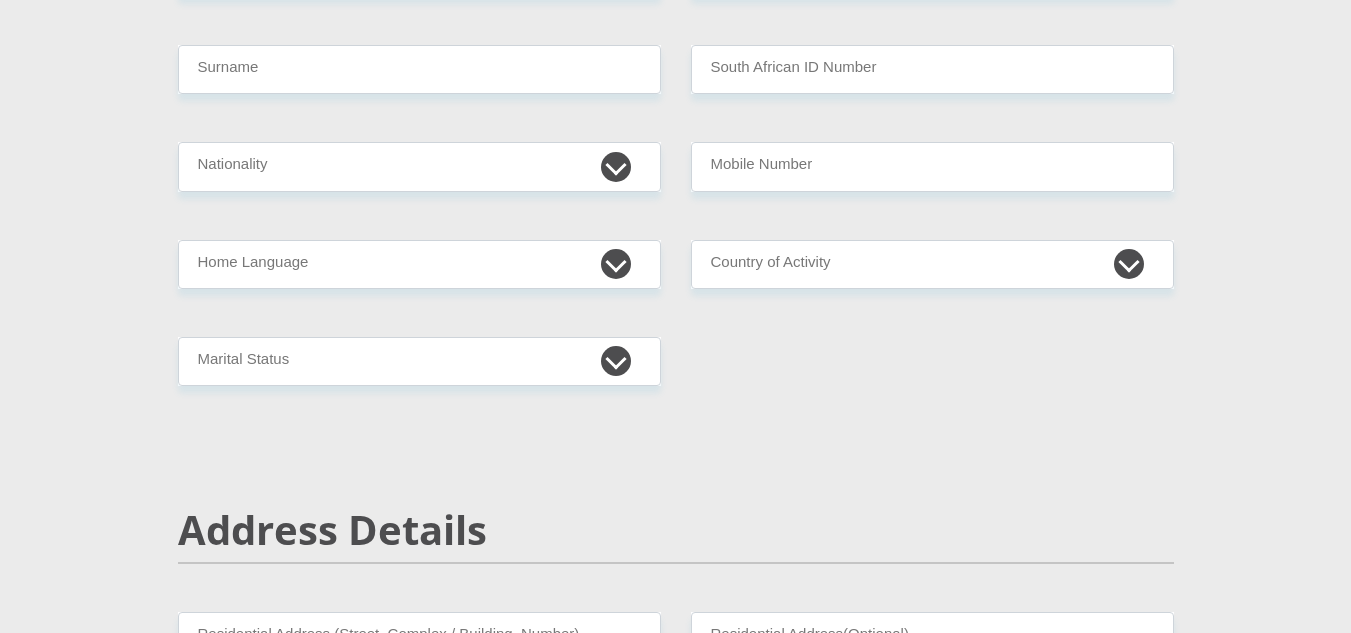 scroll, scrollTop: 300, scrollLeft: 0, axis: vertical 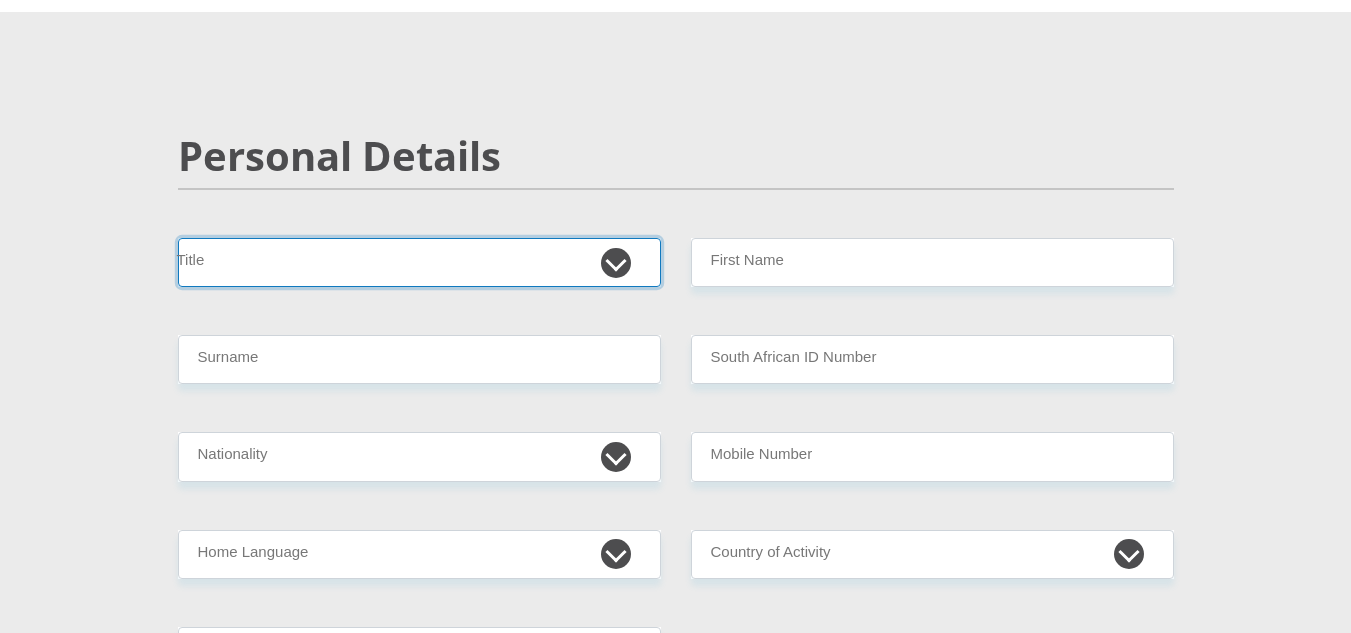 click on "Mr
Ms
Mrs
Dr
Other" at bounding box center [419, 262] 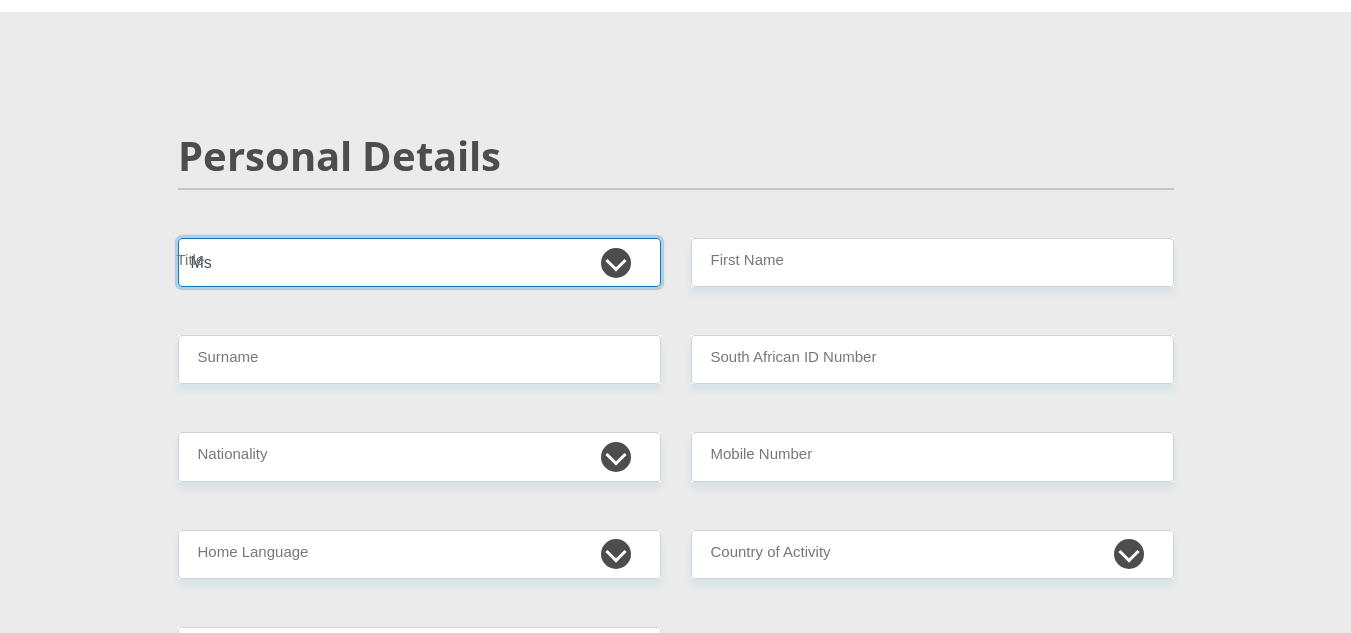 click on "Mr
Ms
Mrs
Dr
Other" at bounding box center [419, 262] 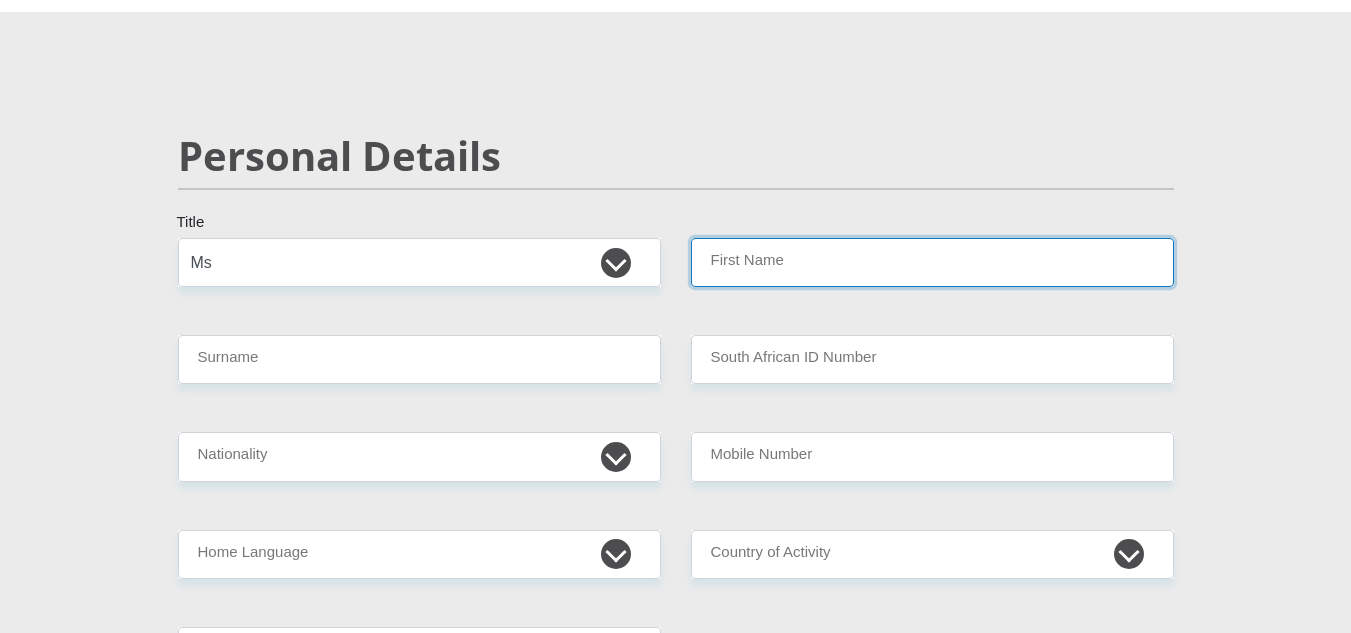 click on "First Name" at bounding box center (932, 262) 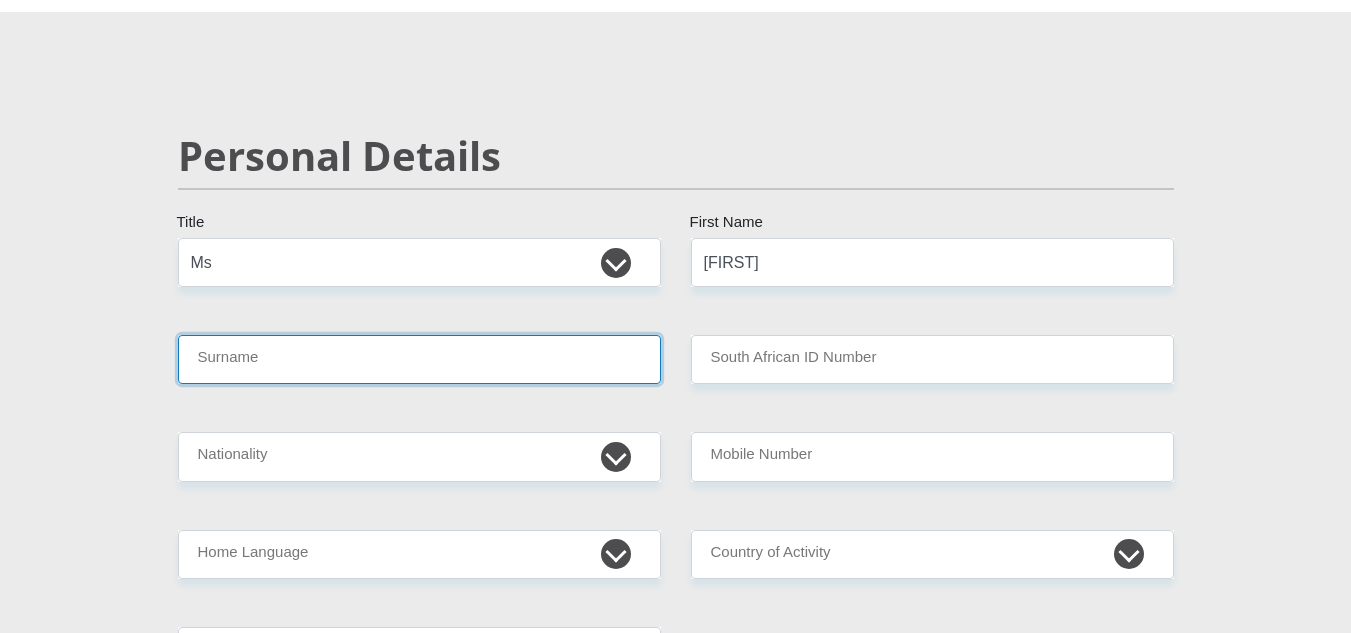type on "[LAST]" 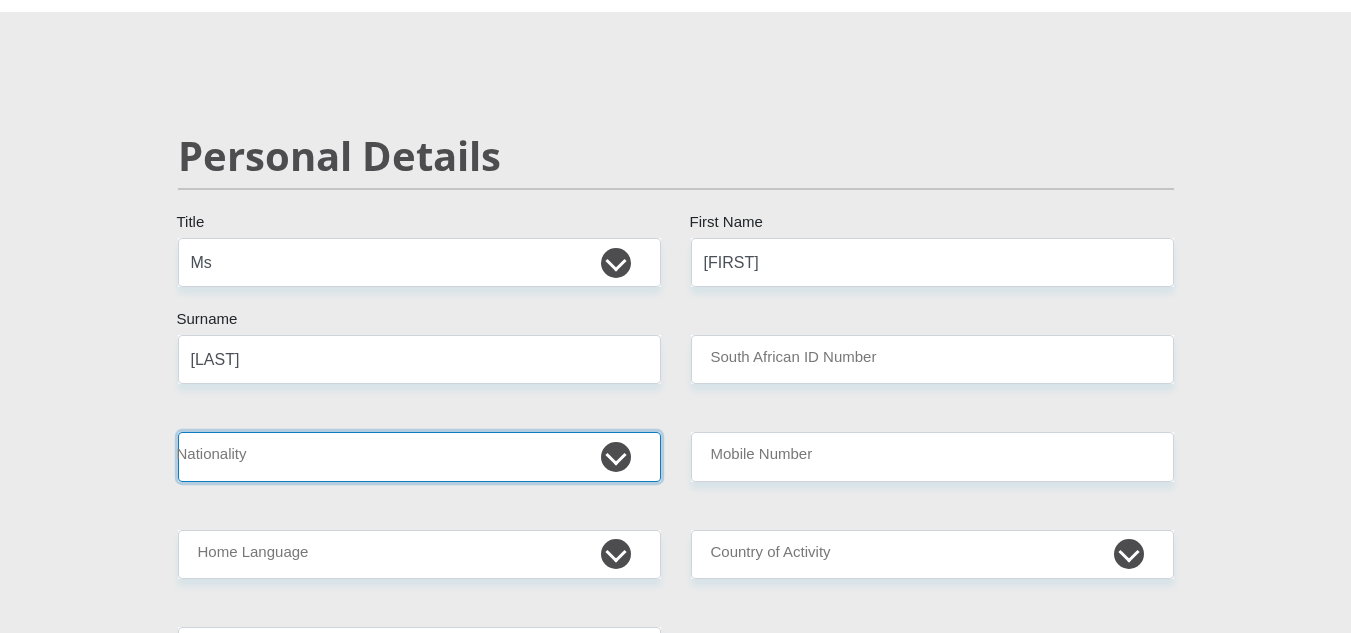select on "[COUNTRY CODE]" 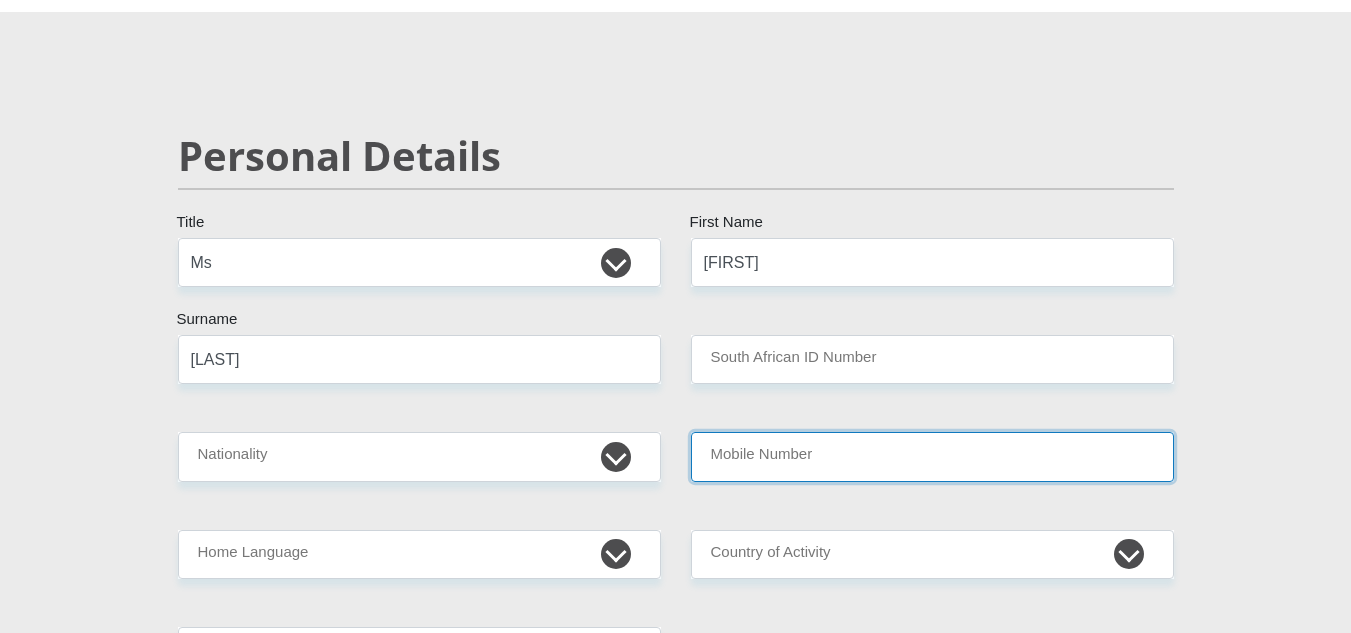 type on "[PHONE]" 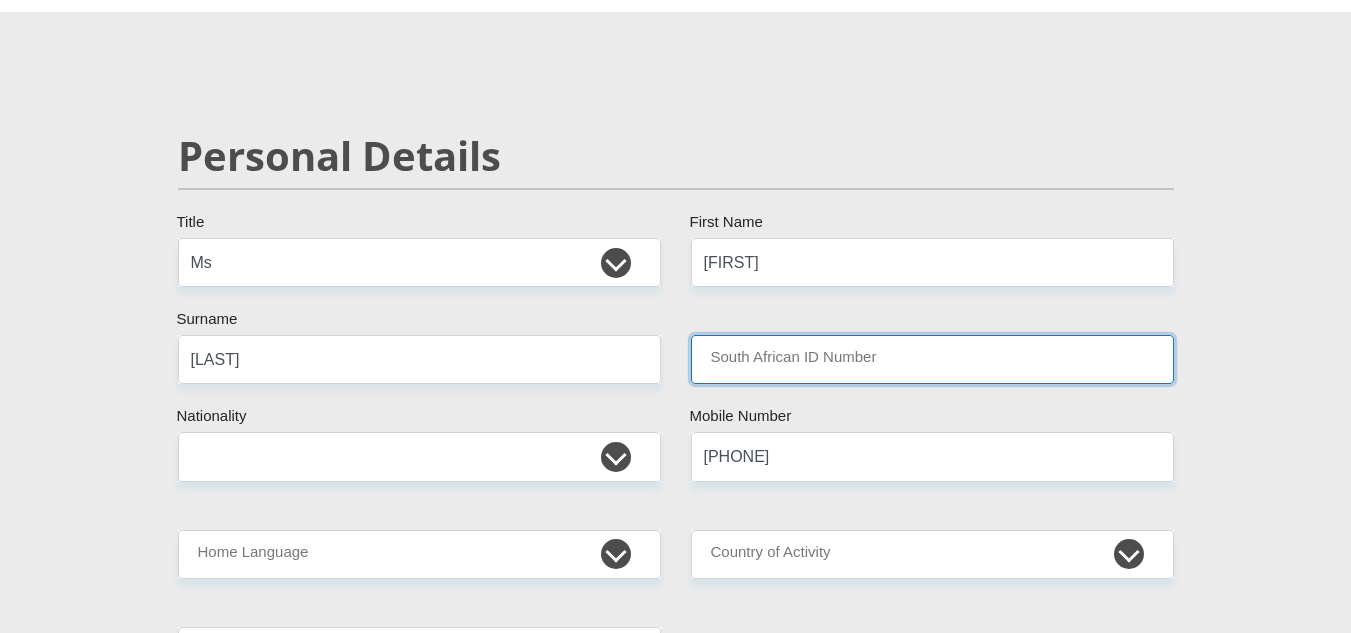 click on "South African ID Number" at bounding box center (932, 359) 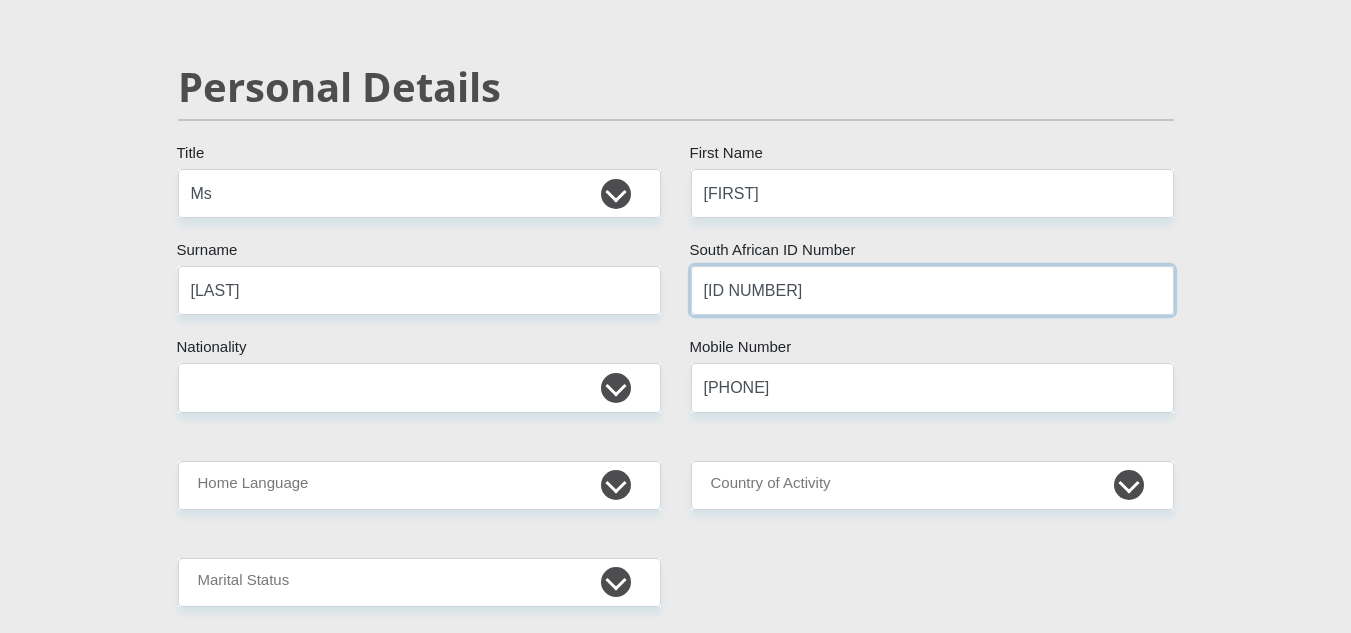 scroll, scrollTop: 200, scrollLeft: 0, axis: vertical 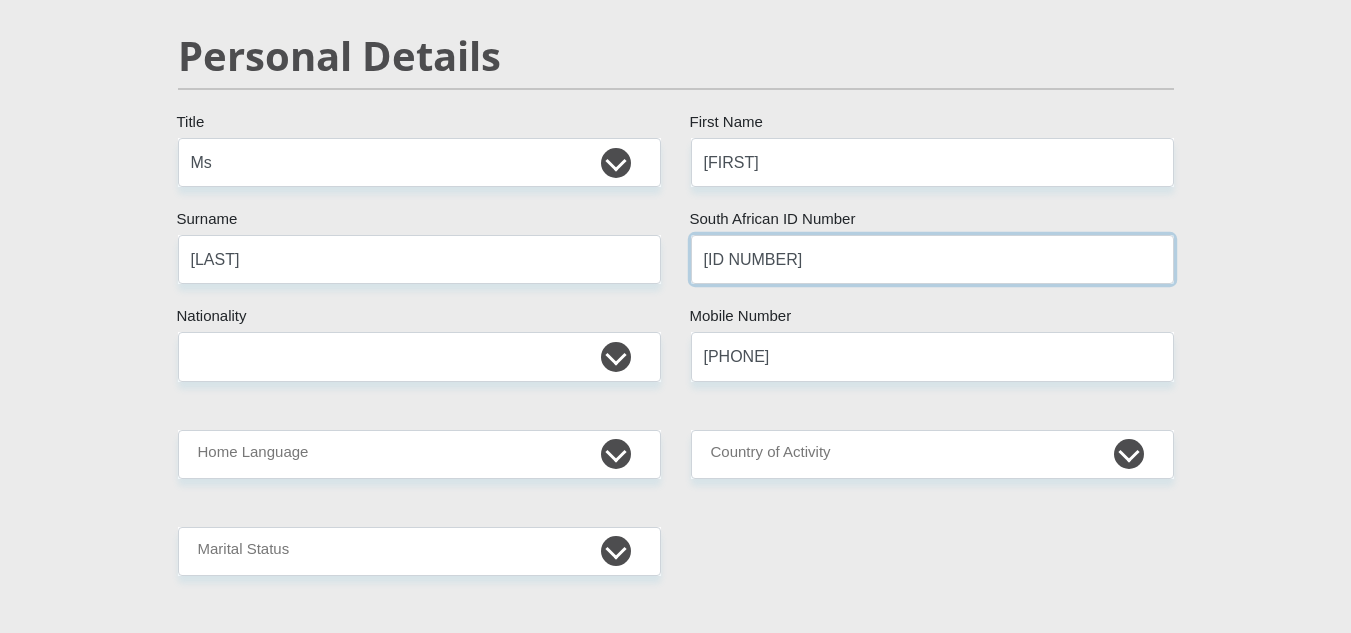 type on "[ID NUMBER]" 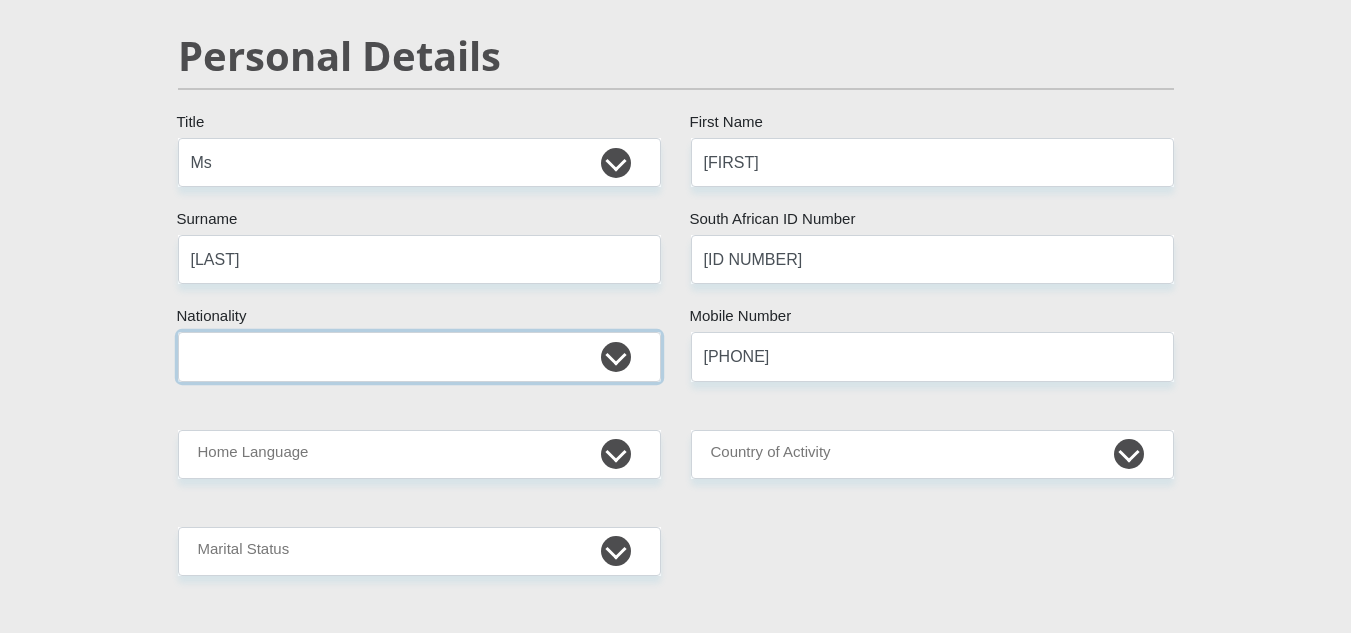 click on "South Africa
Afghanistan
Aland Islands
Albania
Algeria
America Samoa
American Virgin Islands
Andorra
Angola
Anguilla
Antarctica
Antigua and Barbuda
Argentina
Armenia
Aruba
Ascension Island
Australia
Austria
Azerbaijan
Bahamas
Bahrain
Bangladesh
Barbados
Chad" at bounding box center [419, 356] 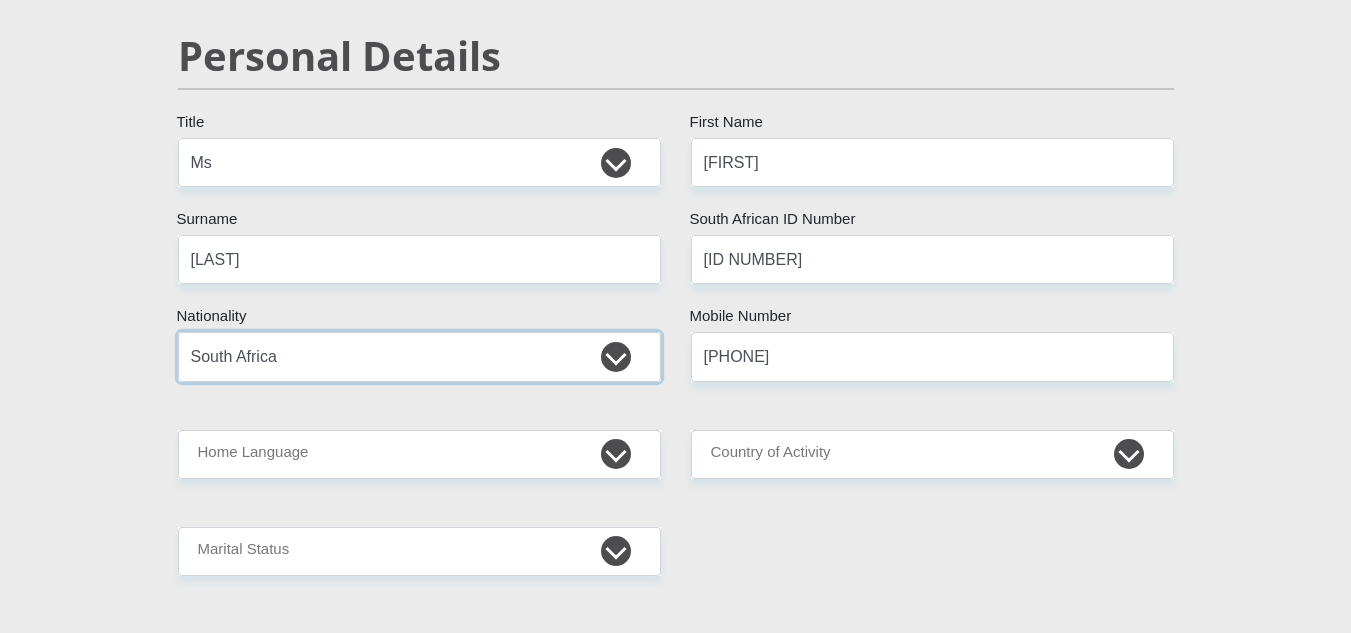 click on "South Africa
Afghanistan
Aland Islands
Albania
Algeria
America Samoa
American Virgin Islands
Andorra
Angola
Anguilla
Antarctica
Antigua and Barbuda
Argentina
Armenia
Aruba
Ascension Island
Australia
Austria
Azerbaijan
Bahamas
Bahrain
Bangladesh
Barbados
Chad" at bounding box center (419, 356) 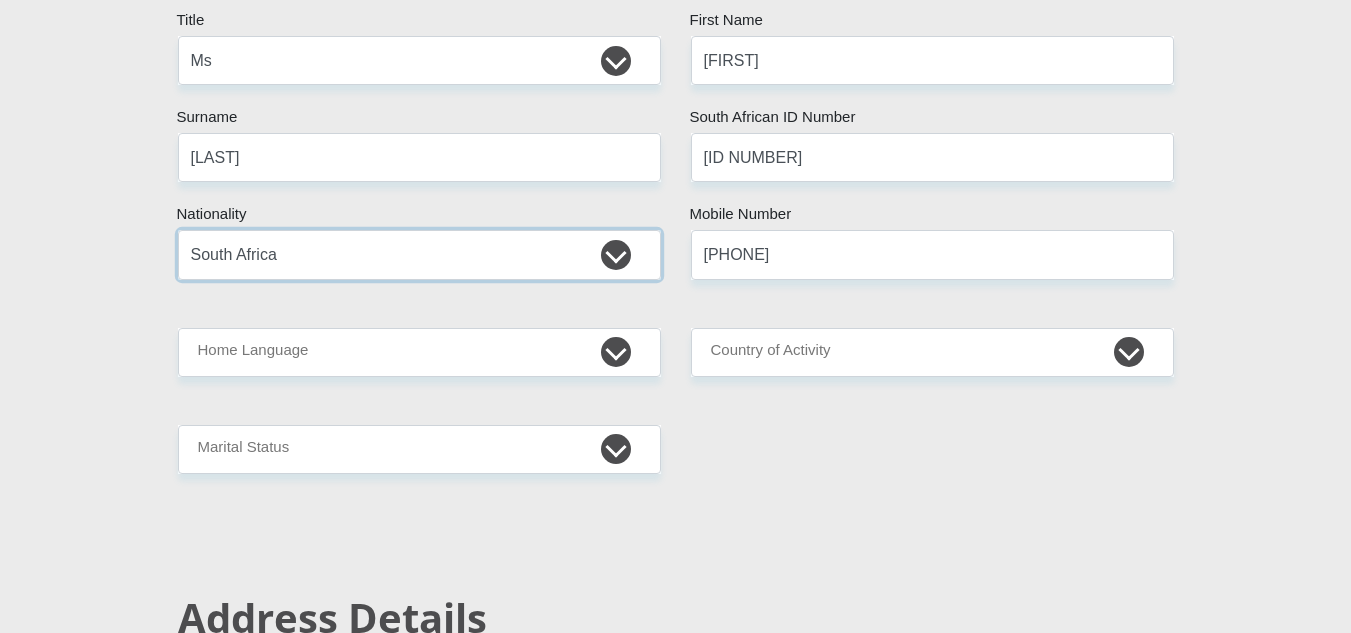 scroll, scrollTop: 400, scrollLeft: 0, axis: vertical 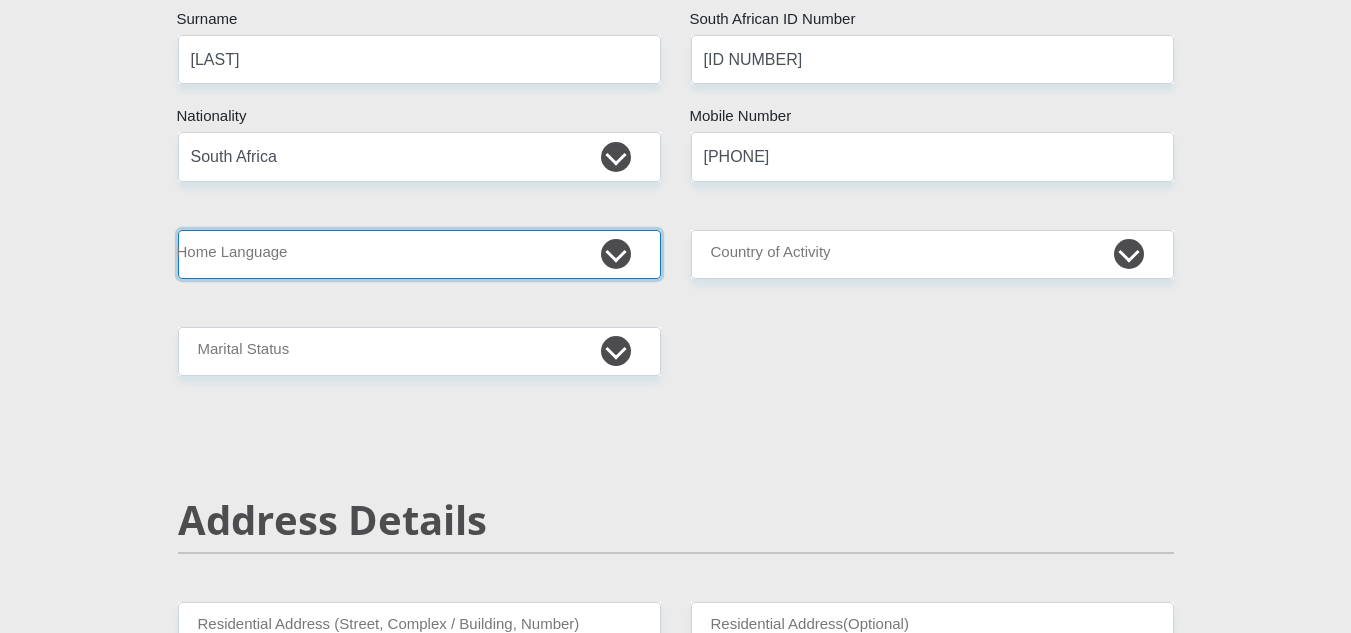 click on "Afrikaans
English
Sepedi
South Ndebele
Southern Sotho
Swati
Tsonga
Tswana
Venda
Xhosa
Zulu
Other" at bounding box center [419, 254] 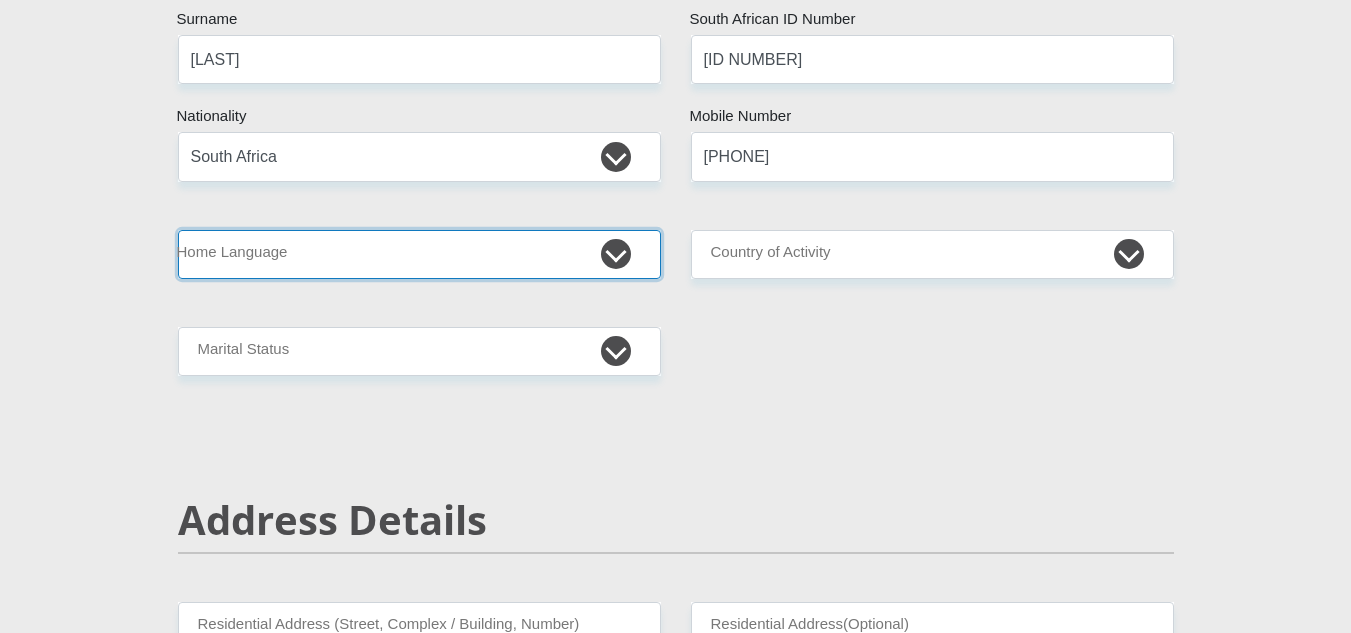 select on "tsn" 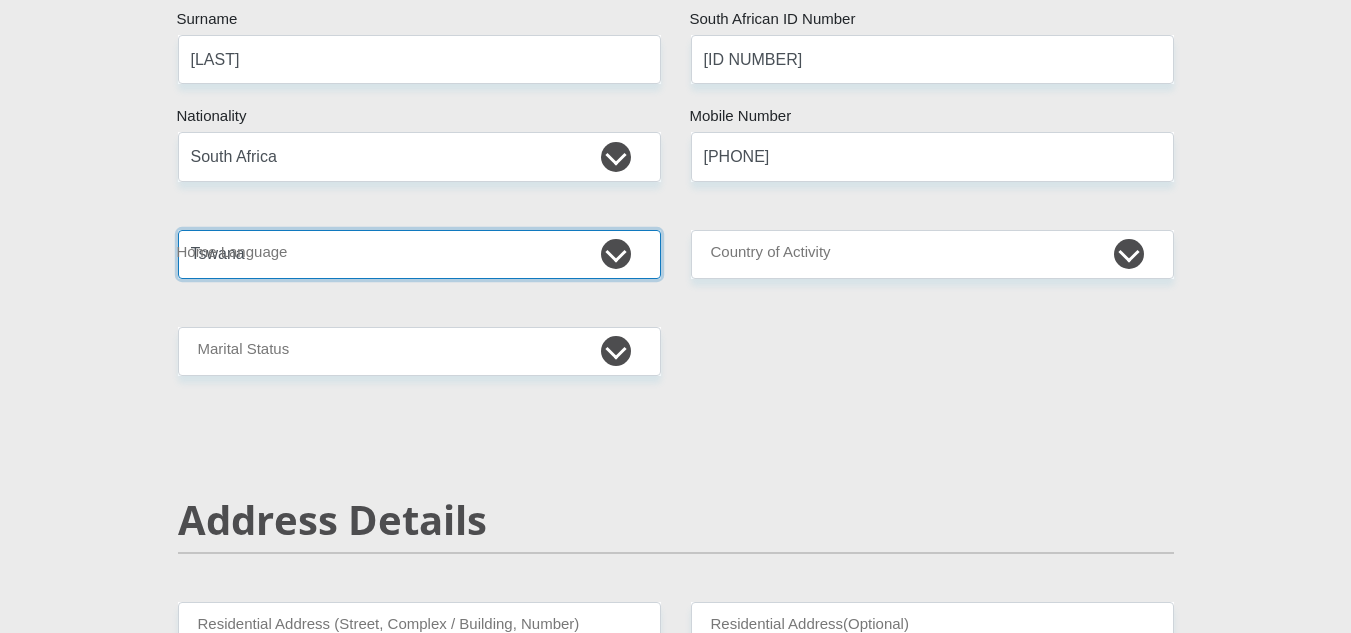 click on "Afrikaans
English
Sepedi
South Ndebele
Southern Sotho
Swati
Tsonga
Tswana
Venda
Xhosa
Zulu
Other" at bounding box center (419, 254) 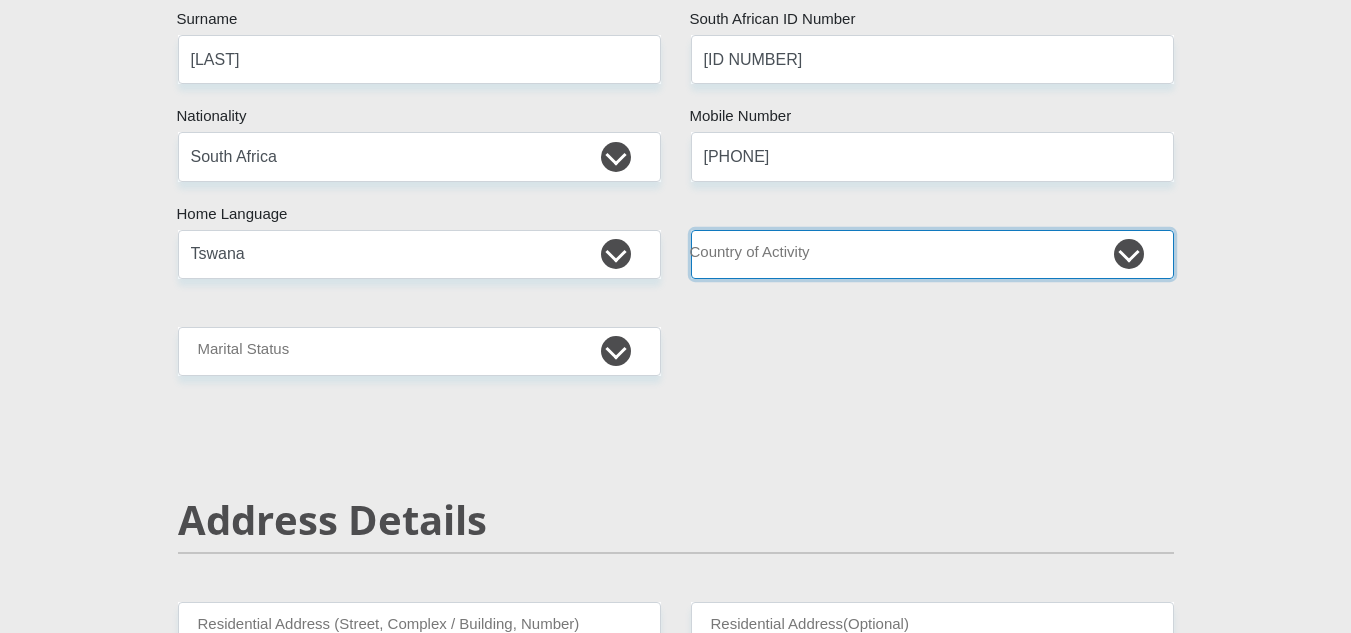 click on "South Africa
Afghanistan
Aland Islands
Albania
Algeria
America Samoa
American Virgin Islands
Andorra
Angola
Anguilla
Antarctica
Antigua and Barbuda
Argentina
Armenia
Aruba
Ascension Island
Australia
Austria
Azerbaijan
Chad" at bounding box center [932, 254] 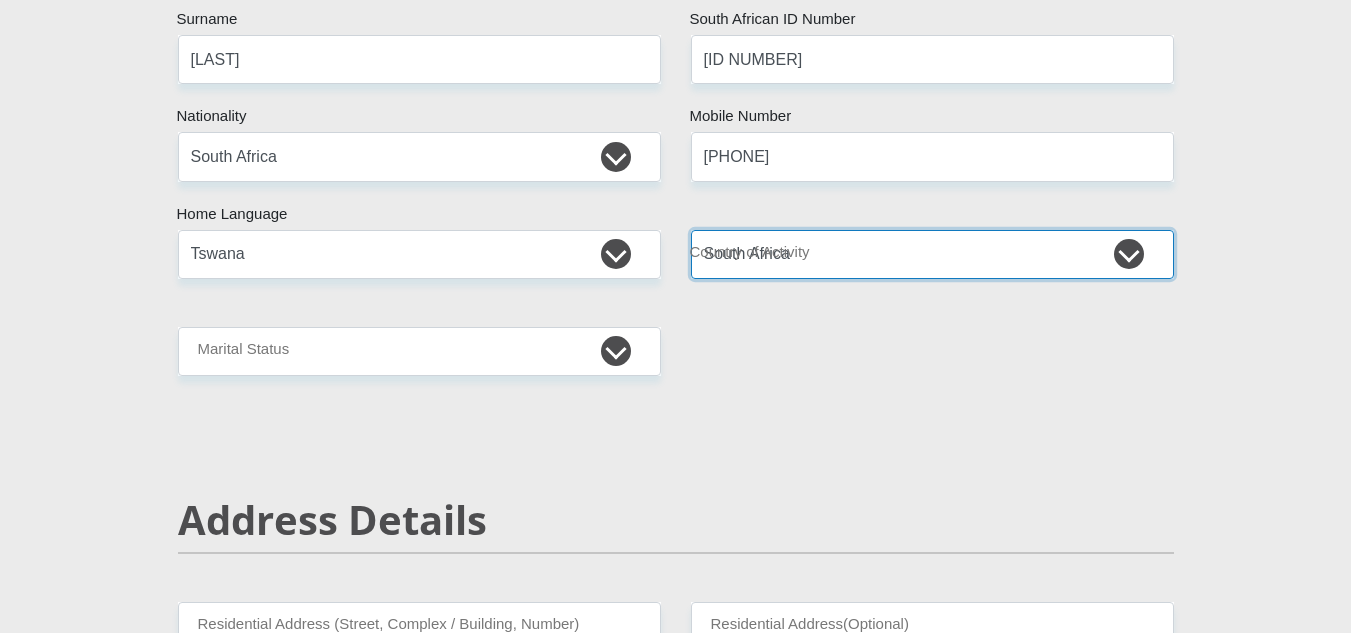 click on "South Africa
Afghanistan
Aland Islands
Albania
Algeria
America Samoa
American Virgin Islands
Andorra
Angola
Anguilla
Antarctica
Antigua and Barbuda
Argentina
Armenia
Aruba
Ascension Island
Australia
Austria
Azerbaijan
Chad" at bounding box center [932, 254] 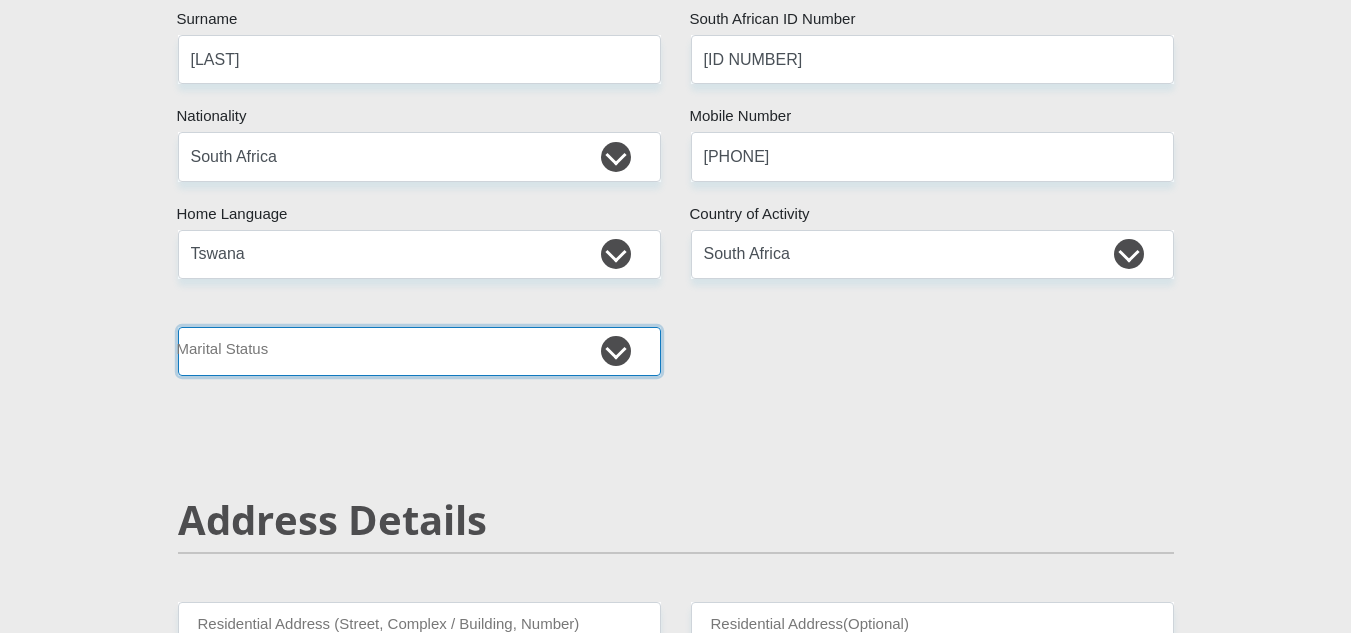 click on "Married ANC
Single
Divorced
Widowed
Married COP or Customary Law" at bounding box center [419, 351] 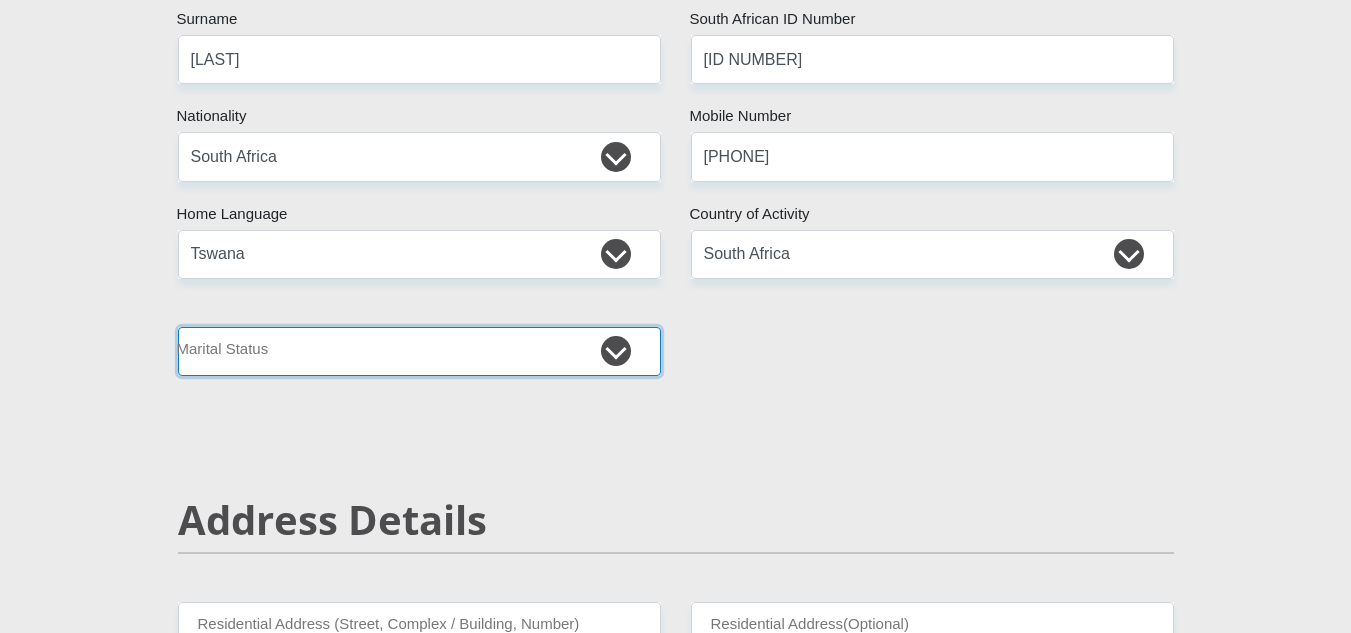 select on "2" 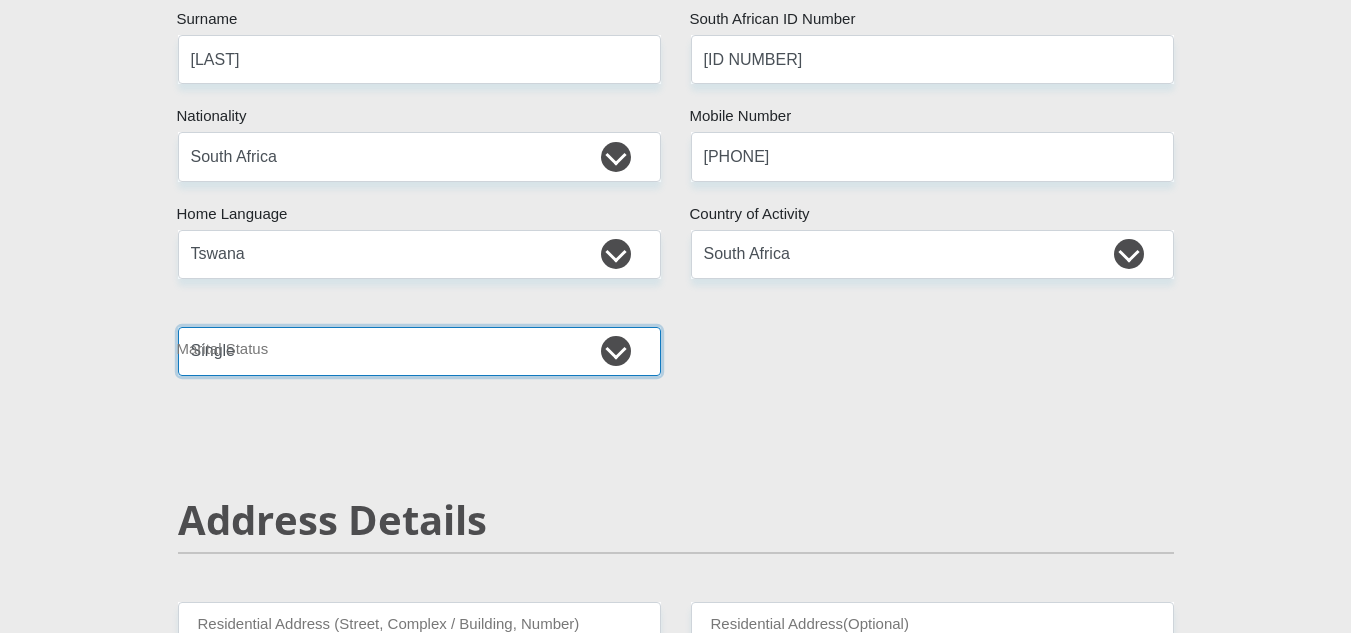click on "Married ANC
Single
Divorced
Widowed
Married COP or Customary Law" at bounding box center (419, 351) 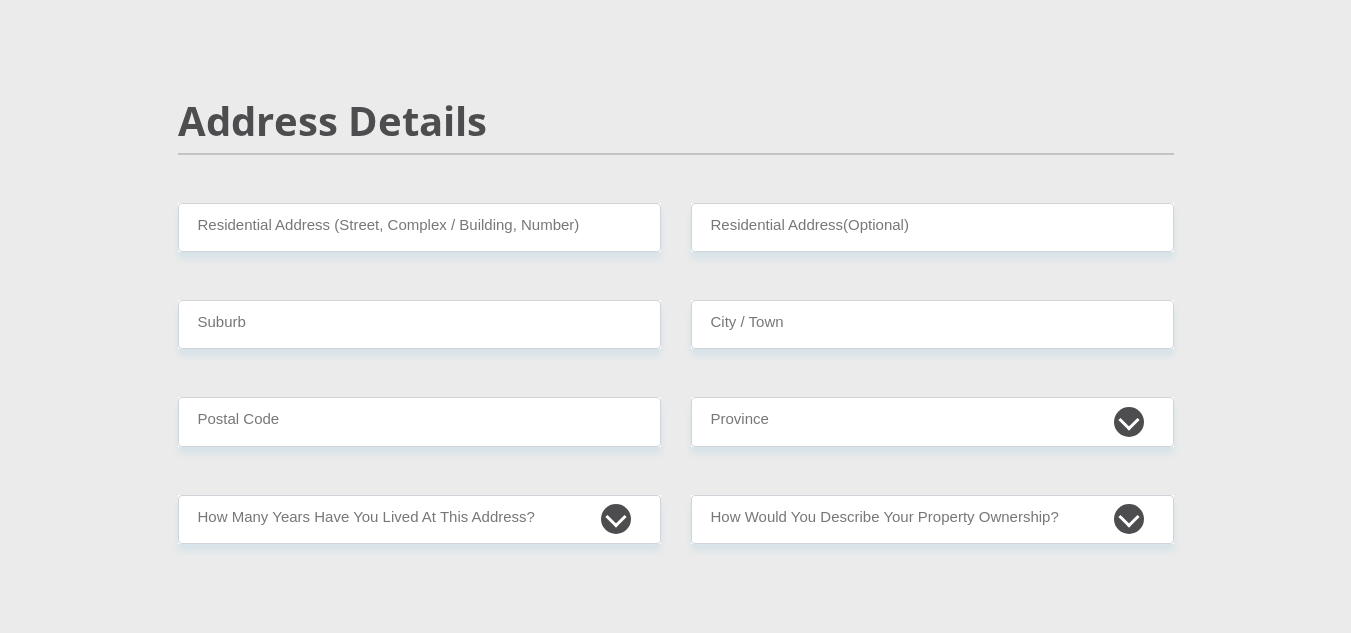 scroll, scrollTop: 800, scrollLeft: 0, axis: vertical 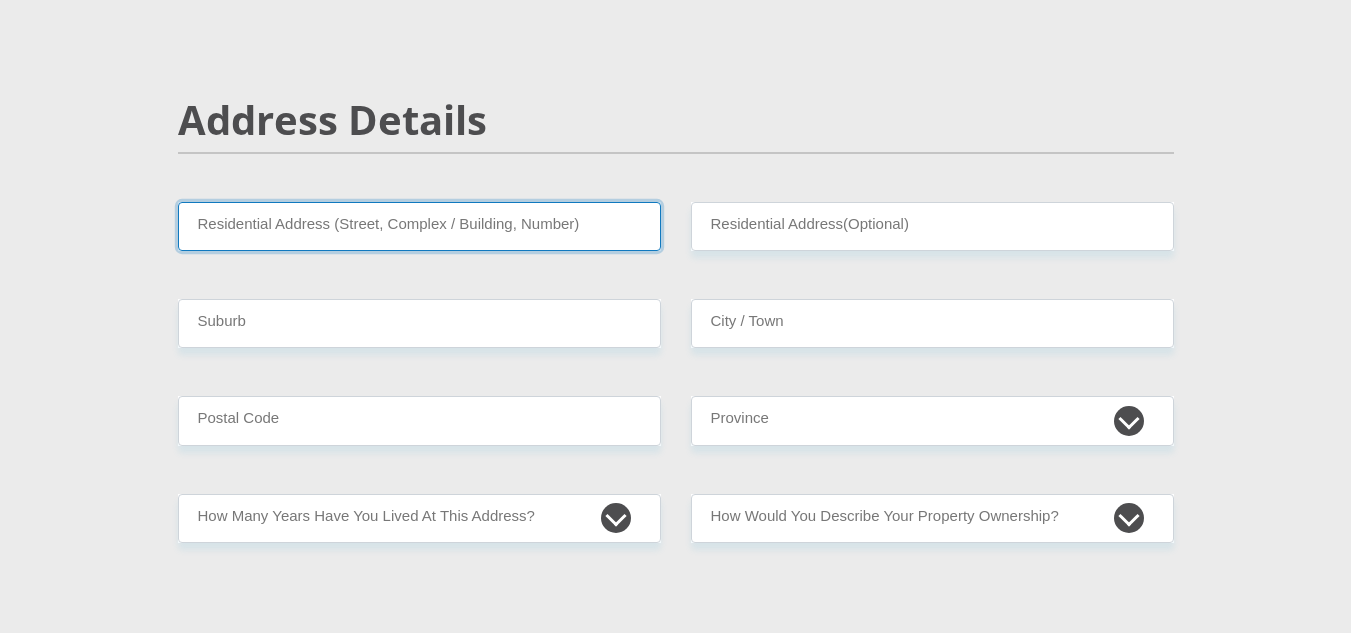 click on "Residential Address (Street, Complex / Building, Number)" at bounding box center [419, 226] 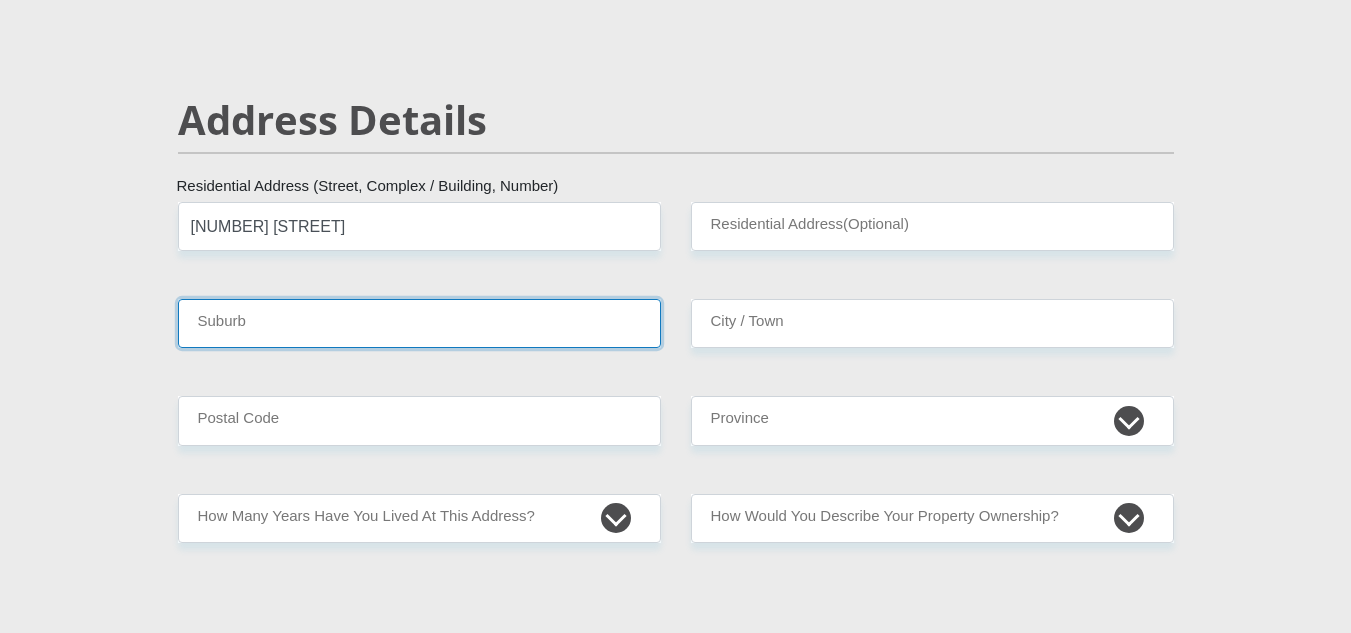 type on "[SUBURB]" 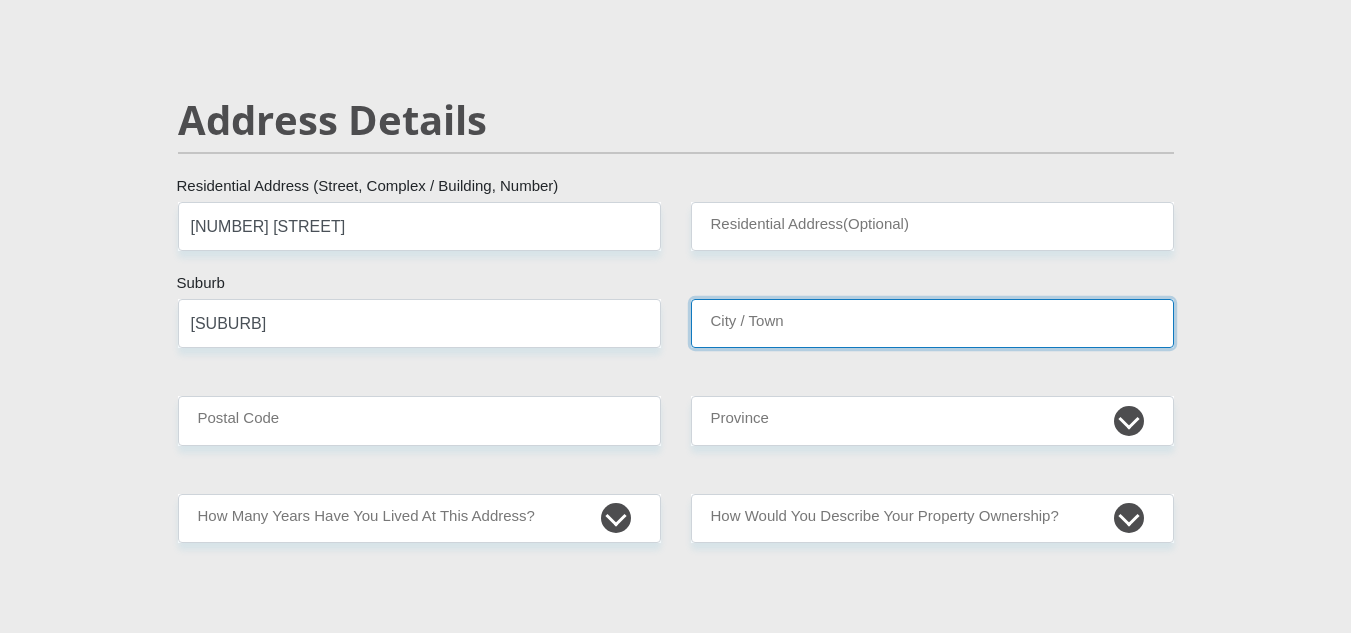 type on "[SUBURB]" 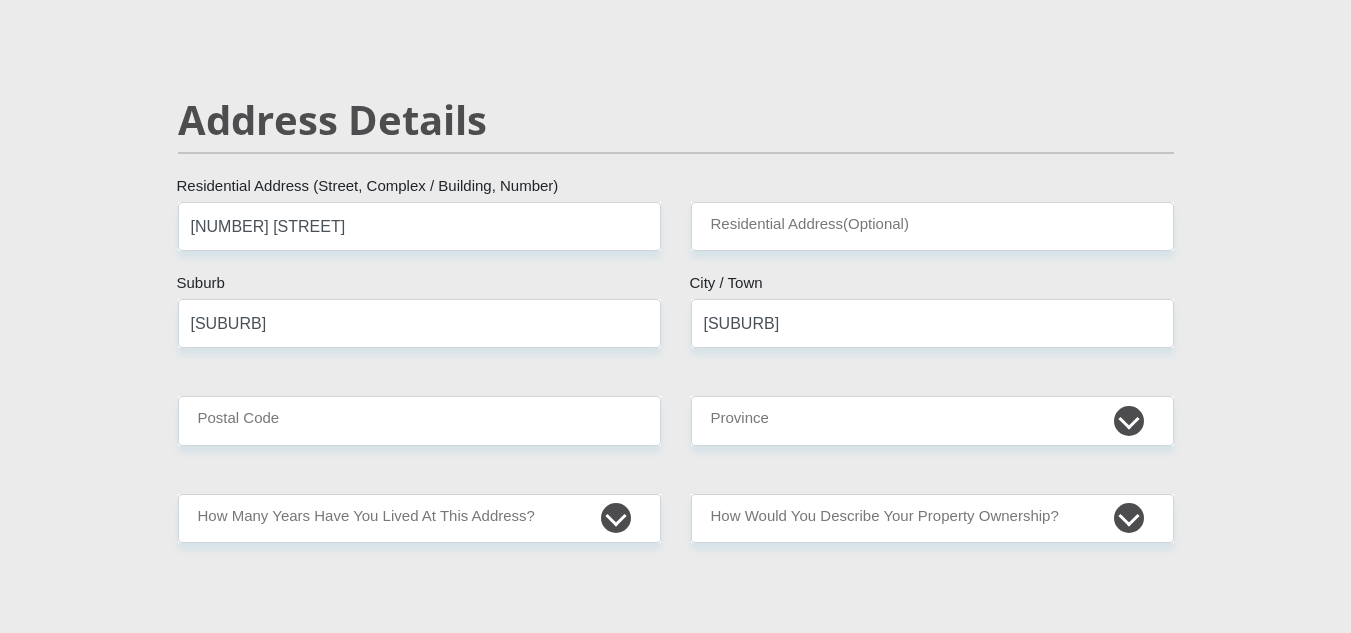 type on "[POSTAL CODE]" 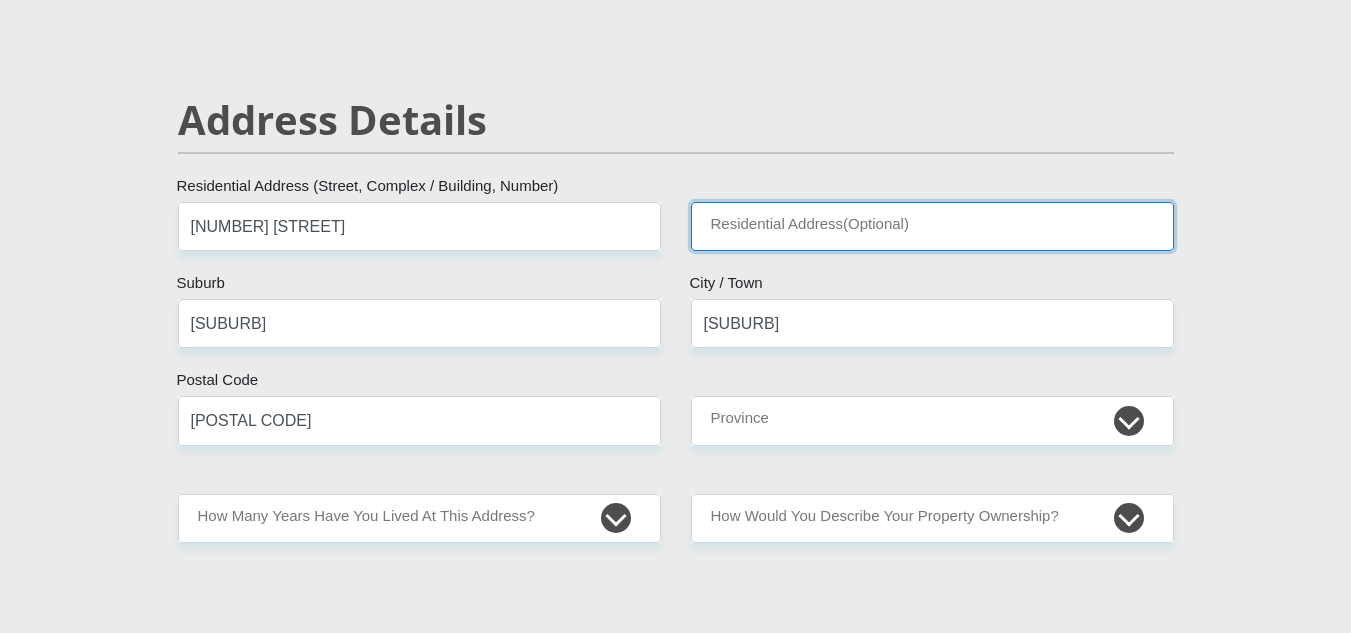 click on "Residential Address(Optional)" at bounding box center (932, 226) 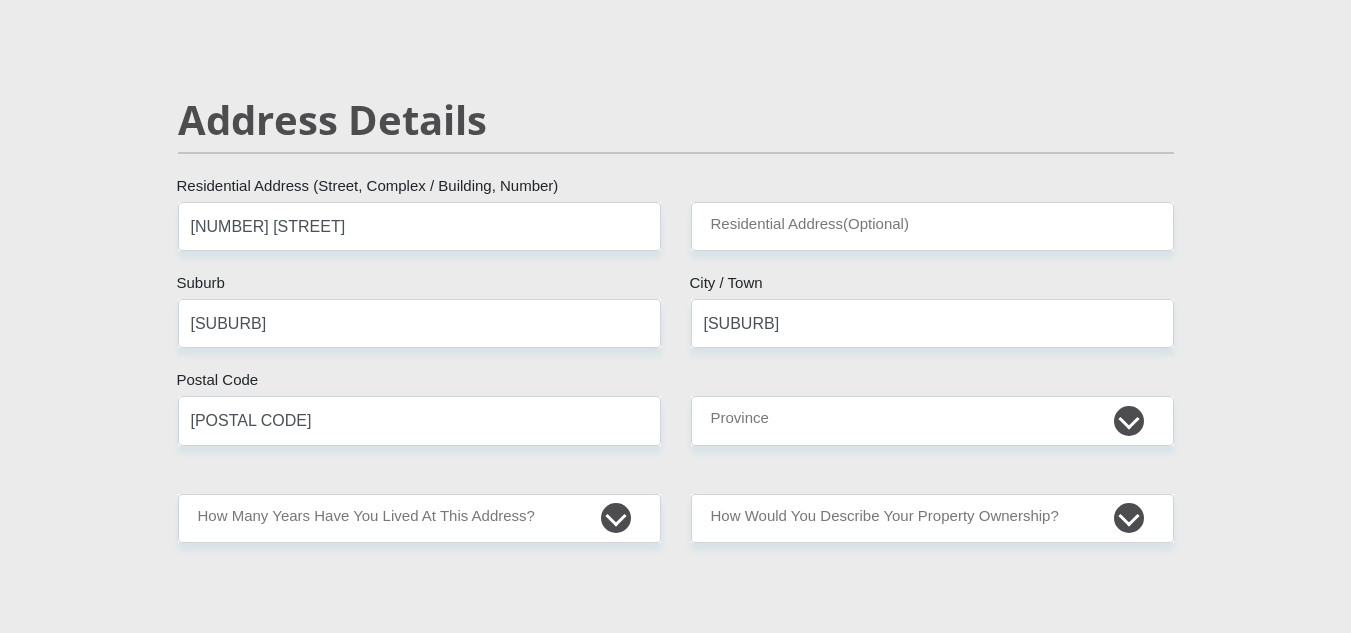 click on "[PERSONAL DETAILS]
[TITLE]
[TITLE]
[TITLE]
[TITLE]
[TITLE]
Title
[FIRST]
First Name
[LAST]
Surname
[ID NUMBER]
South African ID Number
Please input valid ID number
[COUNTRY]
[COUNTRY]
[COUNTRY]
[COUNTRY]
[COUNTRY]
[COUNTRY]
[COUNTRY]
[COUNTRY]
[COUNTRY]  [COUNTRY]" at bounding box center (676, 2392) 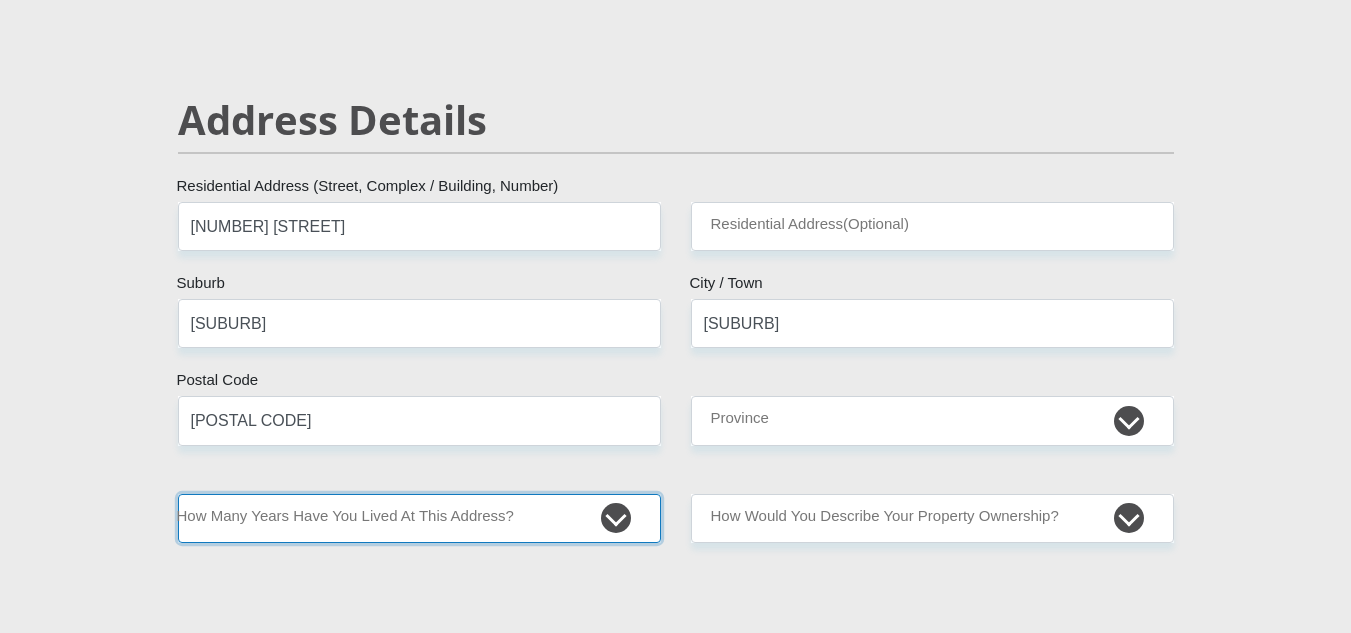 click on "less than 1 year
1-3 years
3-5 years
5+ years" at bounding box center [419, 518] 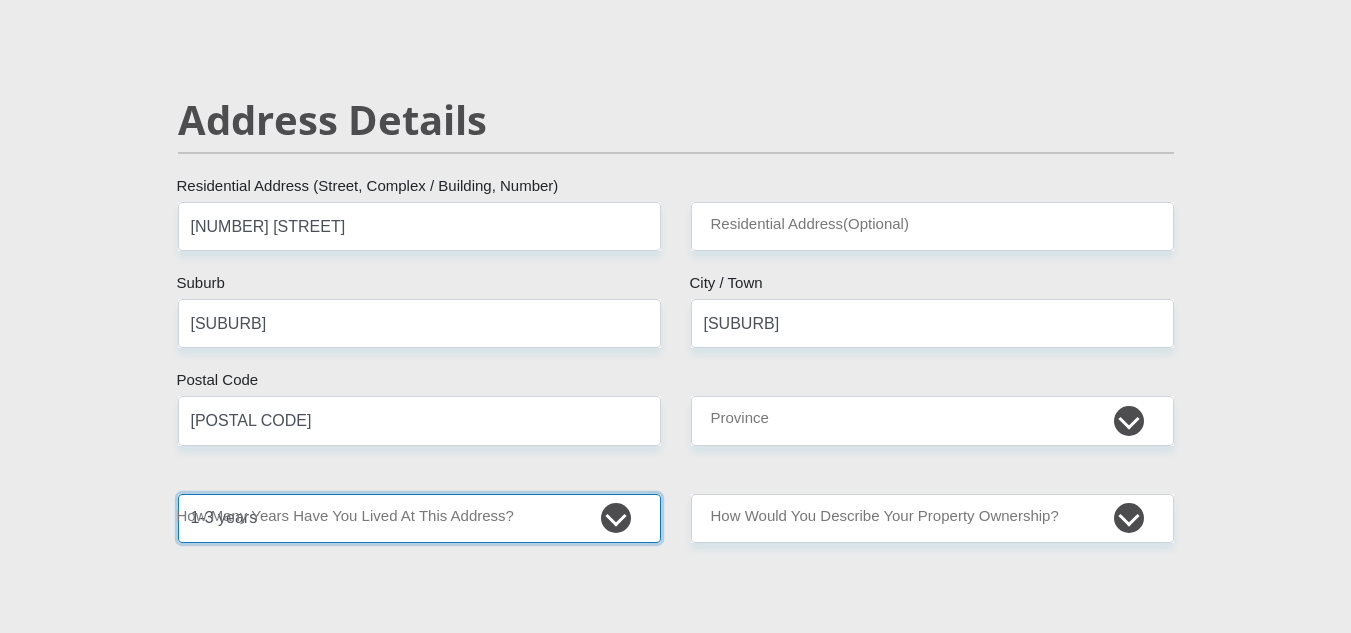 click on "less than 1 year
1-3 years
3-5 years
5+ years" at bounding box center [419, 518] 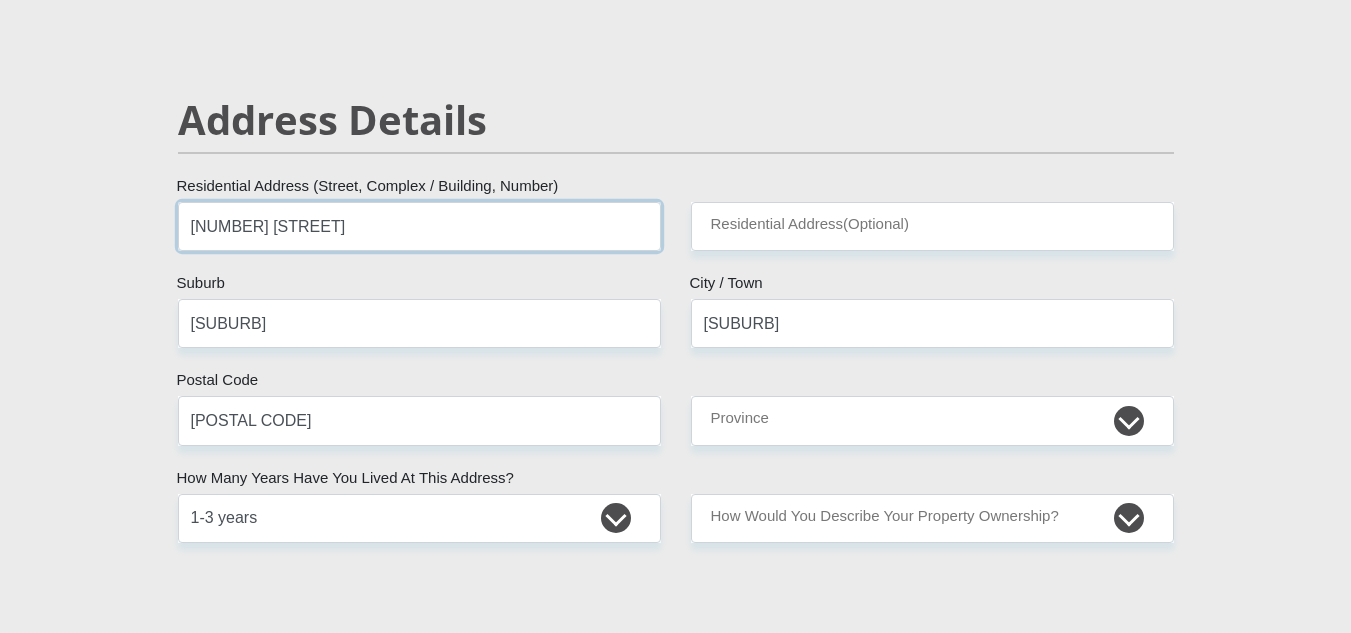 drag, startPoint x: 329, startPoint y: 229, endPoint x: 162, endPoint y: 228, distance: 167.00299 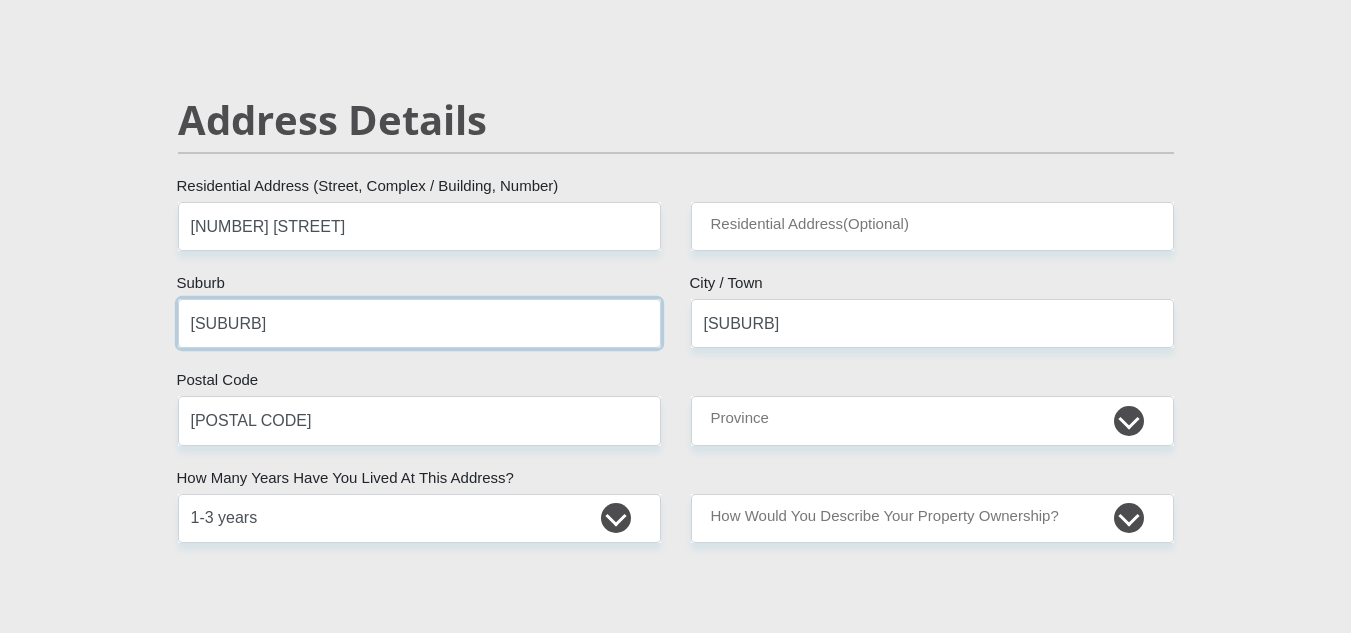 drag, startPoint x: 255, startPoint y: 328, endPoint x: 169, endPoint y: 328, distance: 86 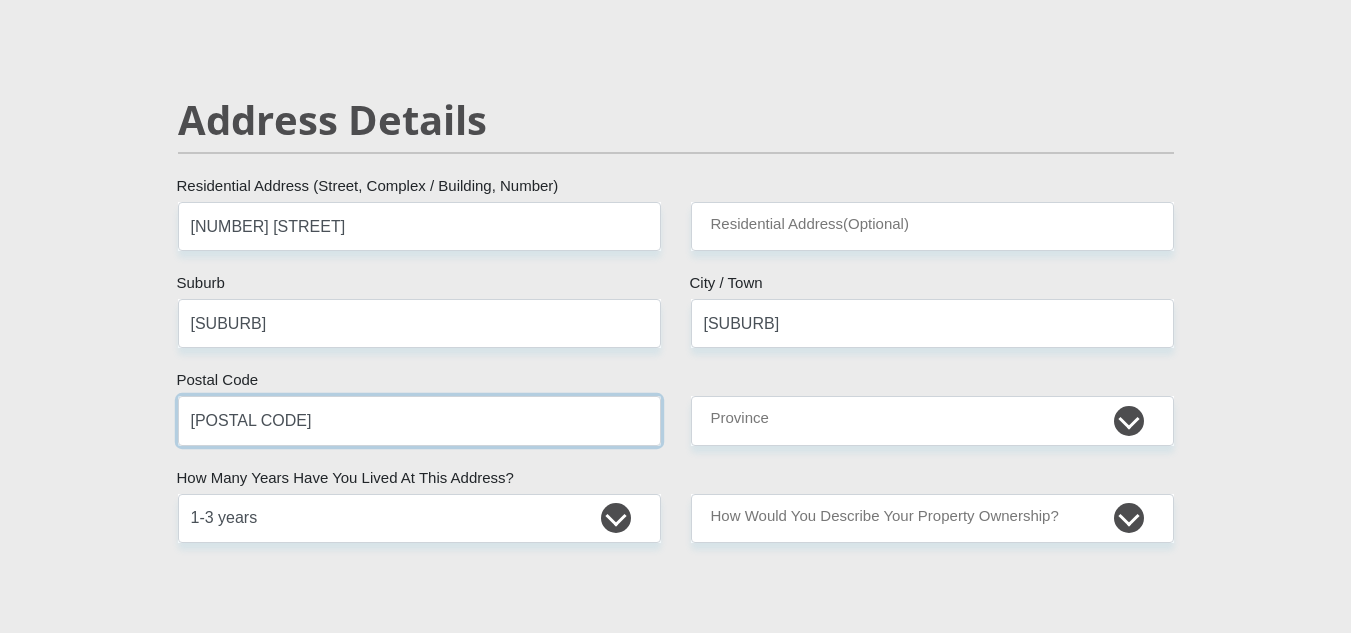 click on "[POSTAL CODE]" at bounding box center (419, 420) 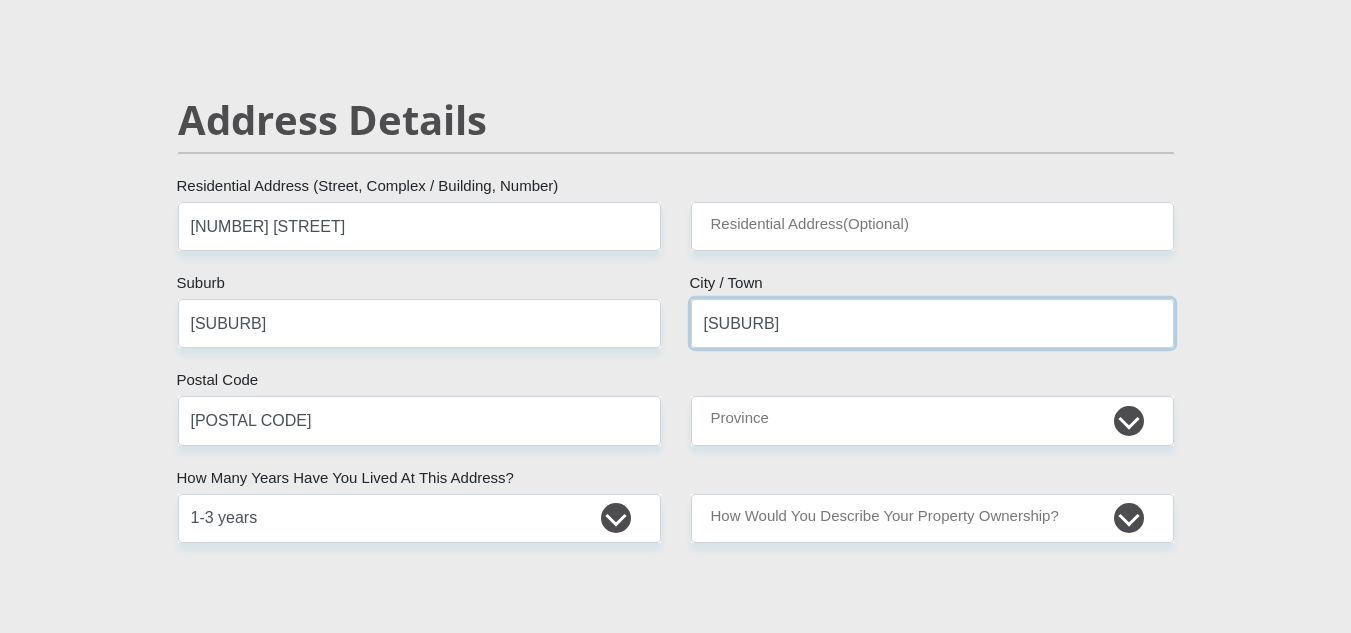 drag, startPoint x: 786, startPoint y: 322, endPoint x: 689, endPoint y: 322, distance: 97 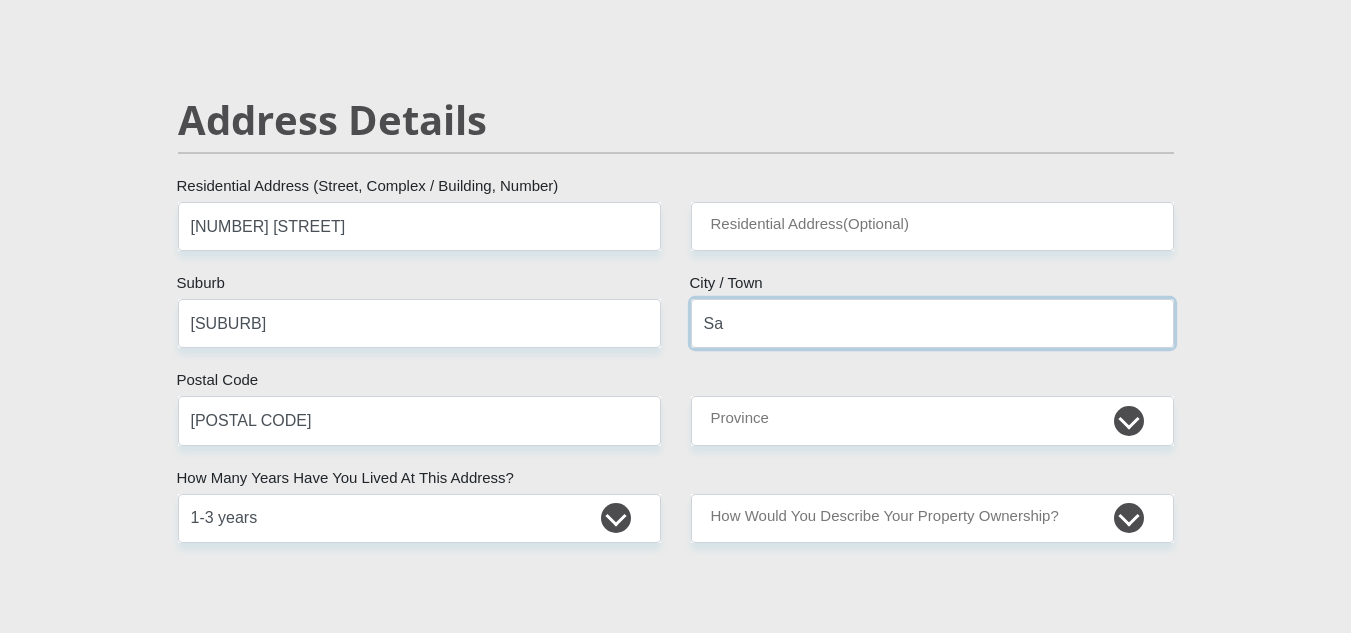 click on "Sa" at bounding box center (932, 323) 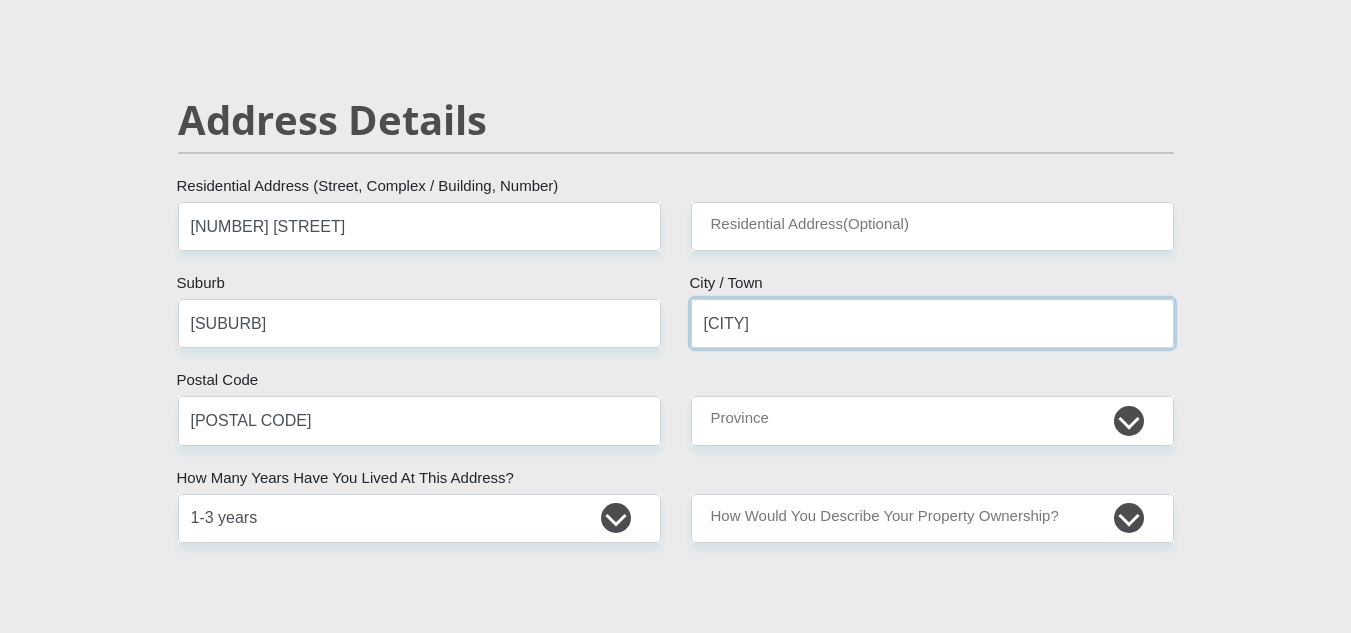 type on "[CITY]" 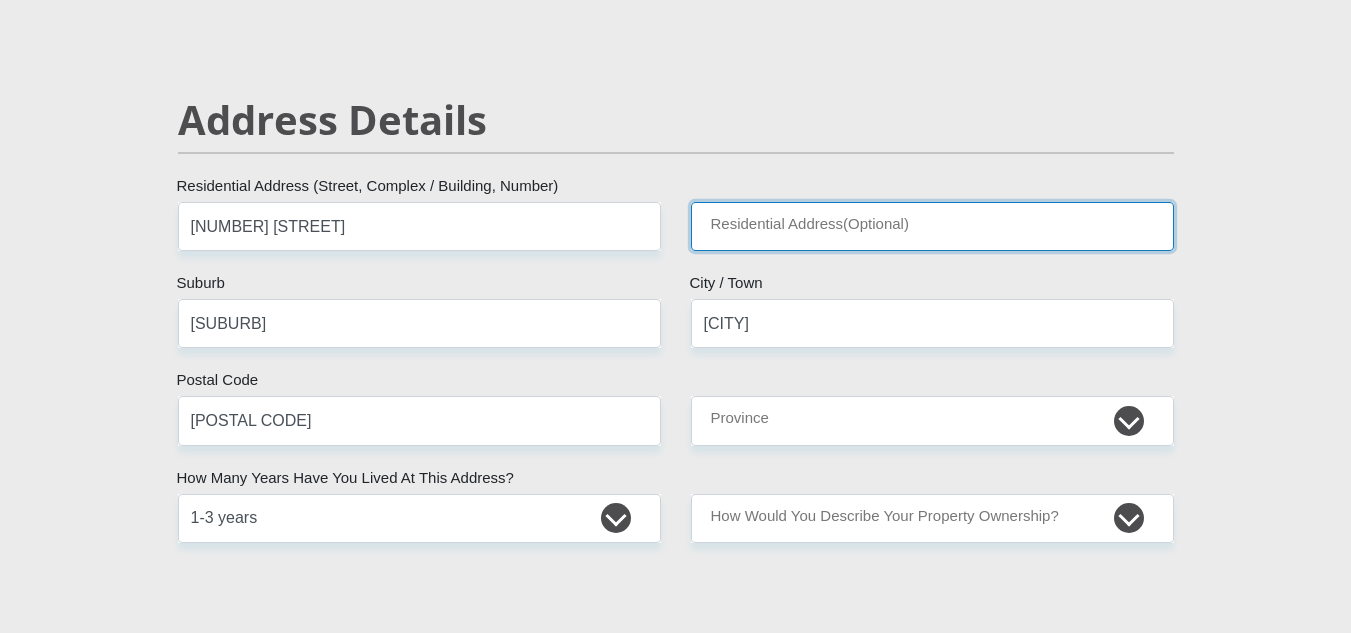 click on "Residential Address(Optional)" at bounding box center [932, 226] 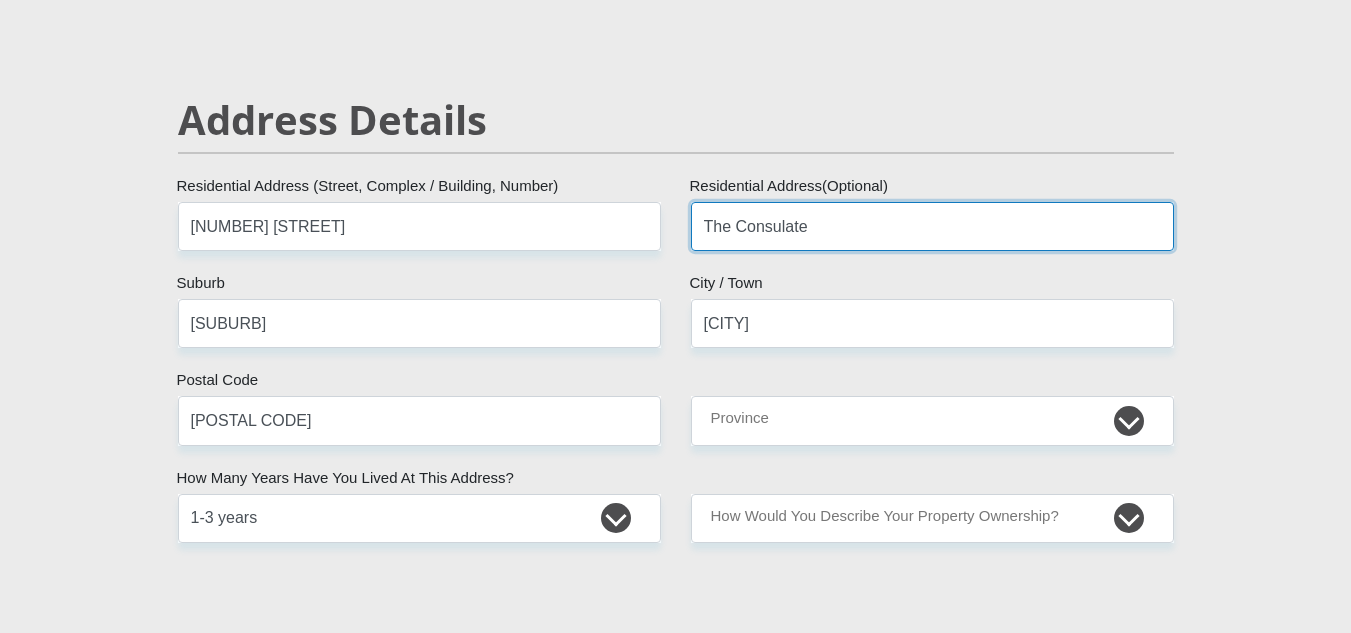 type on "The Consulate" 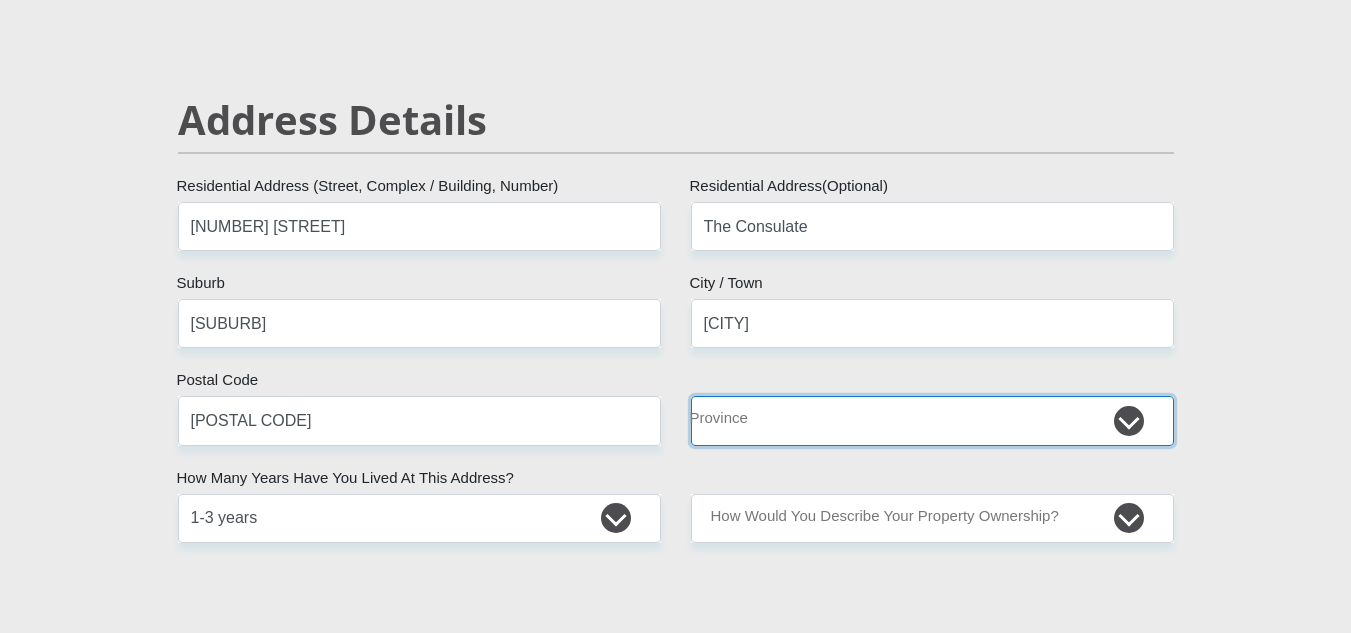 click on "Eastern Cape
Free State
Gauteng
KwaZulu-Natal
Limpopo
Mpumalanga
Northern Cape
North West
Western Cape" at bounding box center [932, 420] 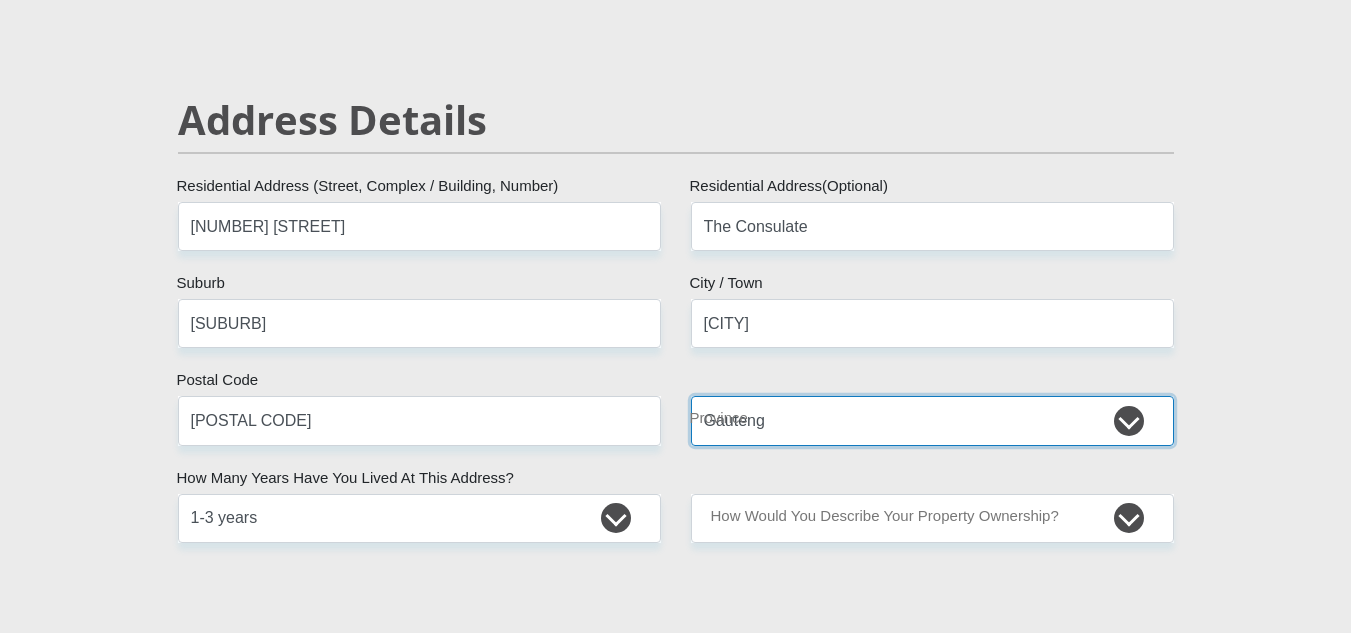 click on "Eastern Cape
Free State
Gauteng
KwaZulu-Natal
Limpopo
Mpumalanga
Northern Cape
North West
Western Cape" at bounding box center (932, 420) 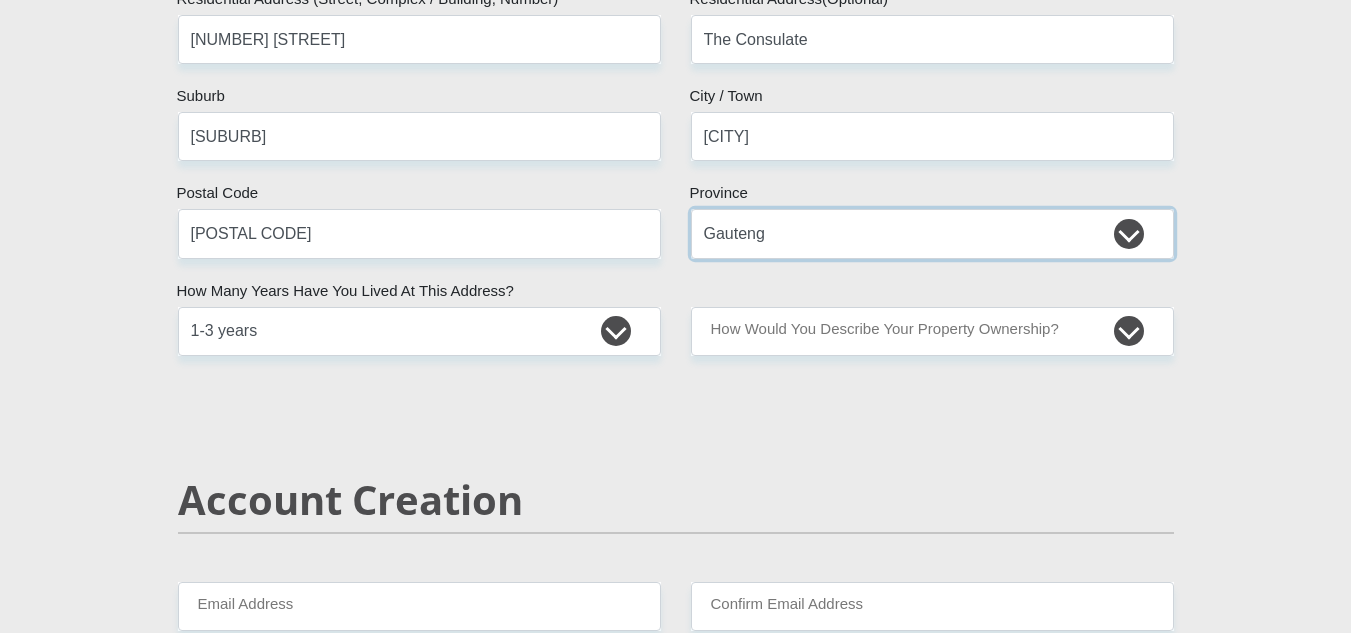 scroll, scrollTop: 1000, scrollLeft: 0, axis: vertical 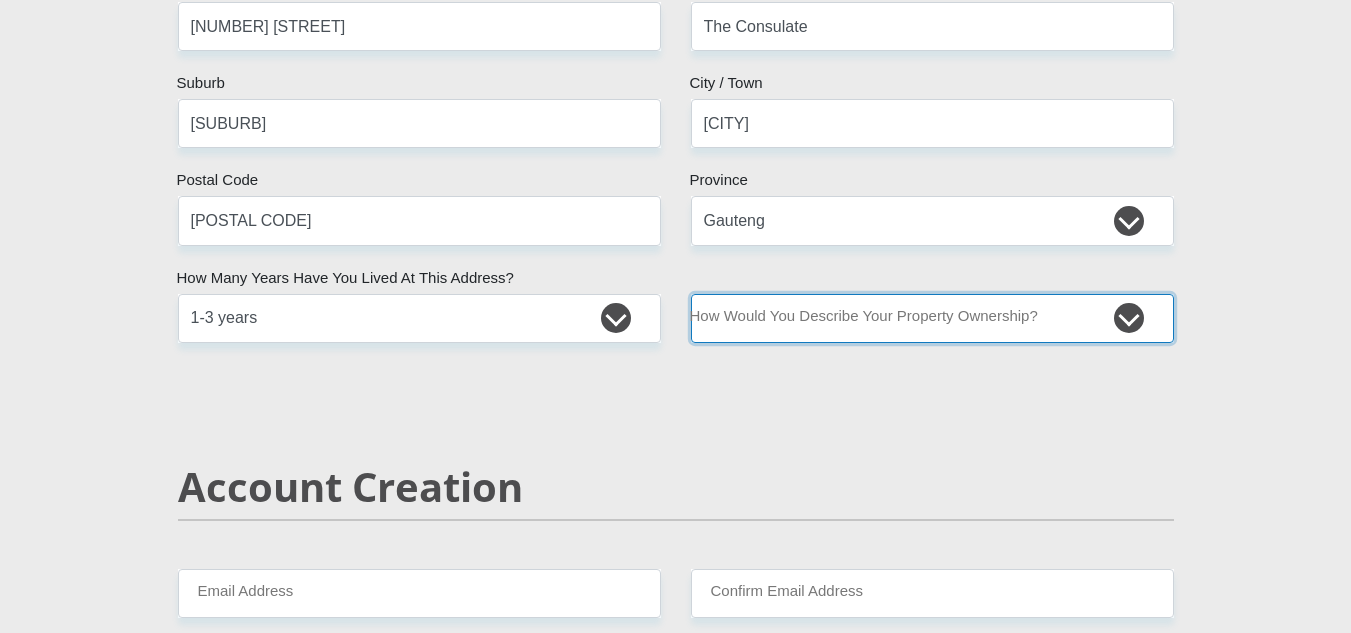 click on "Owned
Rented
Family Owned
Company Dwelling" at bounding box center (932, 318) 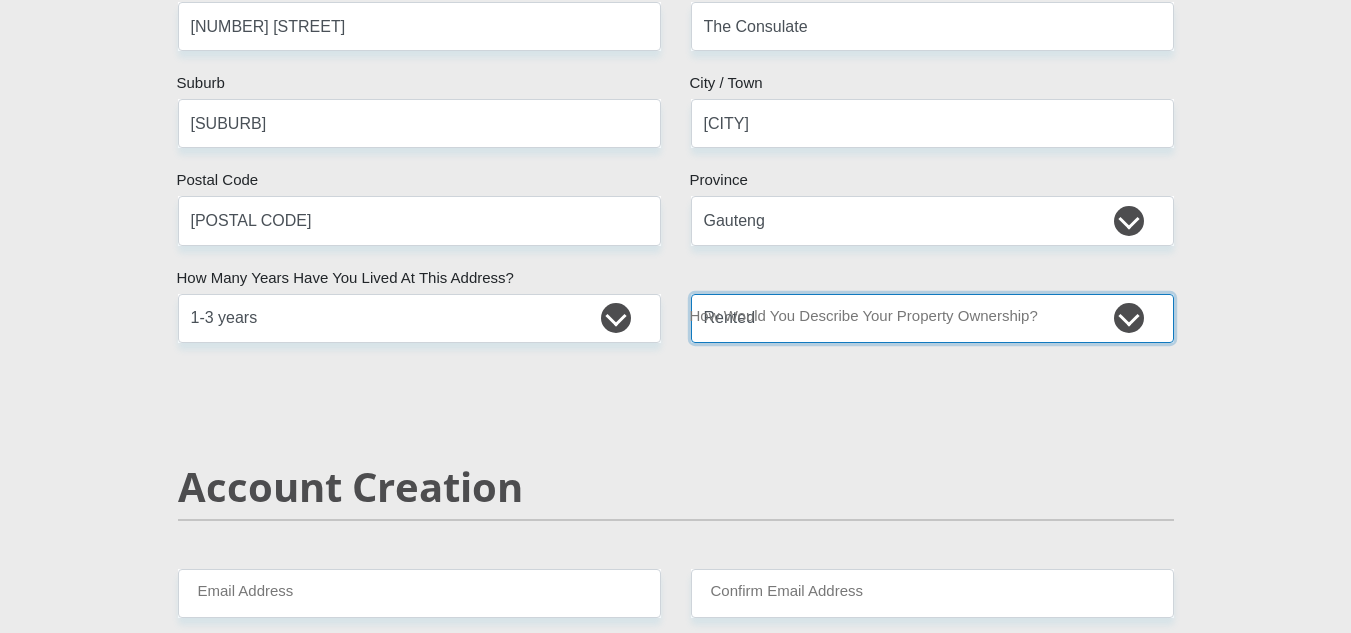 click on "Owned
Rented
Family Owned
Company Dwelling" at bounding box center [932, 318] 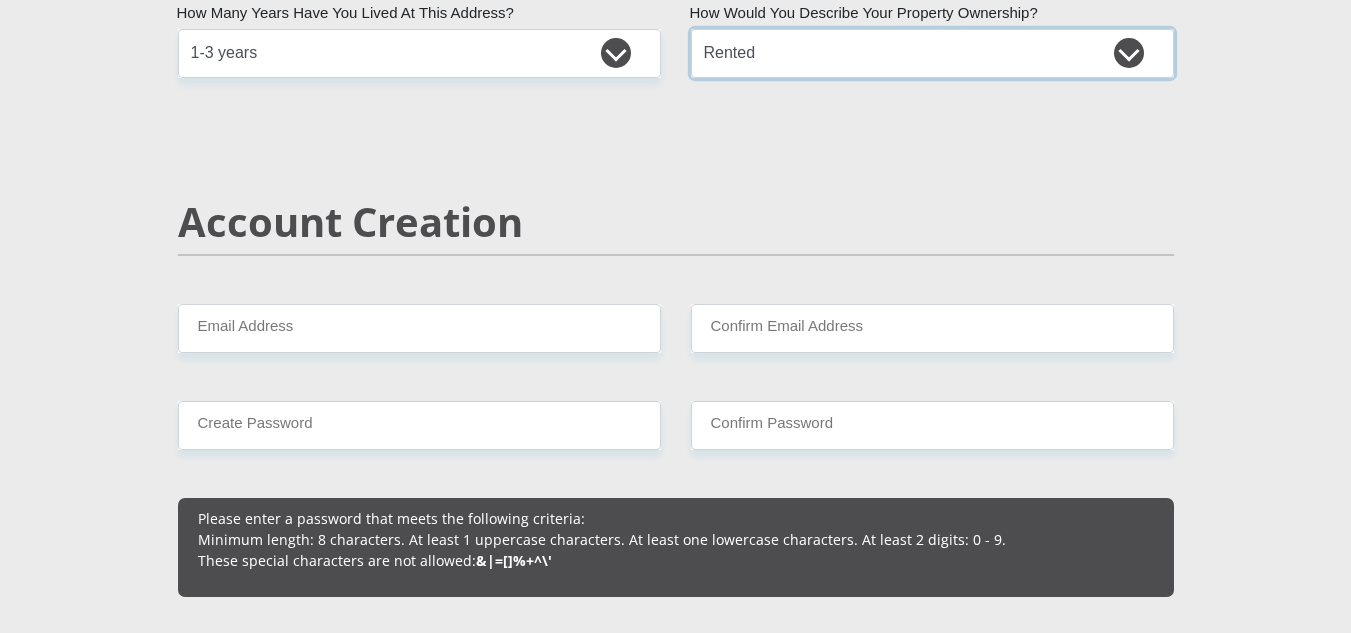 scroll, scrollTop: 1300, scrollLeft: 0, axis: vertical 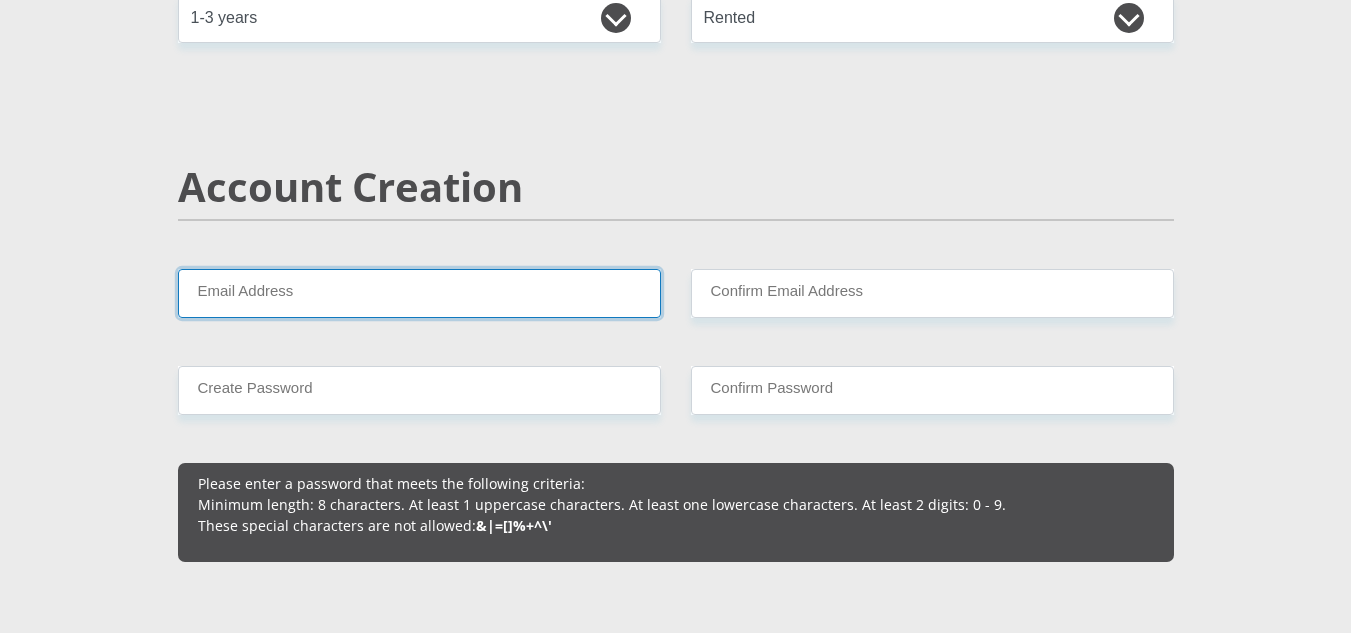 click on "Email Address" at bounding box center (419, 293) 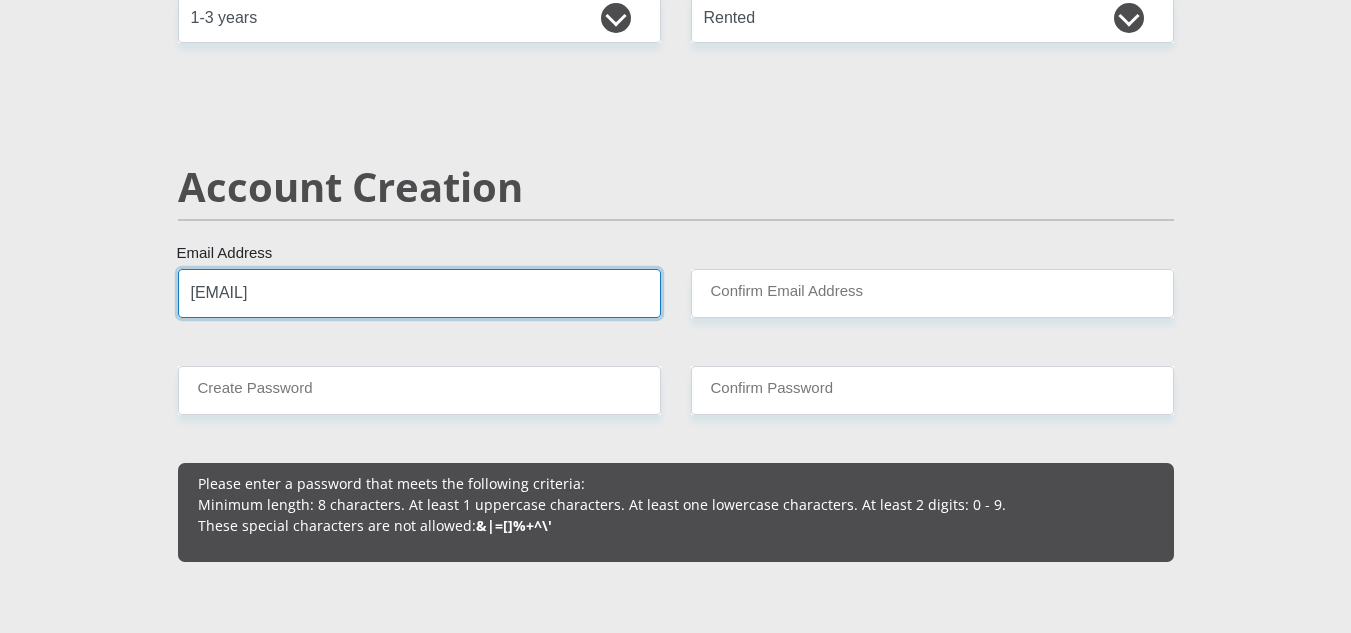 type on "[EMAIL]" 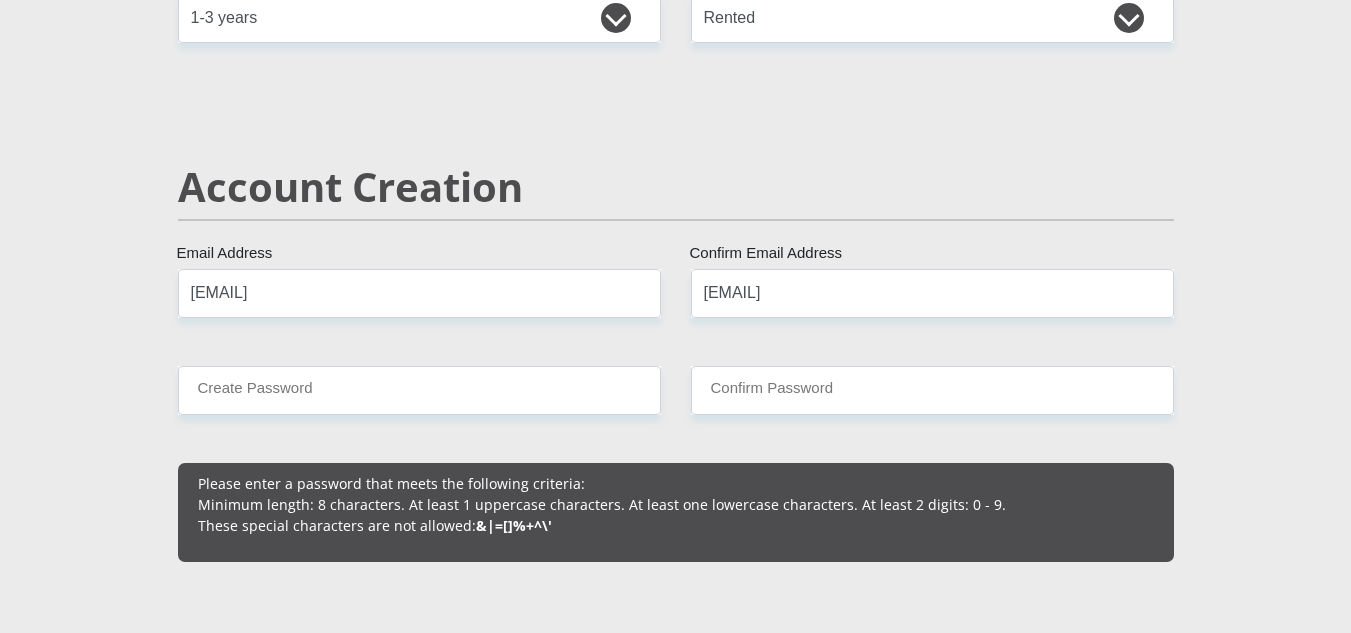 type 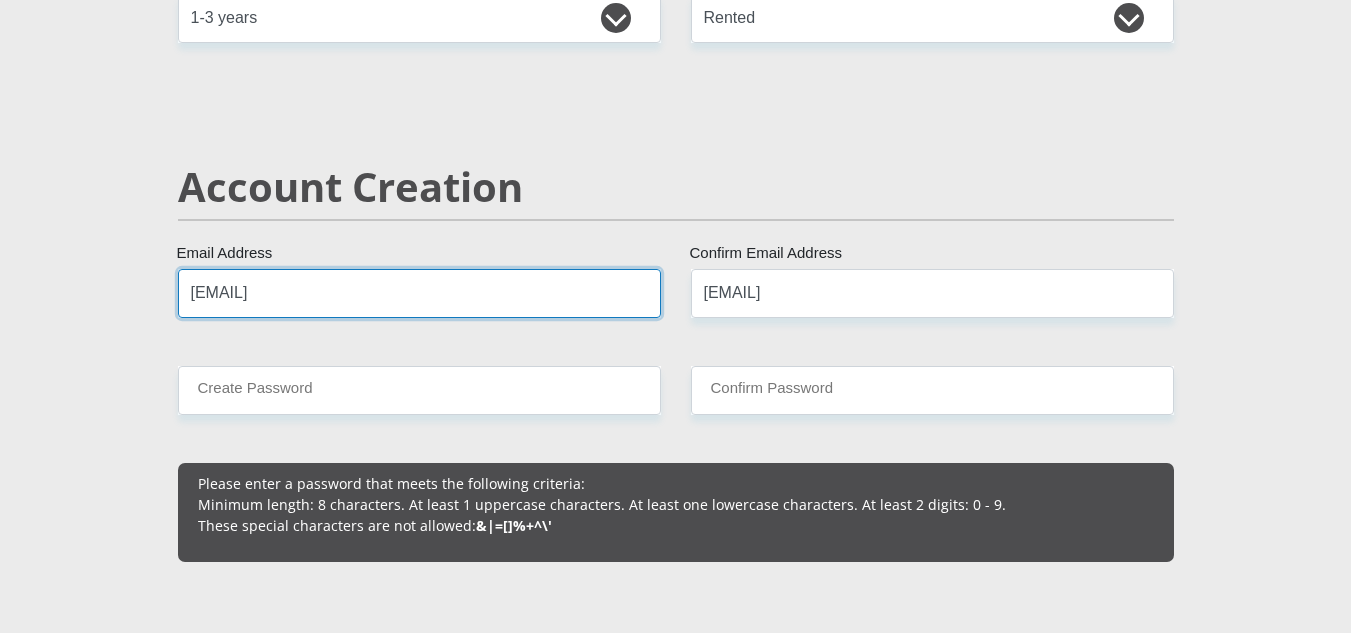 type 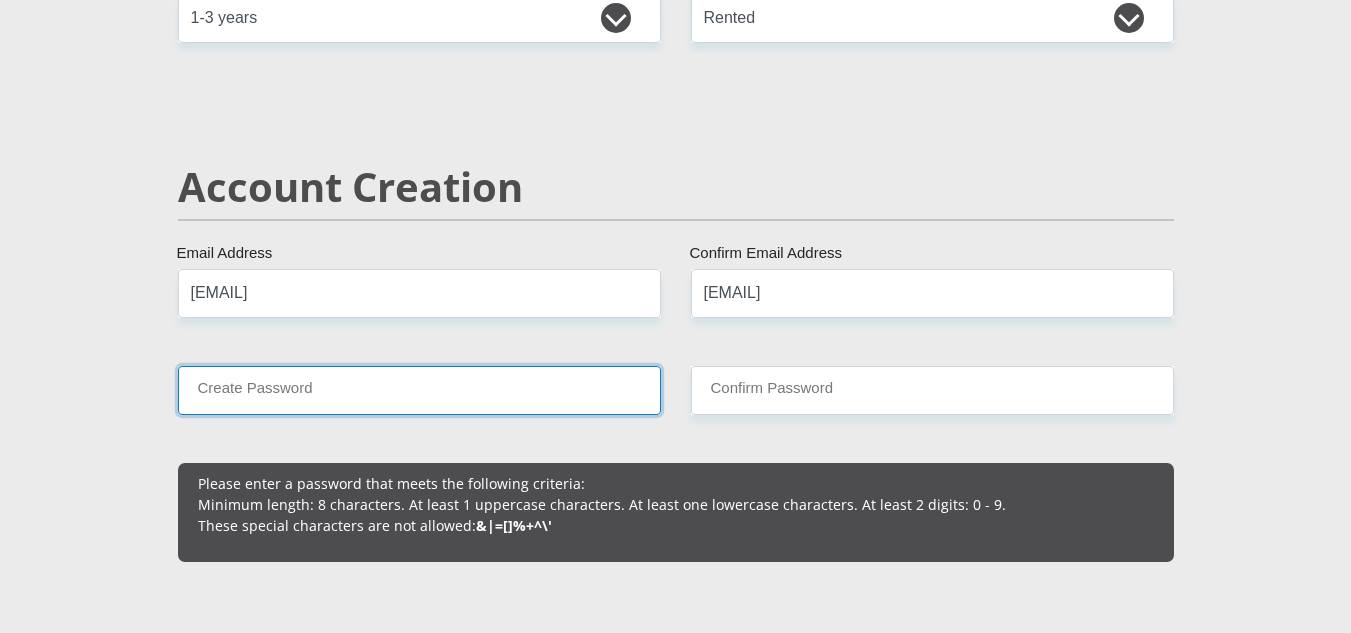 click on "Create Password" at bounding box center [419, 390] 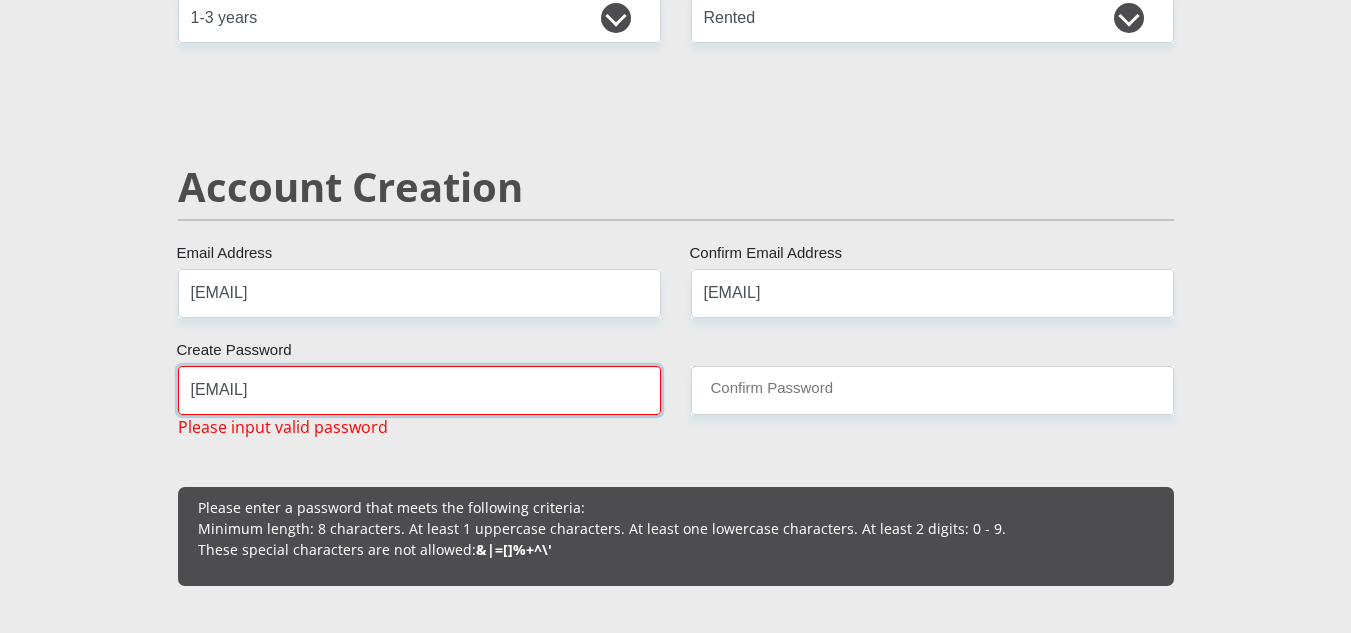 type on "@" 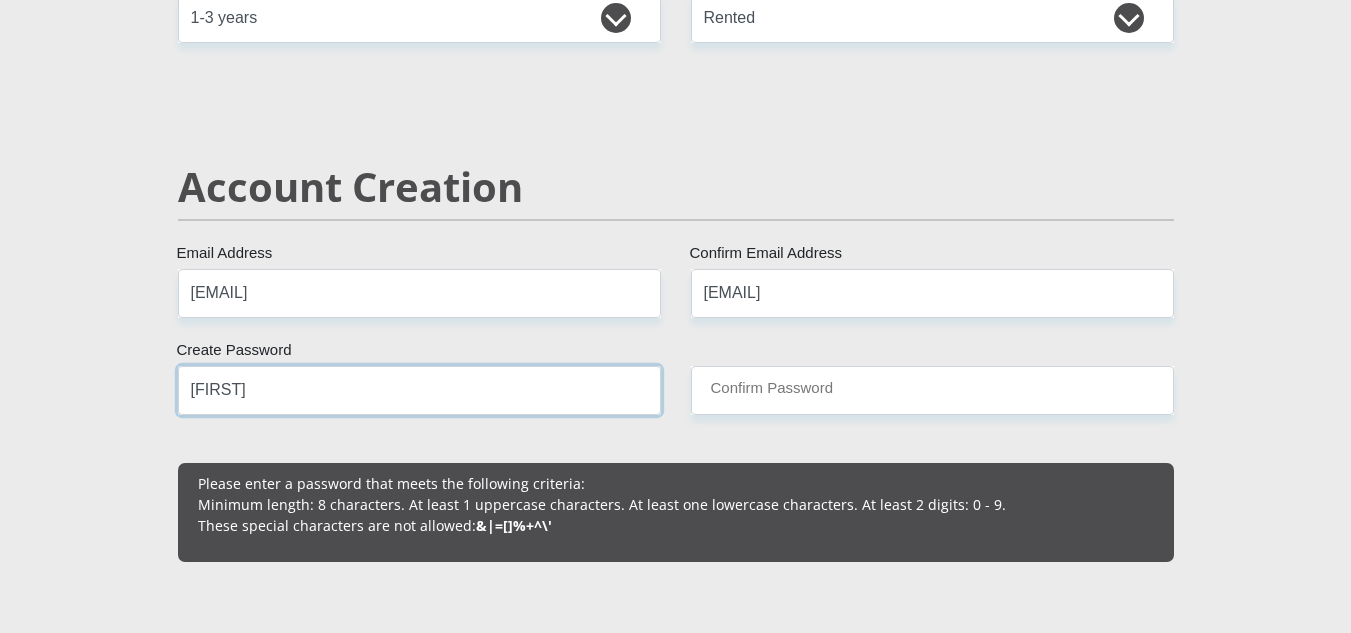 type on "[FIRST]" 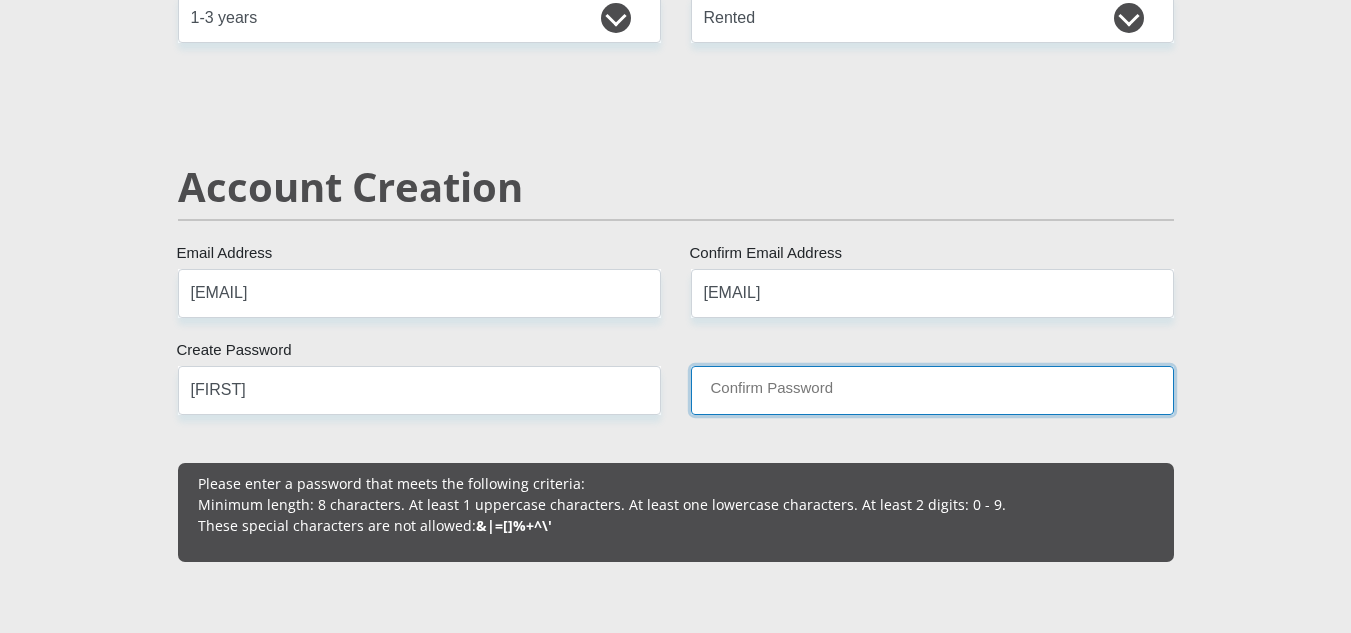 click on "Confirm Password" at bounding box center (932, 390) 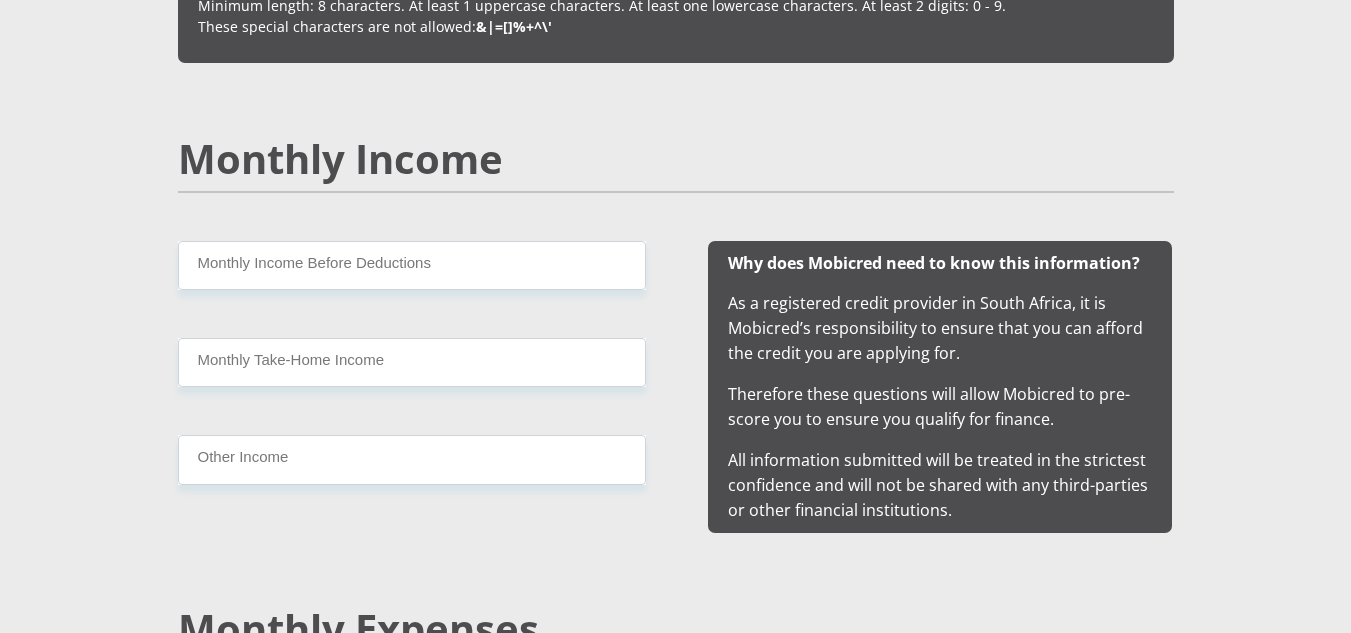 scroll, scrollTop: 1800, scrollLeft: 0, axis: vertical 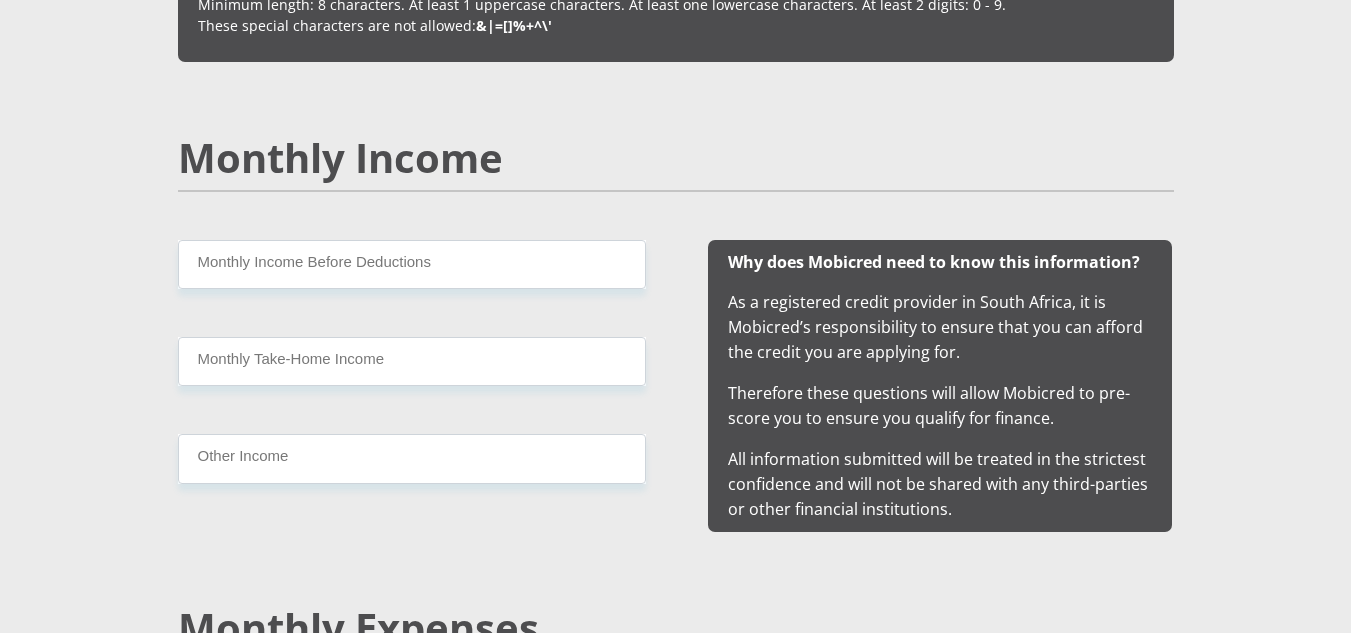 type on "[FIRST]" 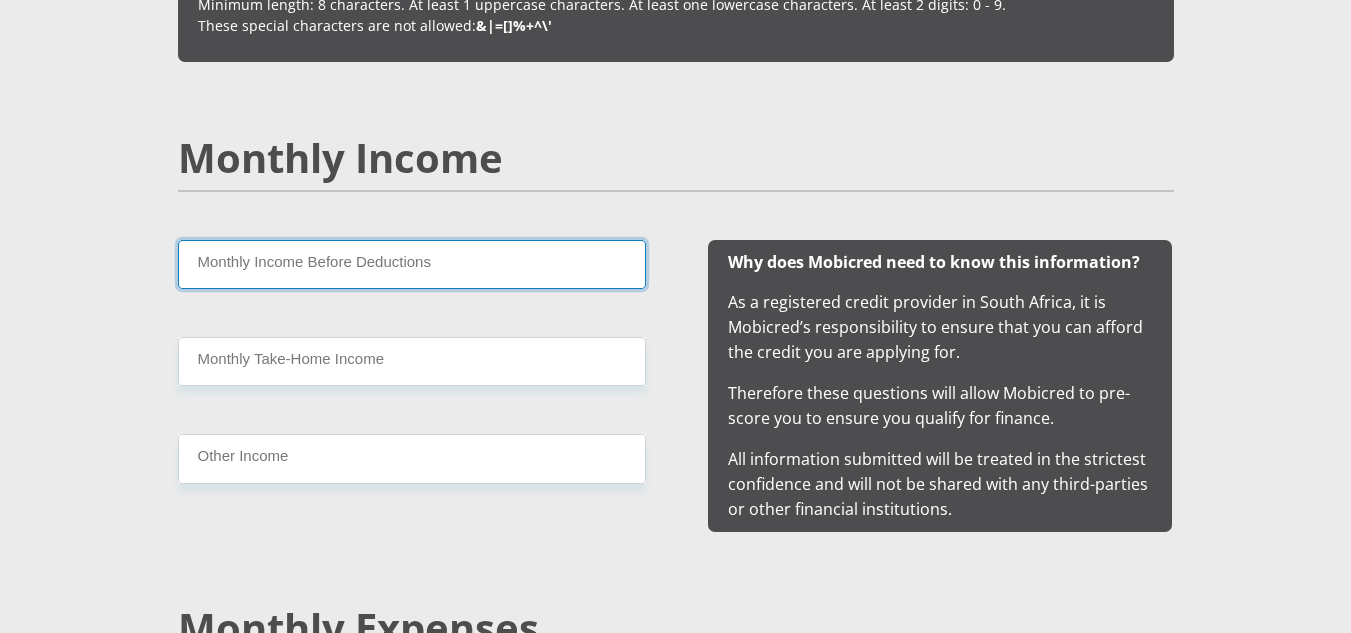 click on "Monthly Income Before Deductions" at bounding box center [412, 264] 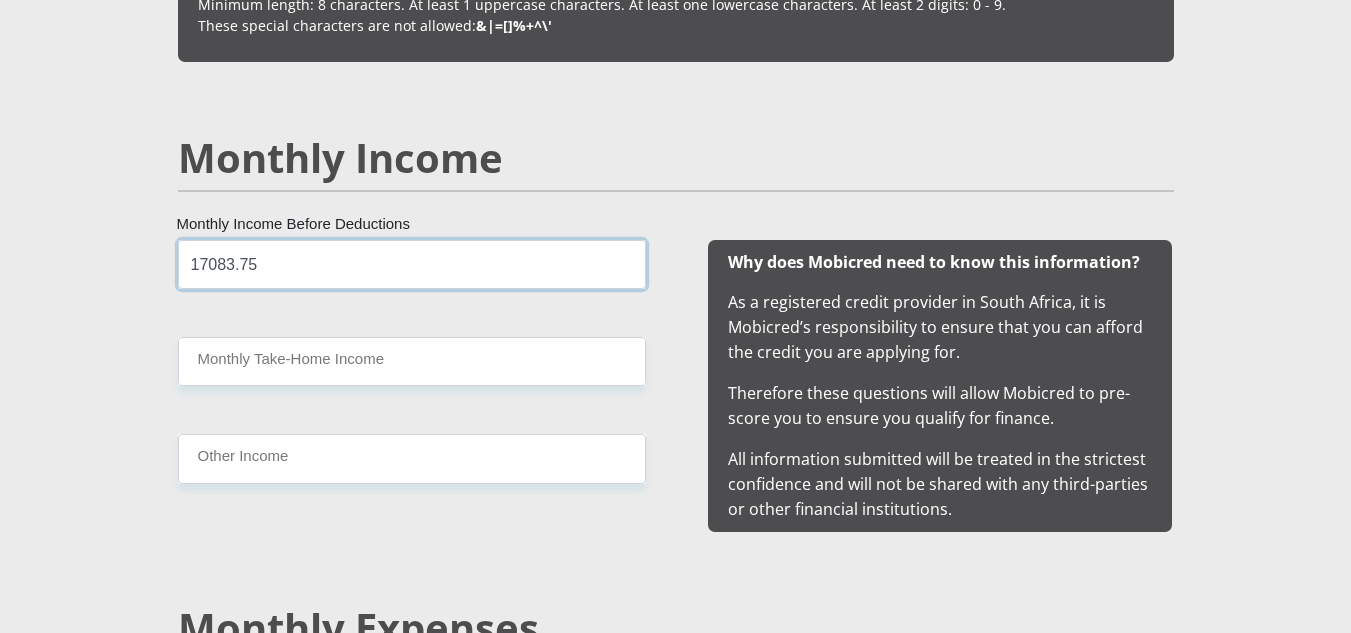 type on "17083.75" 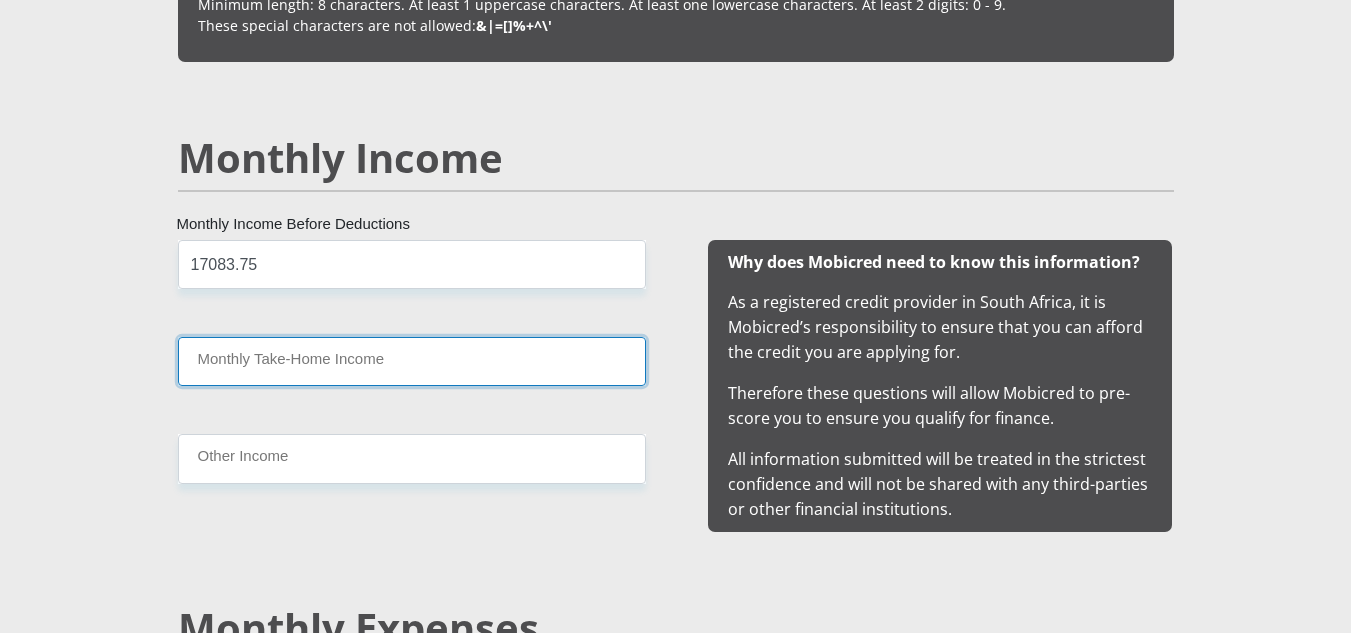 click on "Monthly Take-Home Income" at bounding box center (412, 361) 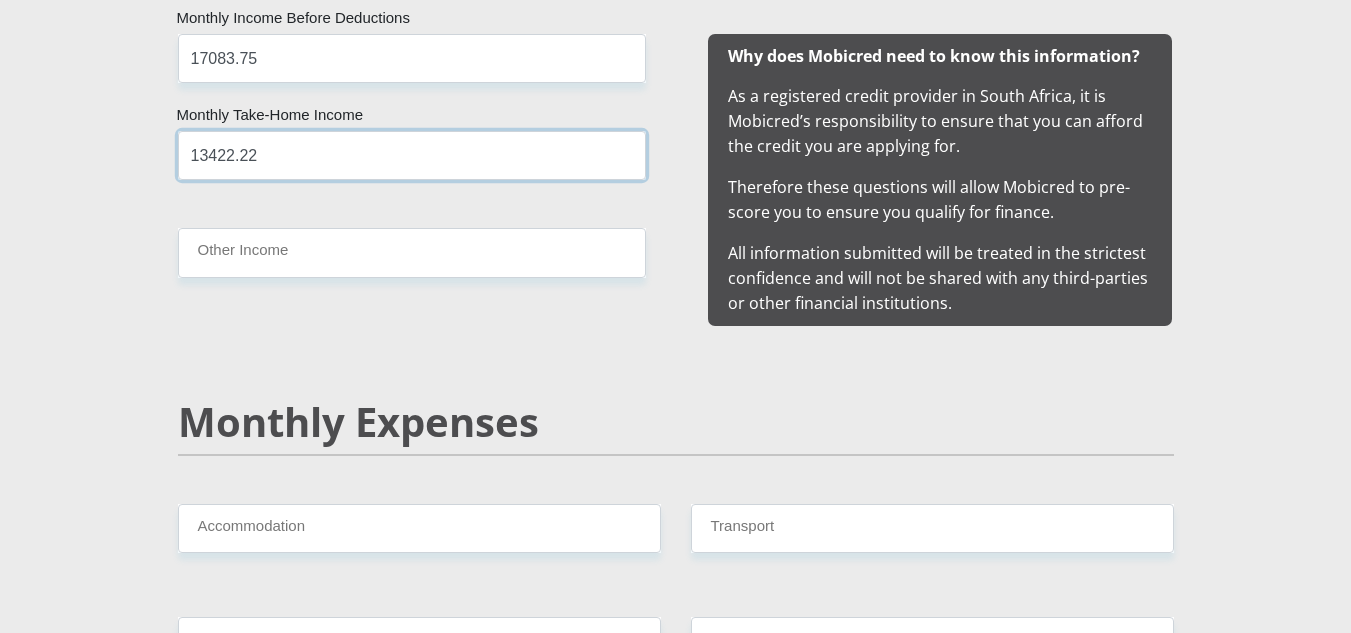 scroll, scrollTop: 2200, scrollLeft: 0, axis: vertical 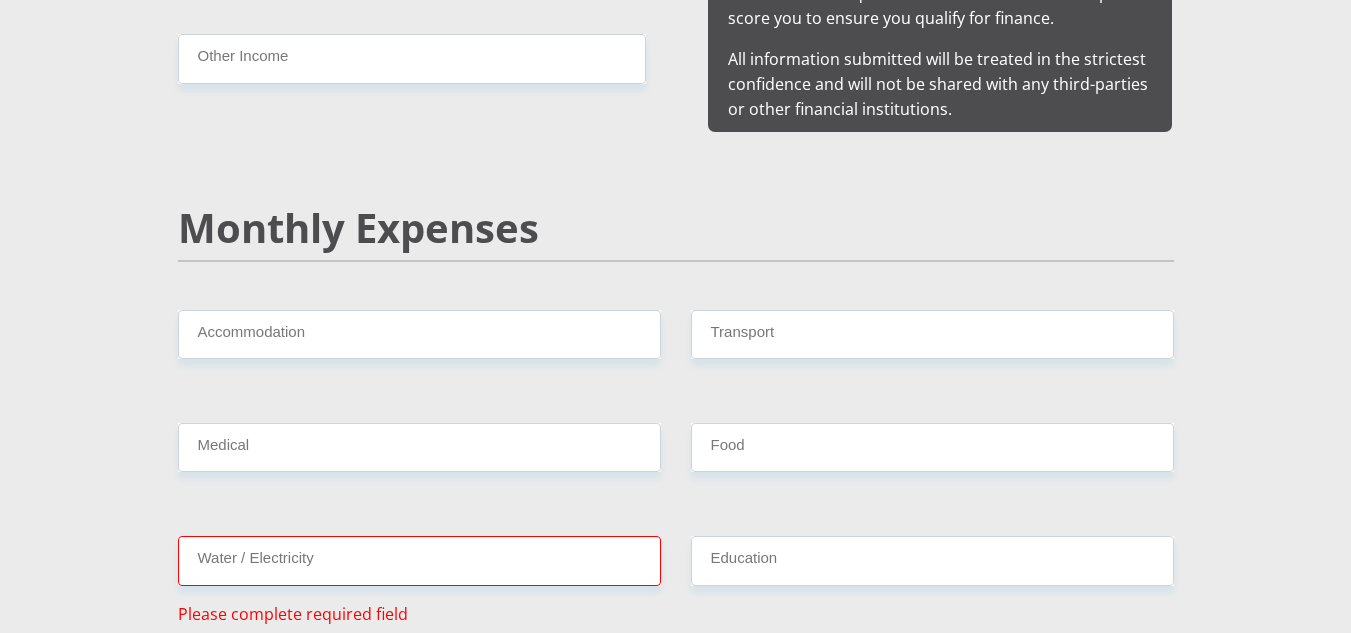 type on "13422.22" 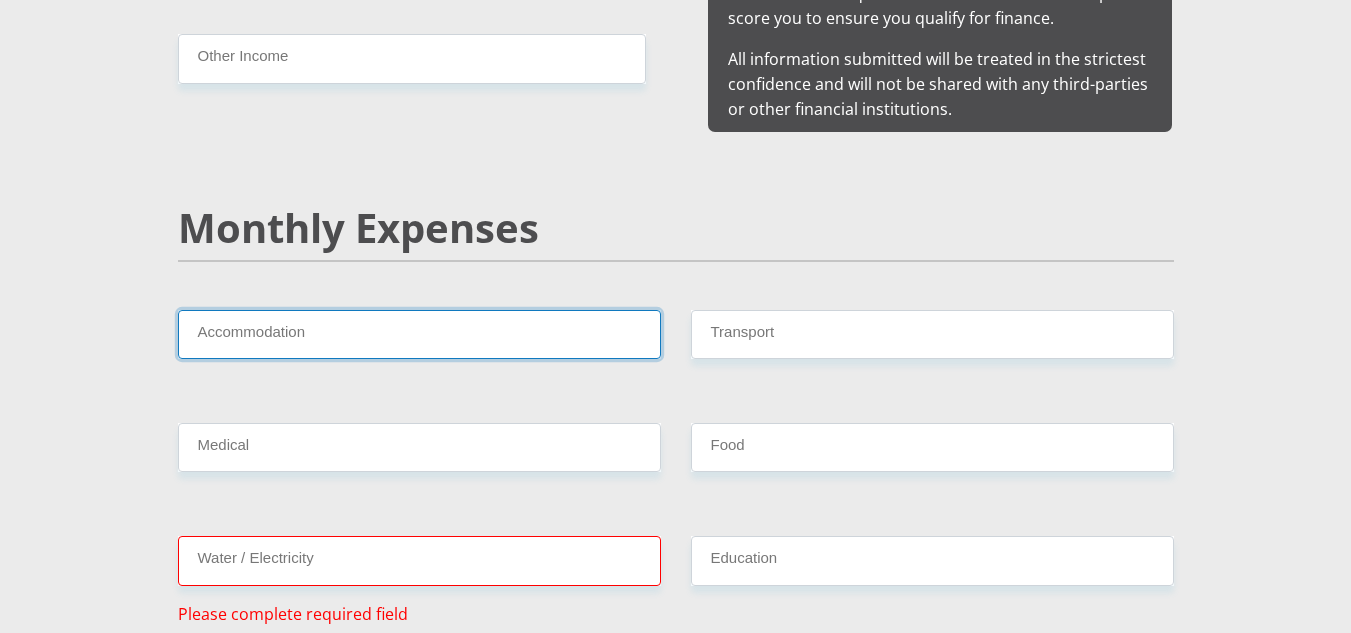 click on "Accommodation" at bounding box center [419, 334] 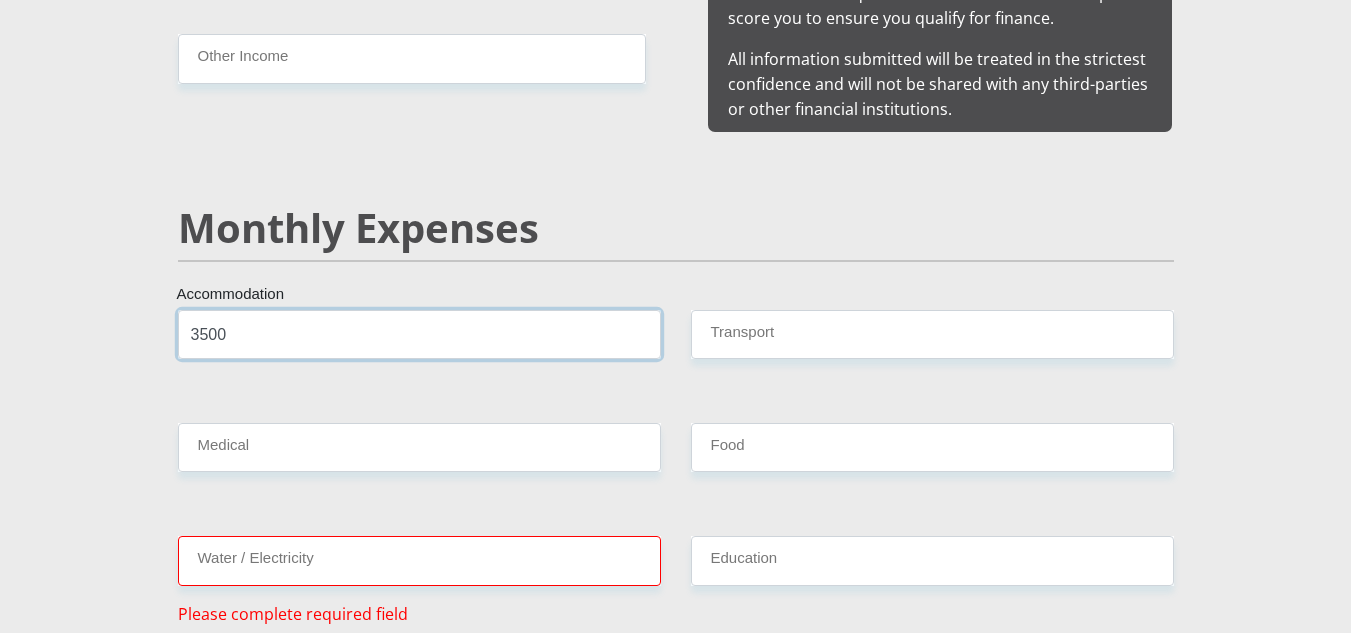 type on "3500" 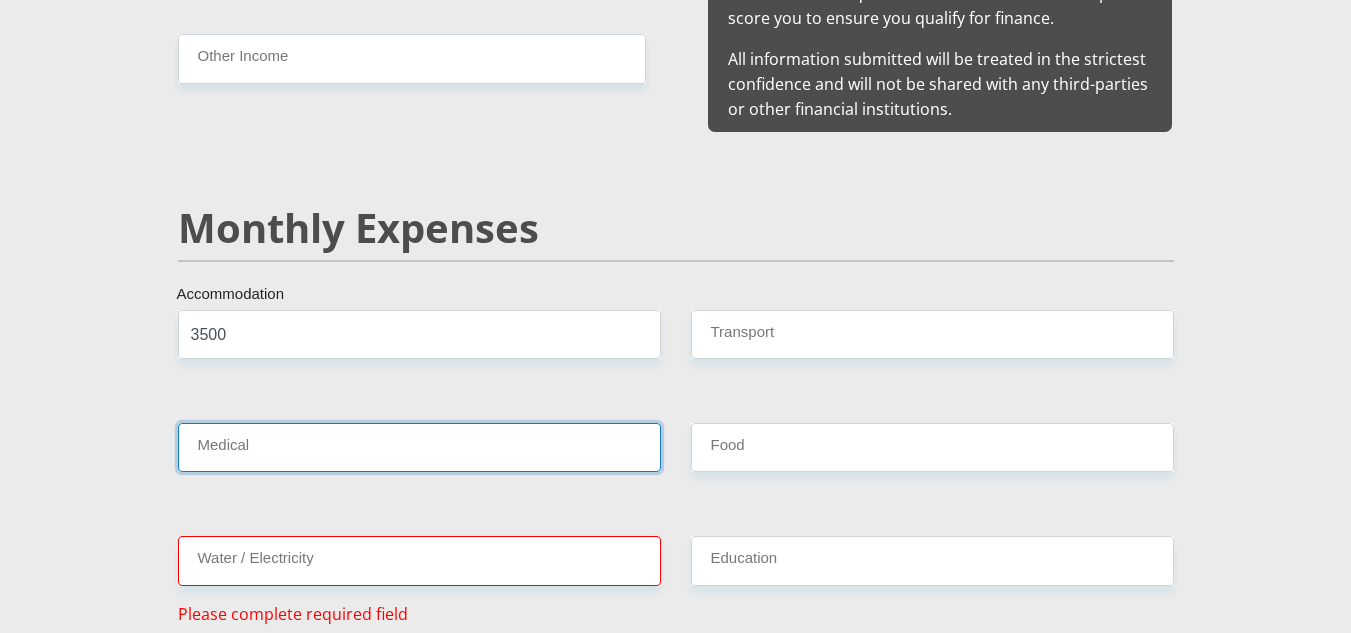 click on "Medical" at bounding box center (419, 447) 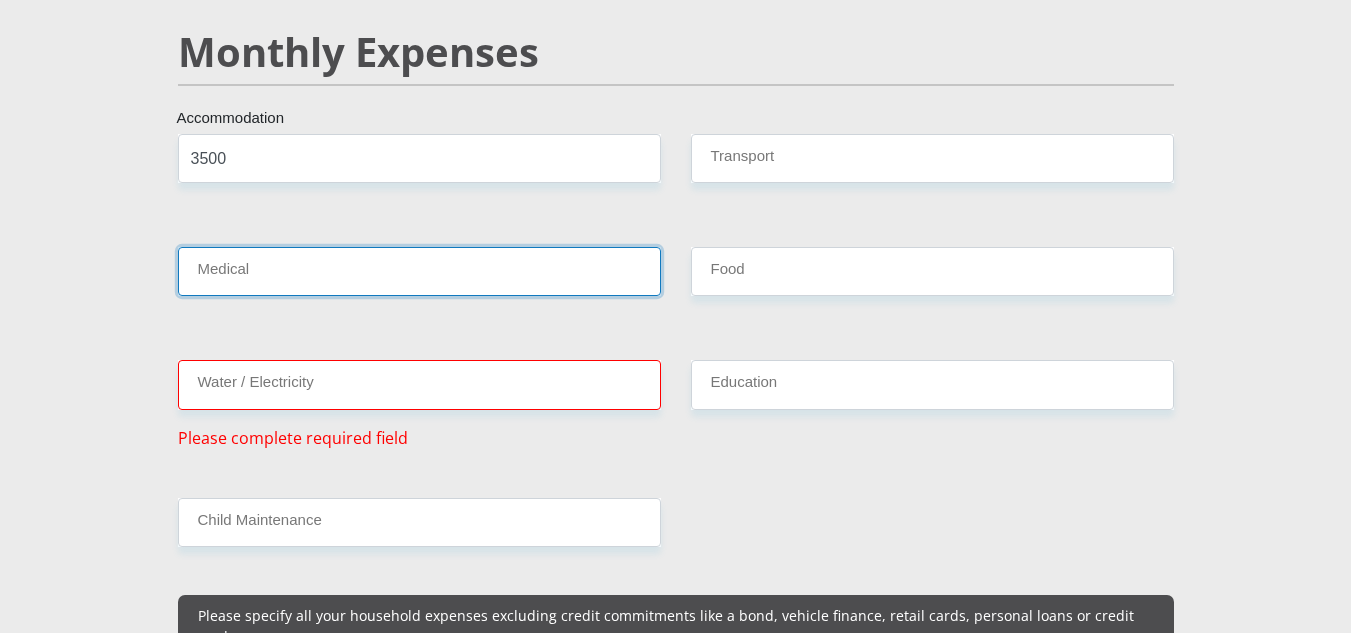 scroll, scrollTop: 2400, scrollLeft: 0, axis: vertical 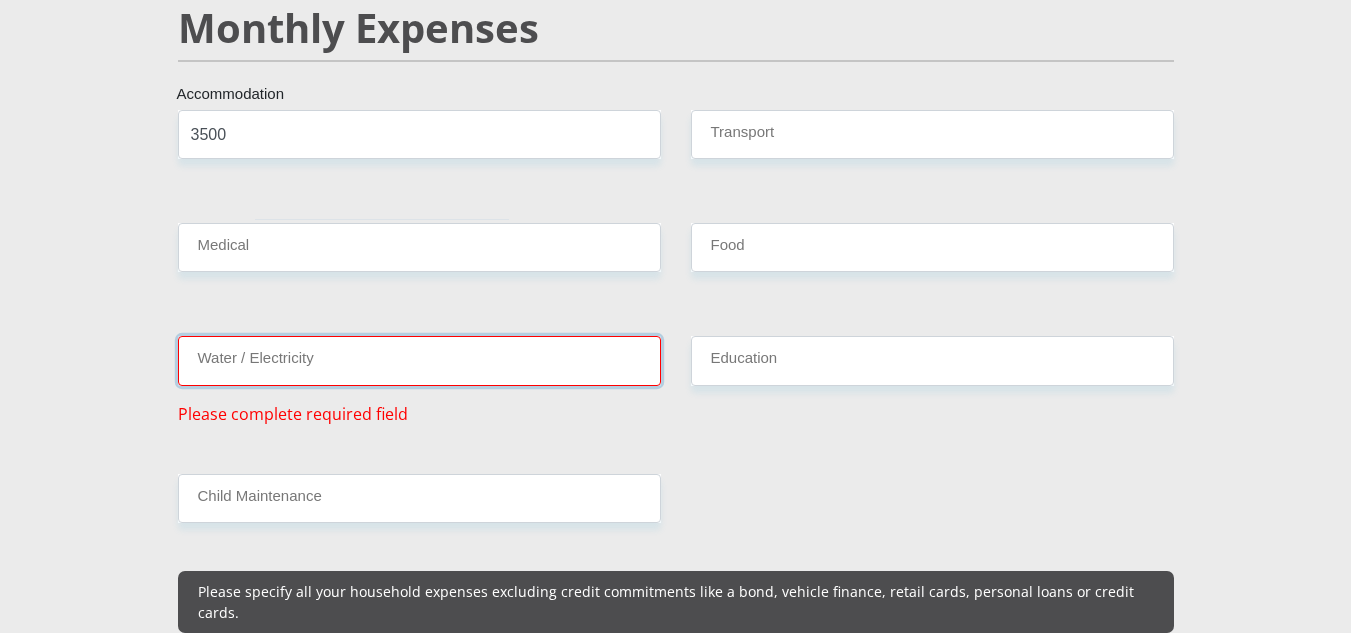 click on "Water / Electricity" at bounding box center [419, 360] 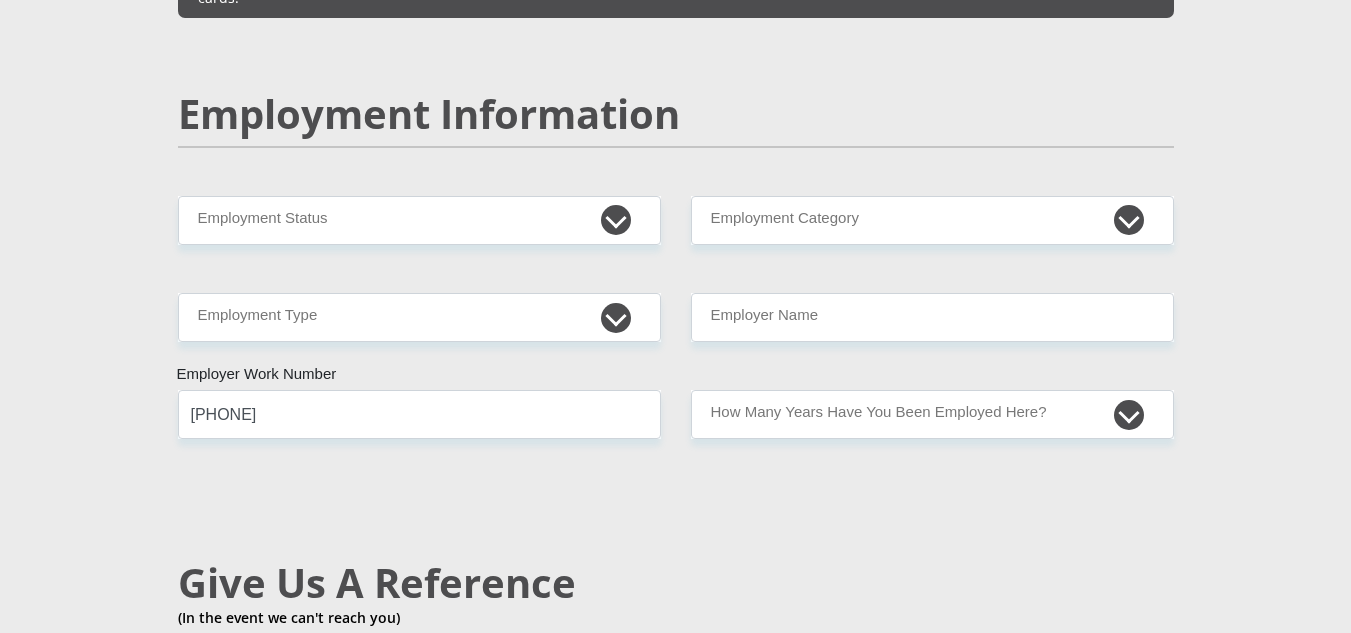 scroll, scrollTop: 3000, scrollLeft: 0, axis: vertical 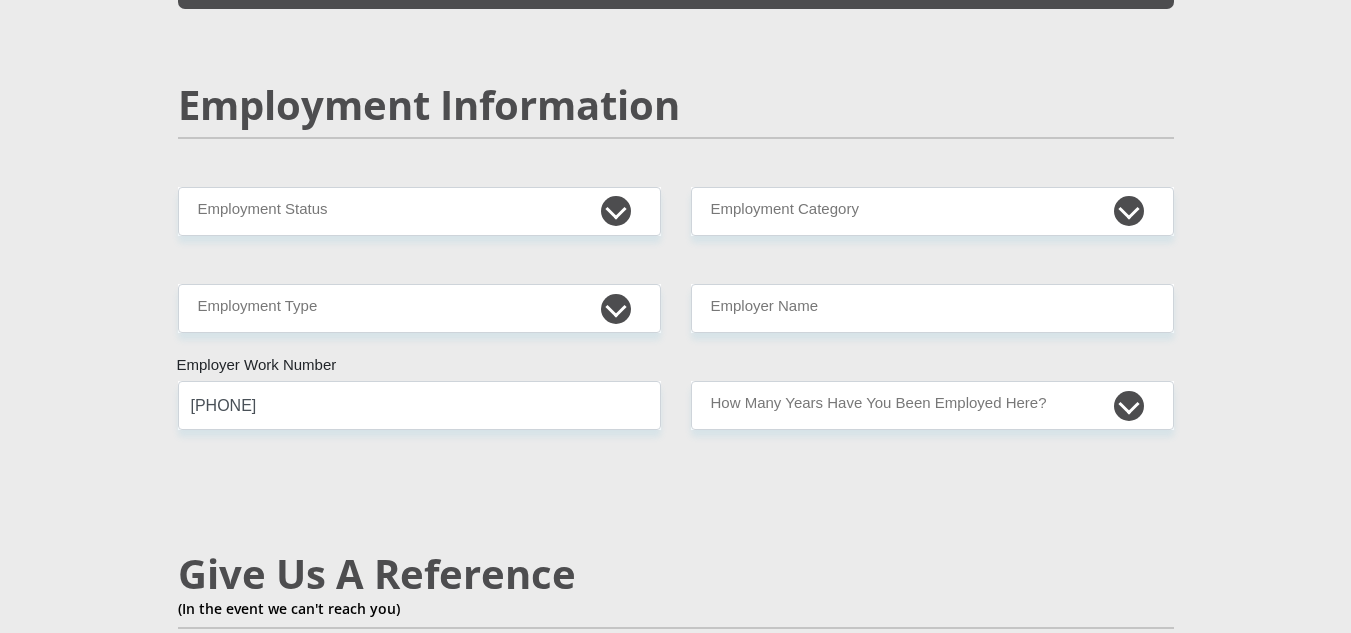 type on "1000" 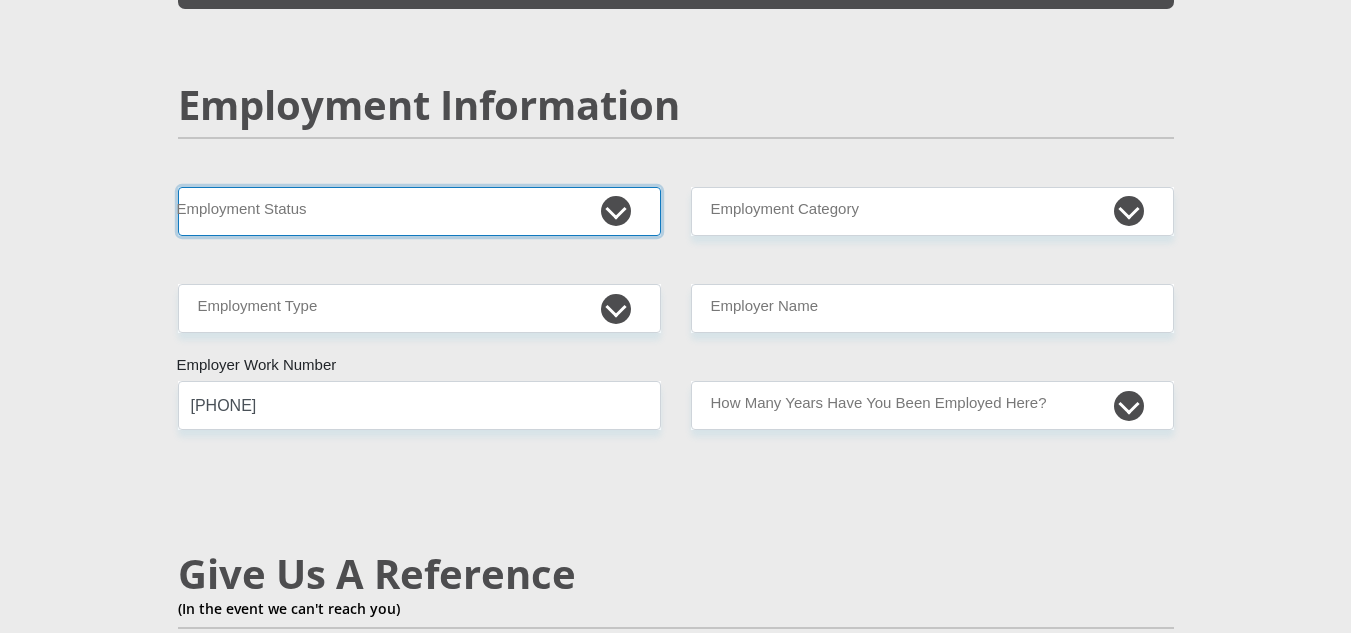 click on "Permanent/Full-time
Part-time/Casual
Contract Worker
Self-Employed
Housewife
Retired
Student
Medically Boarded
Disability
Unemployed" at bounding box center (419, 211) 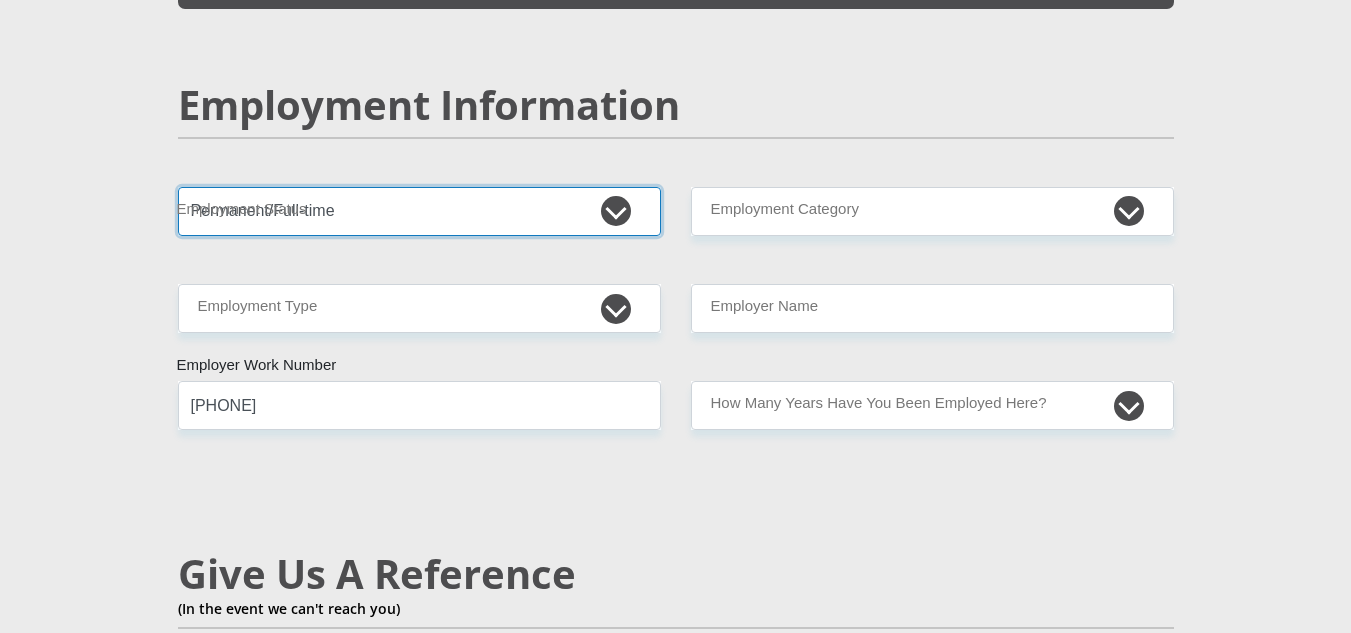 click on "Permanent/Full-time
Part-time/Casual
Contract Worker
Self-Employed
Housewife
Retired
Student
Medically Boarded
Disability
Unemployed" at bounding box center (419, 211) 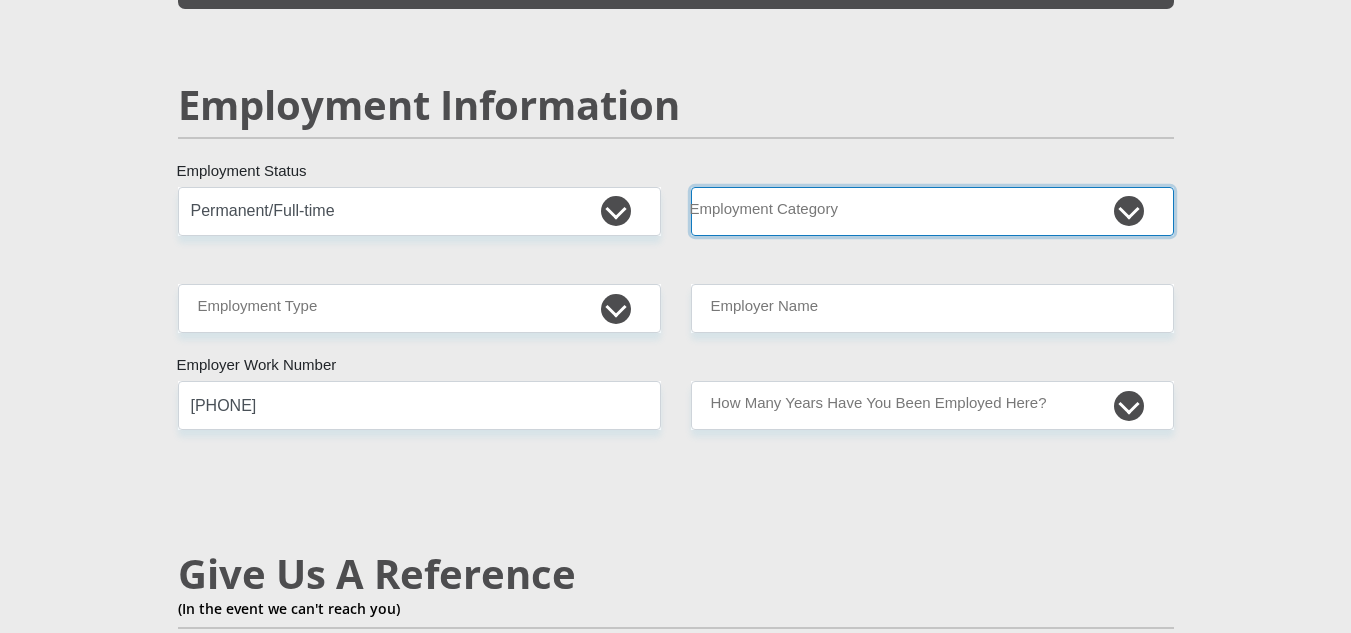 click on "AGRICULTURE
ALCOHOL & TOBACCO
CONSTRUCTION MATERIALS
METALLURGY
EQUIPMENT FOR RENEWABLE ENERGY
SPECIALIZED CONTRACTORS
CAR
GAMING (INCL. INTERNET
OTHER WHOLESALE
UNLICENSED PHARMACEUTICALS
CURRENCY EXCHANGE HOUSES
OTHER FINANCIAL INSTITUTIONS & INSURANCE
REAL ESTATE AGENTS
OIL & GAS
OTHER MATERIALS (E.G. IRON ORE)
PRECIOUS STONES & PRECIOUS METALS
POLITICAL ORGANIZATIONS
RELIGIOUS ORGANIZATIONS(NOT SECTS)
ACTI. HAVING BUSINESS DEAL WITH PUBLIC ADMINISTRATION
LAUNDROMATS" at bounding box center [932, 211] 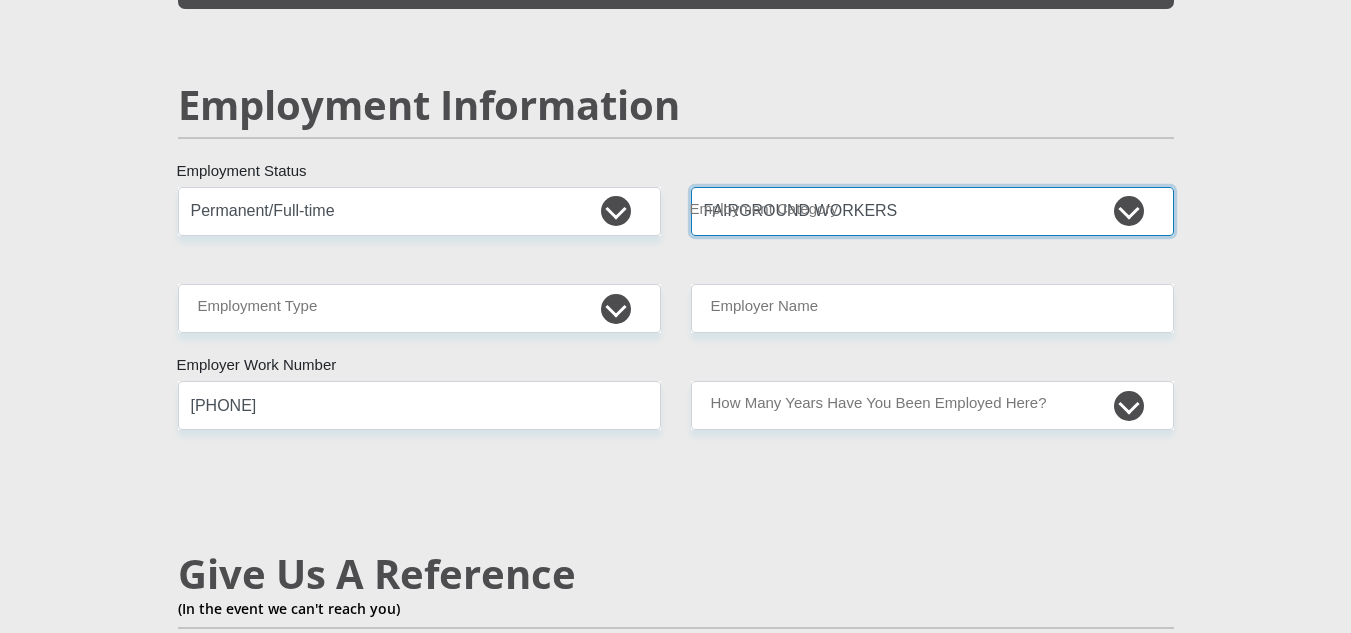 click on "AGRICULTURE
ALCOHOL & TOBACCO
CONSTRUCTION MATERIALS
METALLURGY
EQUIPMENT FOR RENEWABLE ENERGY
SPECIALIZED CONTRACTORS
CAR
GAMING (INCL. INTERNET
OTHER WHOLESALE
UNLICENSED PHARMACEUTICALS
CURRENCY EXCHANGE HOUSES
OTHER FINANCIAL INSTITUTIONS & INSURANCE
REAL ESTATE AGENTS
OIL & GAS
OTHER MATERIALS (E.G. IRON ORE)
PRECIOUS STONES & PRECIOUS METALS
POLITICAL ORGANIZATIONS
RELIGIOUS ORGANIZATIONS(NOT SECTS)
ACTI. HAVING BUSINESS DEAL WITH PUBLIC ADMINISTRATION
LAUNDROMATS" at bounding box center [932, 211] 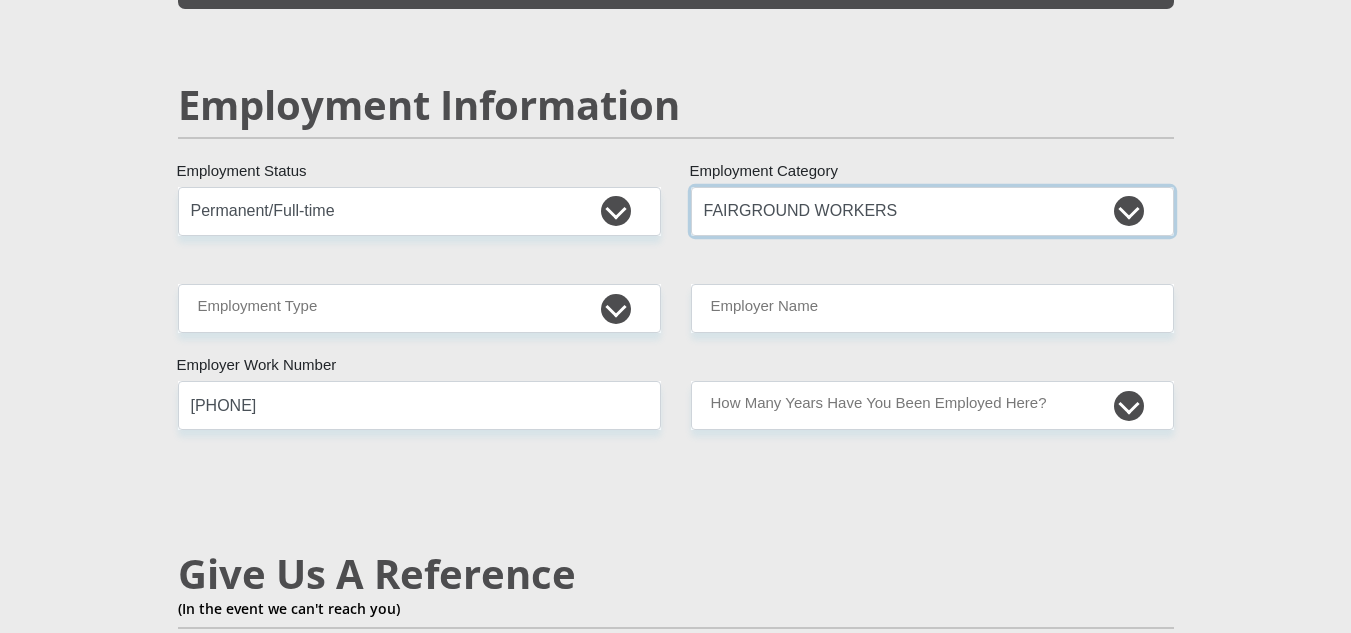 click on "AGRICULTURE
ALCOHOL & TOBACCO
CONSTRUCTION MATERIALS
METALLURGY
EQUIPMENT FOR RENEWABLE ENERGY
SPECIALIZED CONTRACTORS
CAR
GAMING (INCL. INTERNET
OTHER WHOLESALE
UNLICENSED PHARMACEUTICALS
CURRENCY EXCHANGE HOUSES
OTHER FINANCIAL INSTITUTIONS & INSURANCE
REAL ESTATE AGENTS
OIL & GAS
OTHER MATERIALS (E.G. IRON ORE)
PRECIOUS STONES & PRECIOUS METALS
POLITICAL ORGANIZATIONS
RELIGIOUS ORGANIZATIONS(NOT SECTS)
ACTI. HAVING BUSINESS DEAL WITH PUBLIC ADMINISTRATION
LAUNDROMATS" at bounding box center (932, 211) 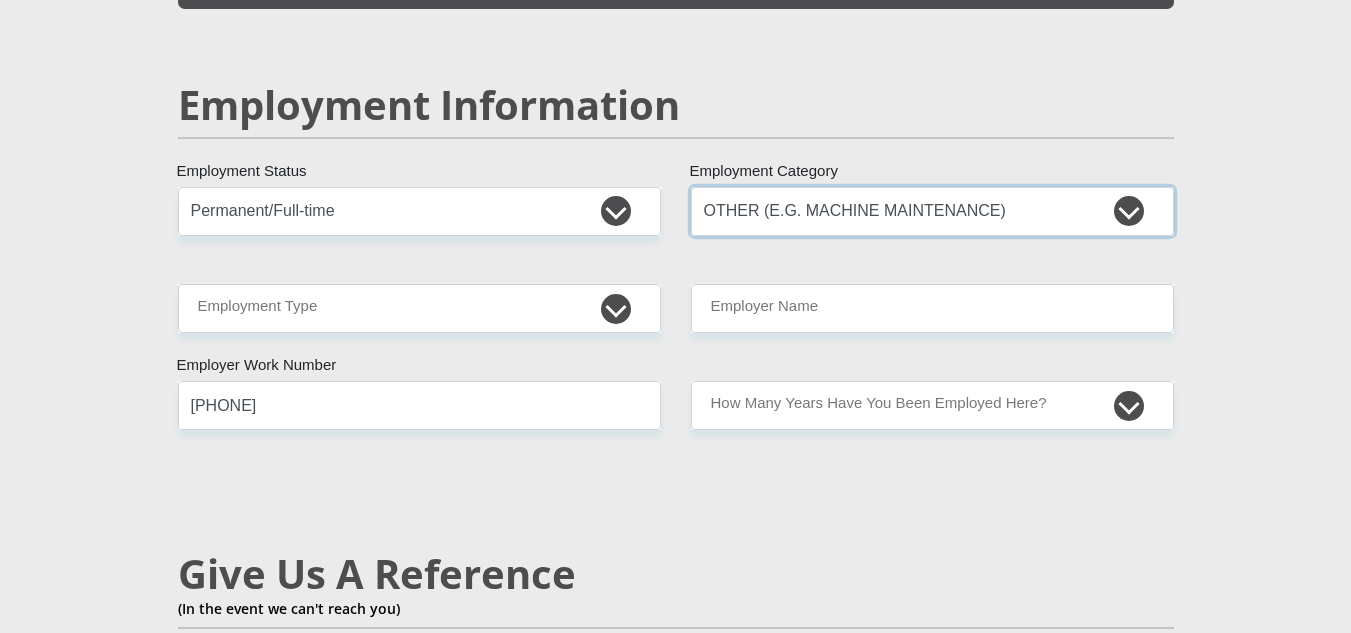 click on "AGRICULTURE
ALCOHOL & TOBACCO
CONSTRUCTION MATERIALS
METALLURGY
EQUIPMENT FOR RENEWABLE ENERGY
SPECIALIZED CONTRACTORS
CAR
GAMING (INCL. INTERNET
OTHER WHOLESALE
UNLICENSED PHARMACEUTICALS
CURRENCY EXCHANGE HOUSES
OTHER FINANCIAL INSTITUTIONS & INSURANCE
REAL ESTATE AGENTS
OIL & GAS
OTHER MATERIALS (E.G. IRON ORE)
PRECIOUS STONES & PRECIOUS METALS
POLITICAL ORGANIZATIONS
RELIGIOUS ORGANIZATIONS(NOT SECTS)
ACTI. HAVING BUSINESS DEAL WITH PUBLIC ADMINISTRATION
LAUNDROMATS" at bounding box center (932, 211) 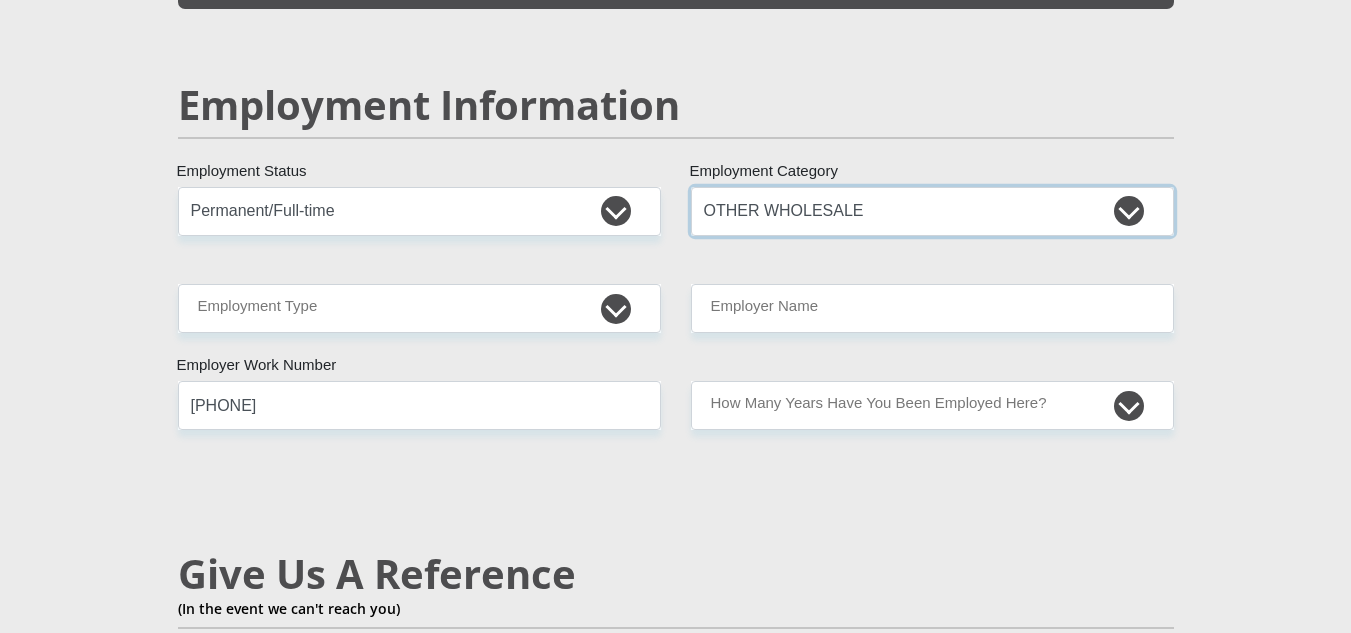 click on "AGRICULTURE
ALCOHOL & TOBACCO
CONSTRUCTION MATERIALS
METALLURGY
EQUIPMENT FOR RENEWABLE ENERGY
SPECIALIZED CONTRACTORS
CAR
GAMING (INCL. INTERNET
OTHER WHOLESALE
UNLICENSED PHARMACEUTICALS
CURRENCY EXCHANGE HOUSES
OTHER FINANCIAL INSTITUTIONS & INSURANCE
REAL ESTATE AGENTS
OIL & GAS
OTHER MATERIALS (E.G. IRON ORE)
PRECIOUS STONES & PRECIOUS METALS
POLITICAL ORGANIZATIONS
RELIGIOUS ORGANIZATIONS(NOT SECTS)
ACTI. HAVING BUSINESS DEAL WITH PUBLIC ADMINISTRATION
LAUNDROMATS" at bounding box center [932, 211] 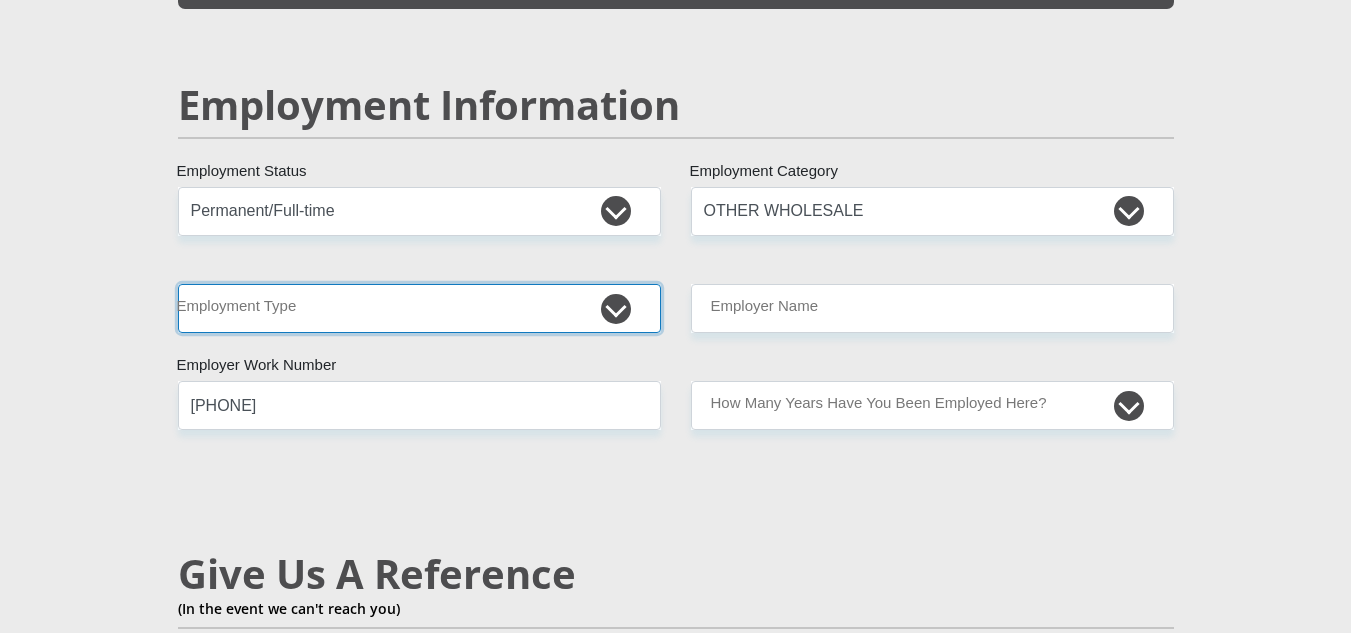 click on "College/Lecturer
Craft Seller
Creative
Driver
Executive
Farmer
Forces - Non Commissioned
Forces - Officer
Hawker
Housewife
Labourer
Licenced Professional
Manager
Miner
Non Licenced Professional
Office Staff/Clerk
Outside Worker
Pensioner
Permanent Teacher
Production/Manufacturing
Sales
Self-Employed
Semi-Professional Worker
Service Industry  Social Worker  Student" at bounding box center (419, 308) 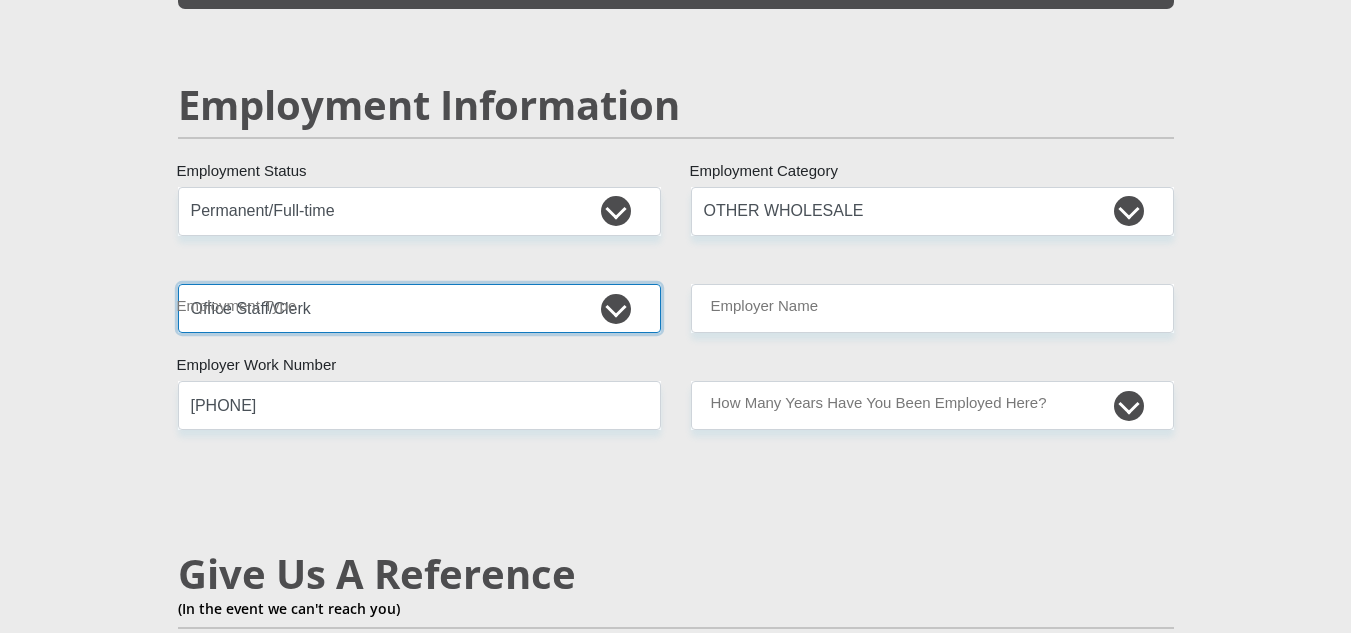 click on "College/Lecturer
Craft Seller
Creative
Driver
Executive
Farmer
Forces - Non Commissioned
Forces - Officer
Hawker
Housewife
Labourer
Licenced Professional
Manager
Miner
Non Licenced Professional
Office Staff/Clerk
Outside Worker
Pensioner
Permanent Teacher
Production/Manufacturing
Sales
Self-Employed
Semi-Professional Worker
Service Industry  Social Worker  Student" at bounding box center [419, 308] 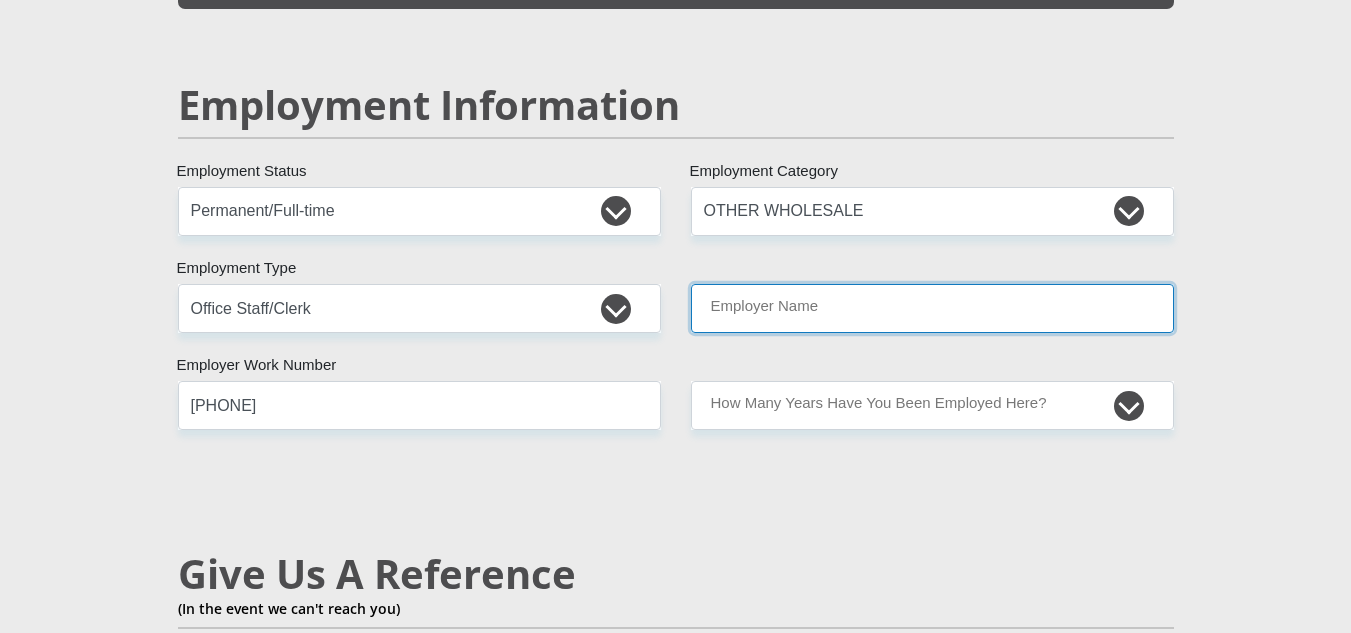 click on "Employer Name" at bounding box center (932, 308) 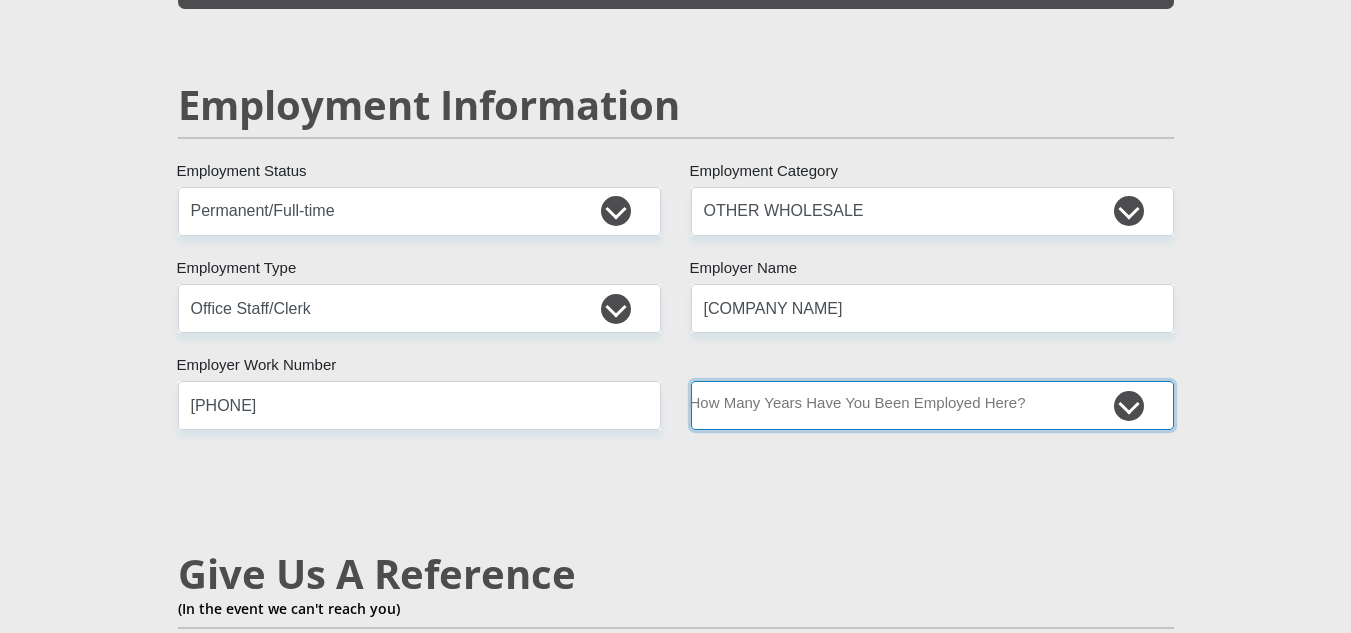 click on "less than 1 year
1-3 years
3-5 years
5+ years" at bounding box center [932, 405] 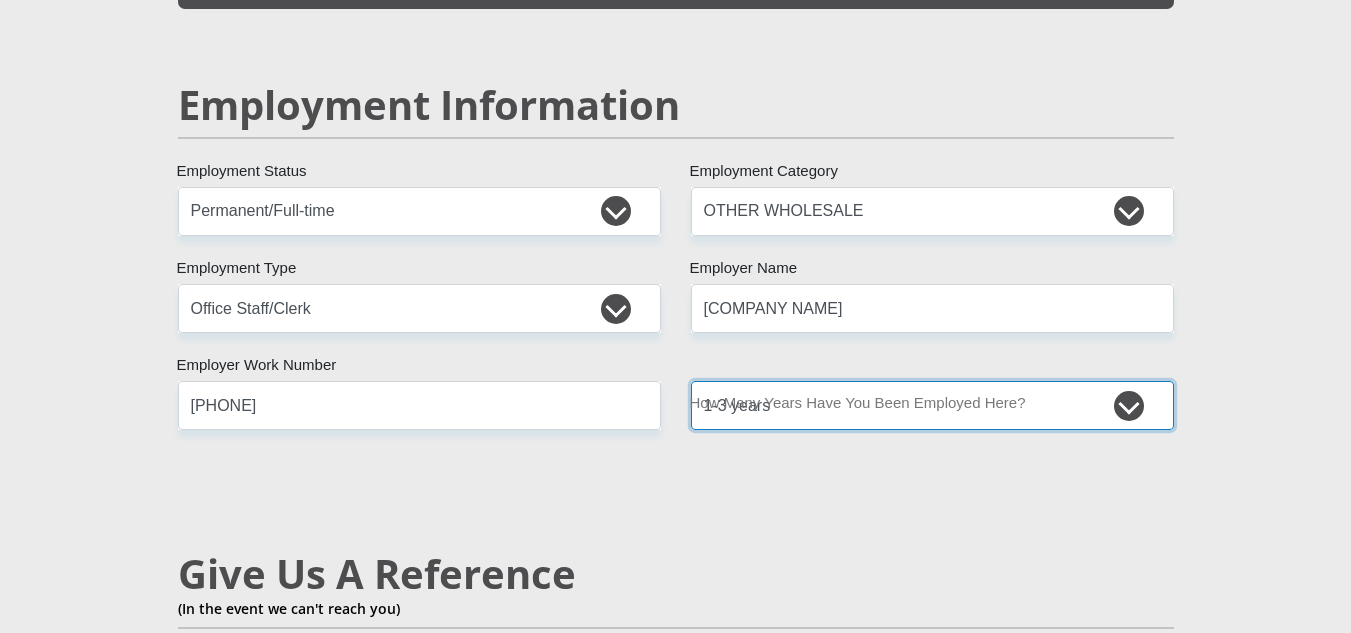 click on "less than 1 year
1-3 years
3-5 years
5+ years" at bounding box center [932, 405] 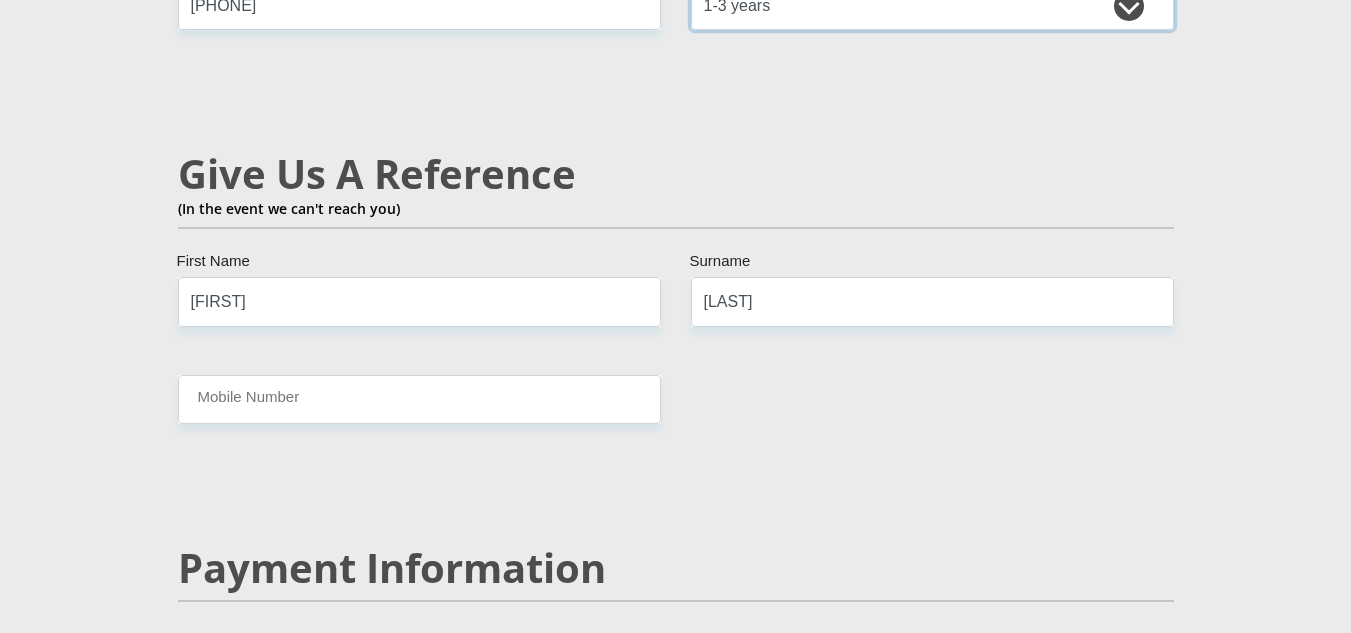 scroll, scrollTop: 3500, scrollLeft: 0, axis: vertical 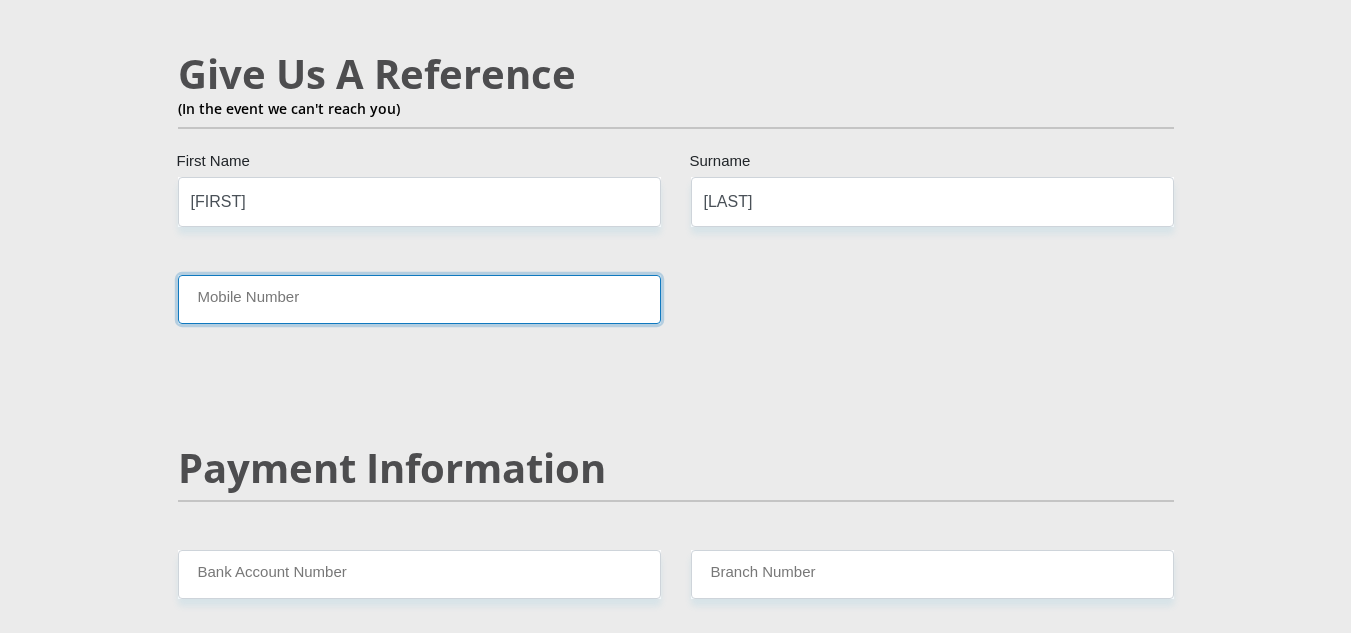 click on "Mobile Number" at bounding box center (419, 299) 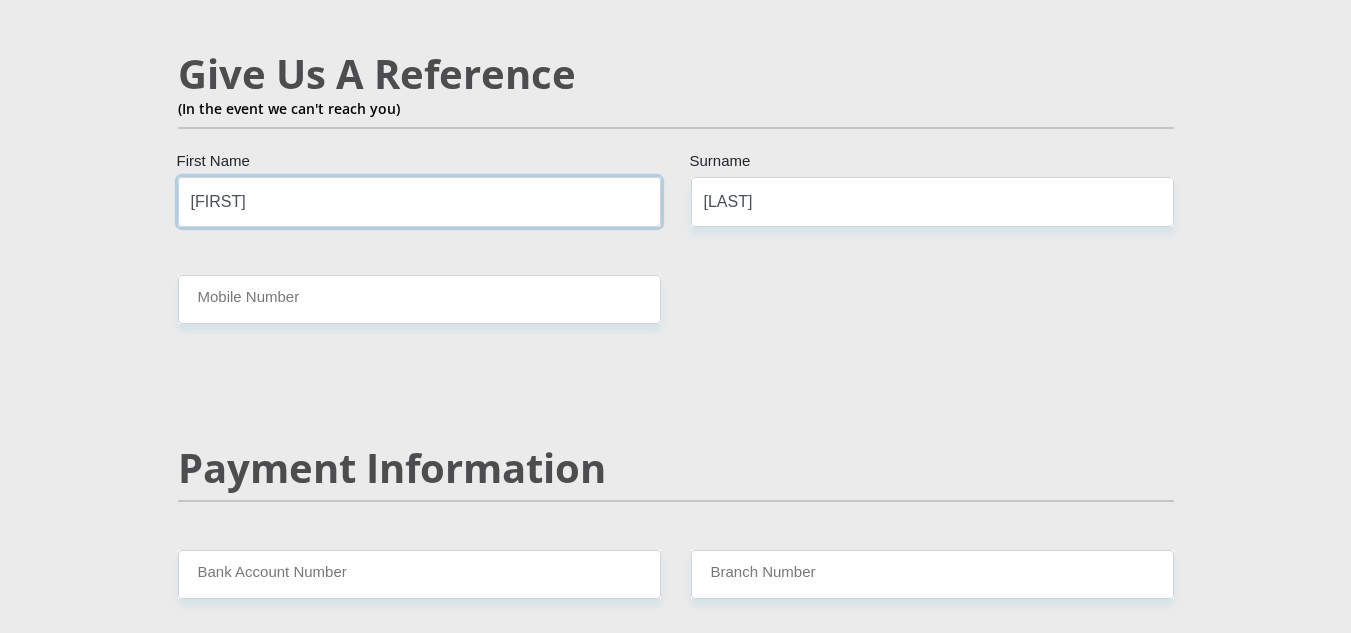 drag, startPoint x: 345, startPoint y: 184, endPoint x: 185, endPoint y: 179, distance: 160.07811 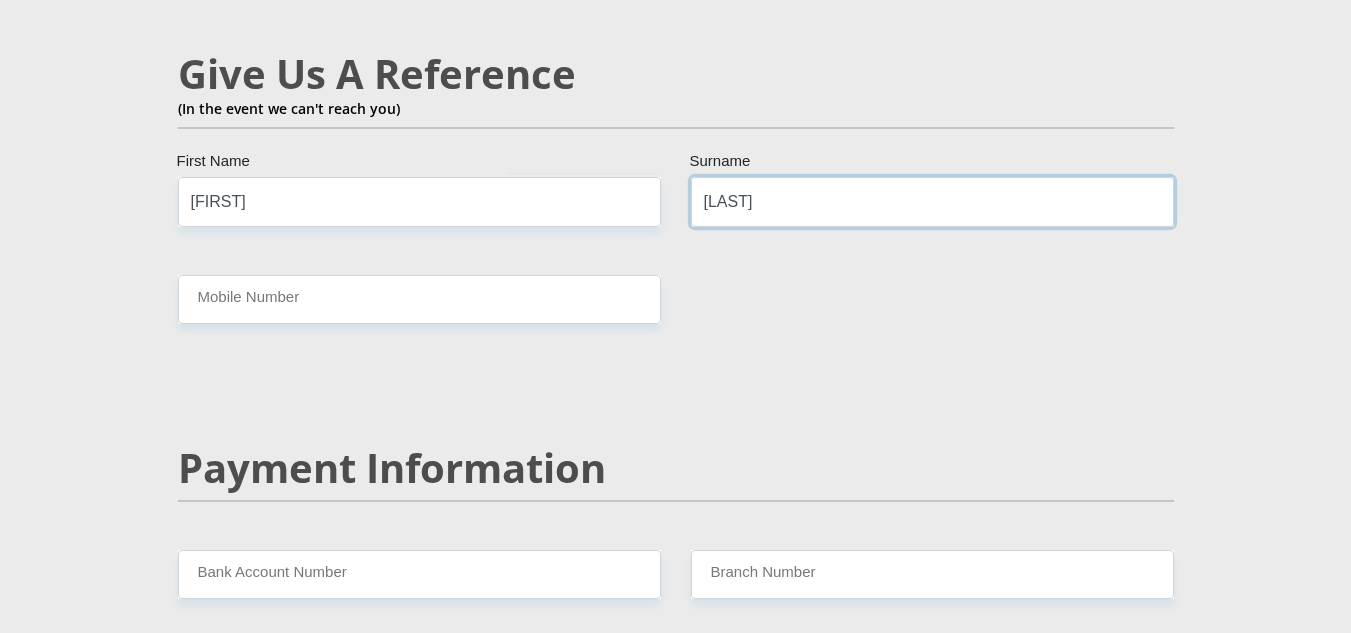 click on "[LAST]" at bounding box center [932, 201] 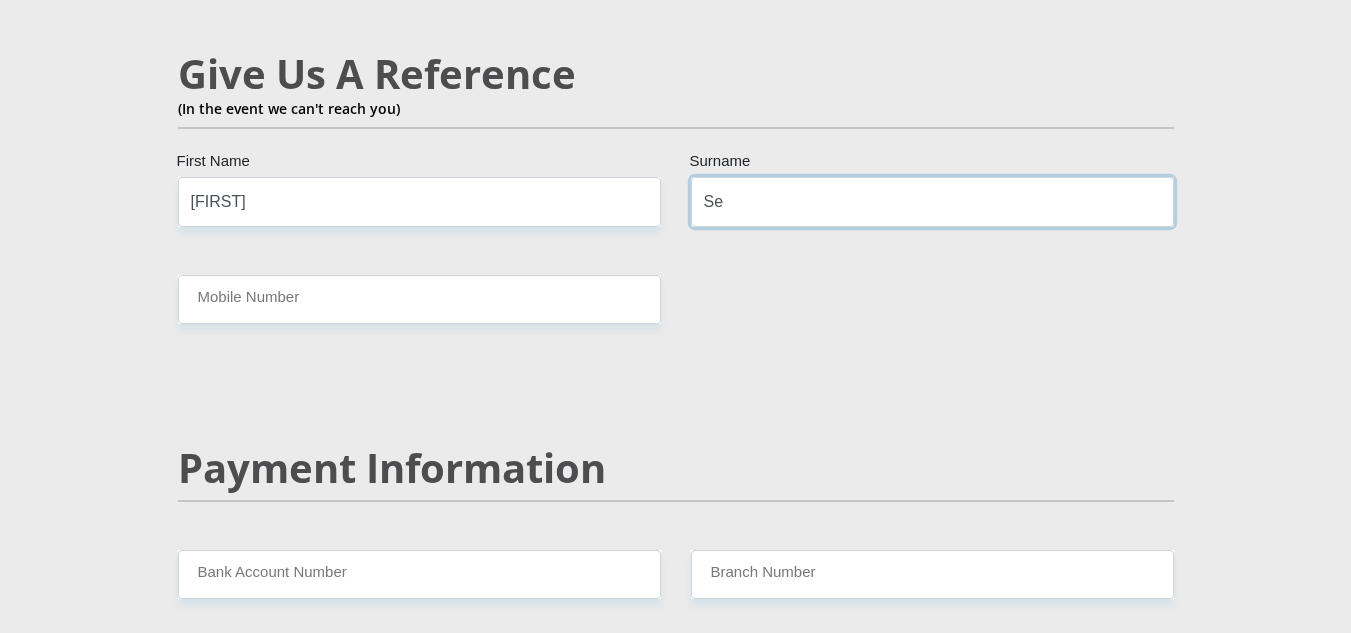 type on "S" 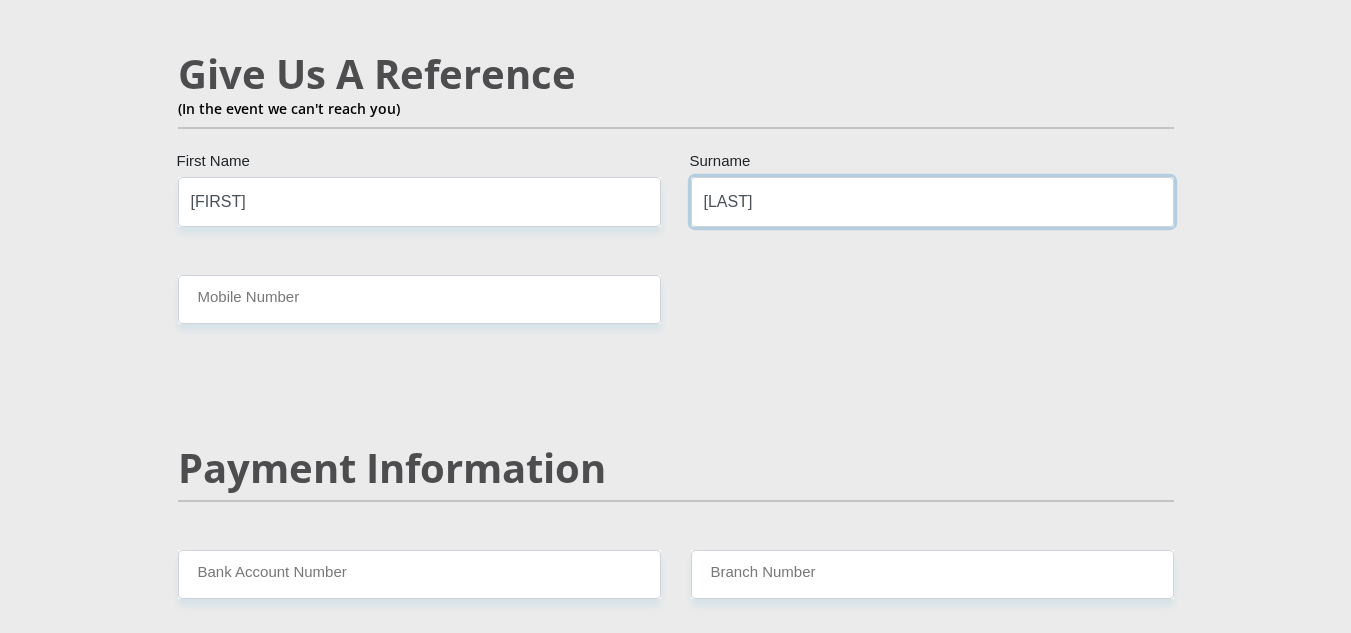 type on "[LAST]" 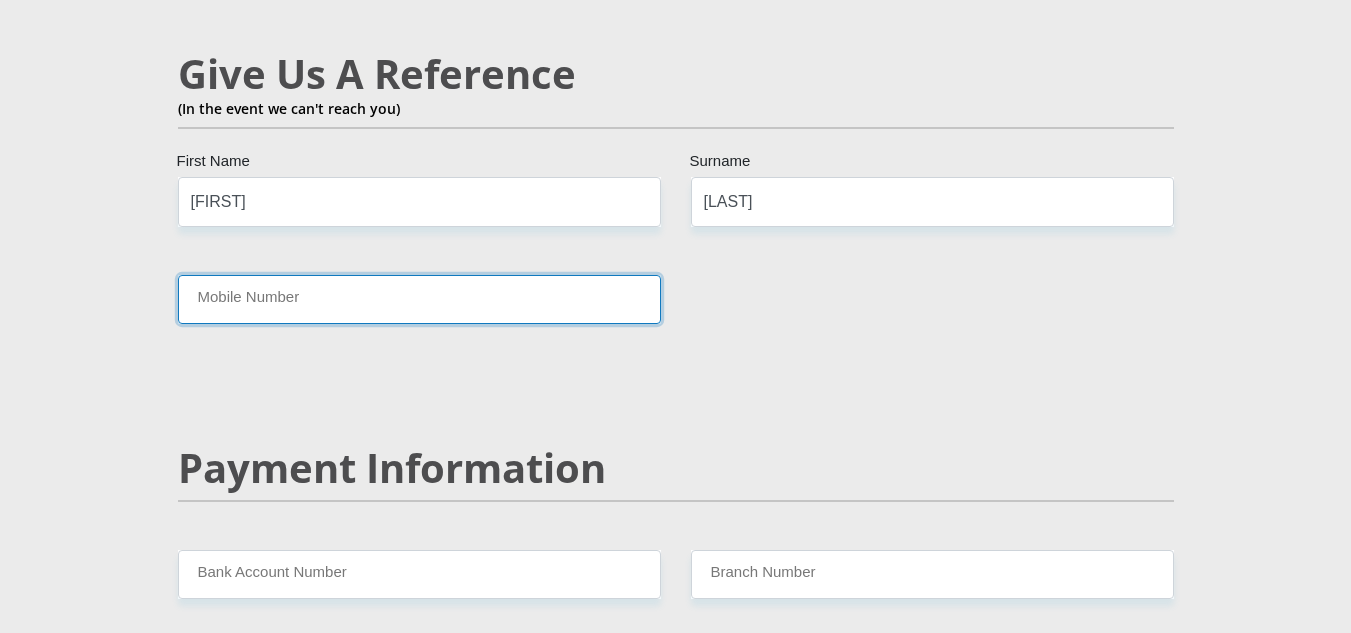 click on "Mobile Number" at bounding box center (419, 299) 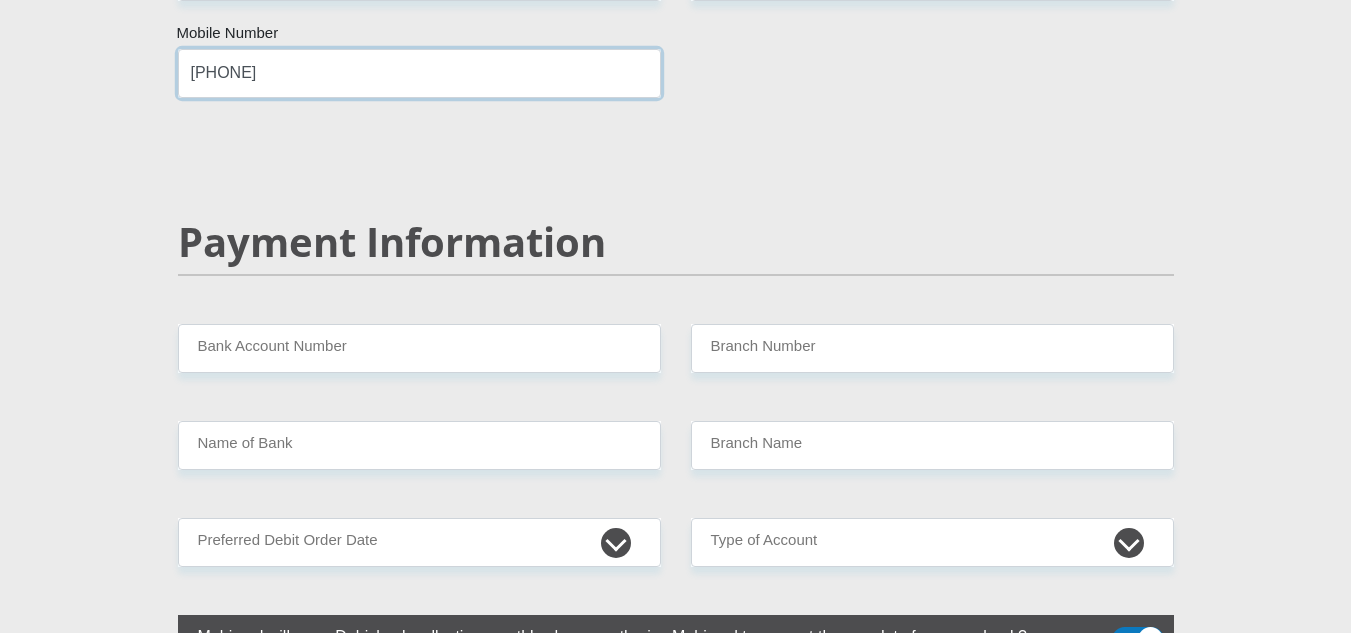 scroll, scrollTop: 3800, scrollLeft: 0, axis: vertical 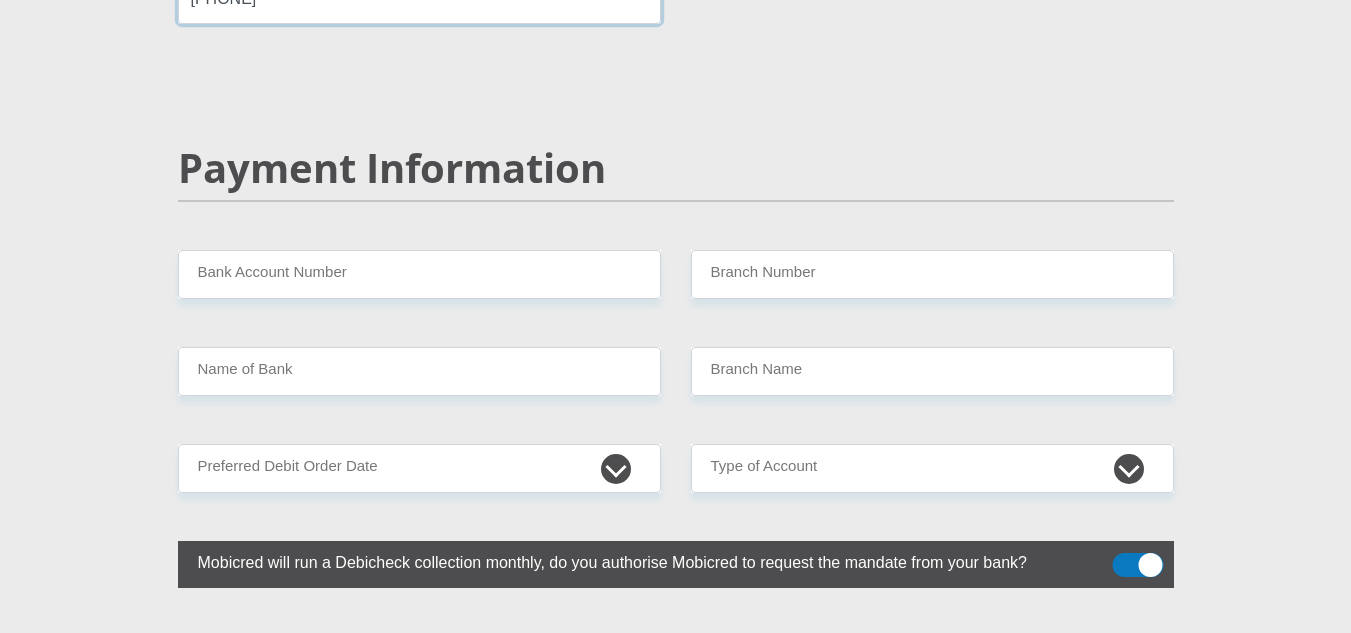 type on "[PHONE]" 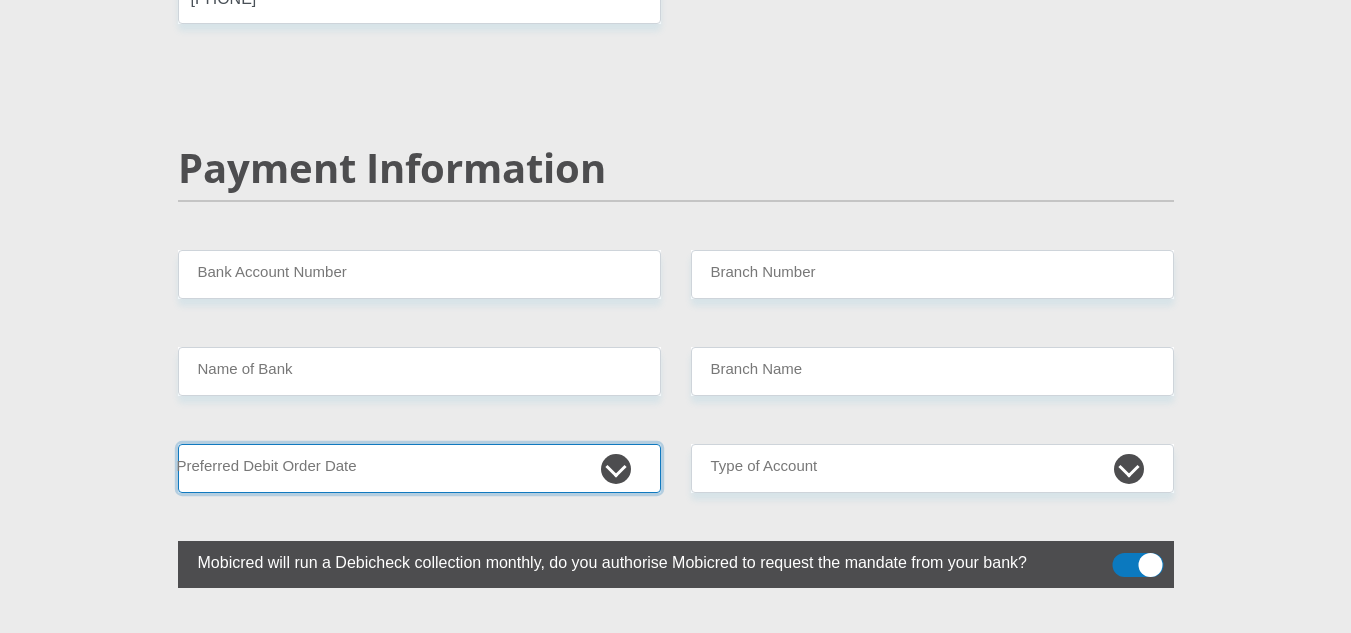 click on "1st
2nd
3rd
4th
5th
7th
18th
19th
20th
21st
22nd
23rd
24th
25th
26th
27th
28th
29th
30th" at bounding box center [419, 468] 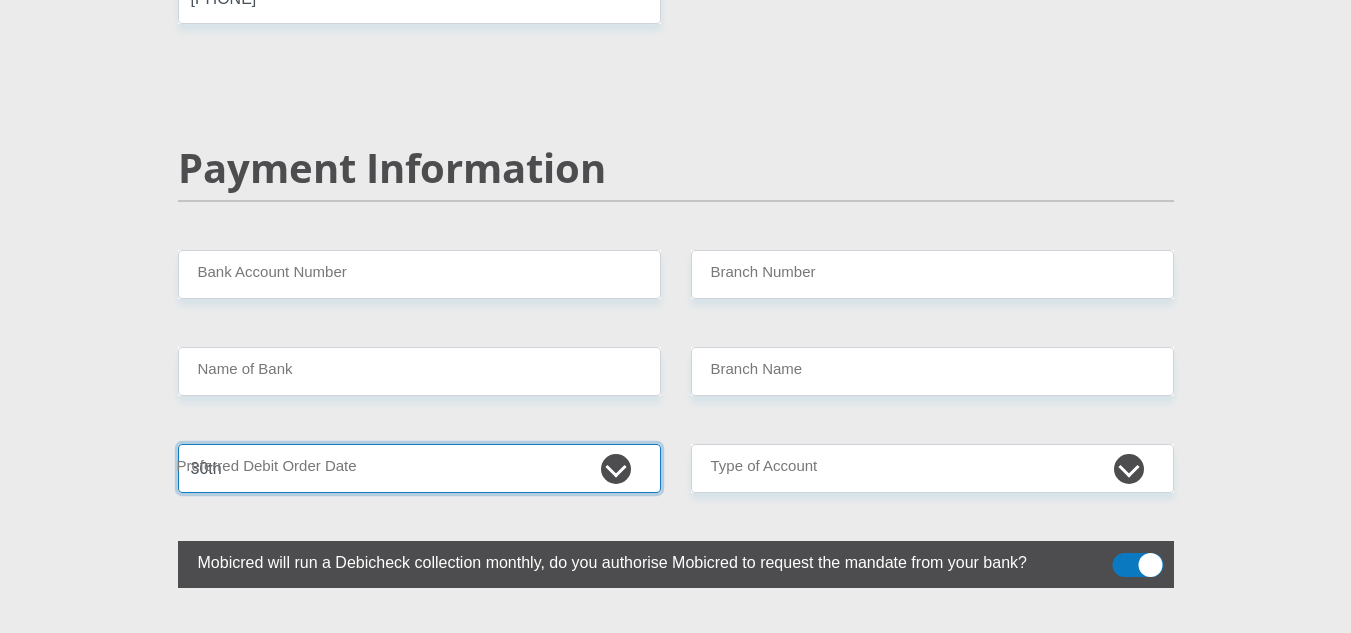 click on "1st
2nd
3rd
4th
5th
7th
18th
19th
20th
21st
22nd
23rd
24th
25th
26th
27th
28th
29th
30th" at bounding box center [419, 468] 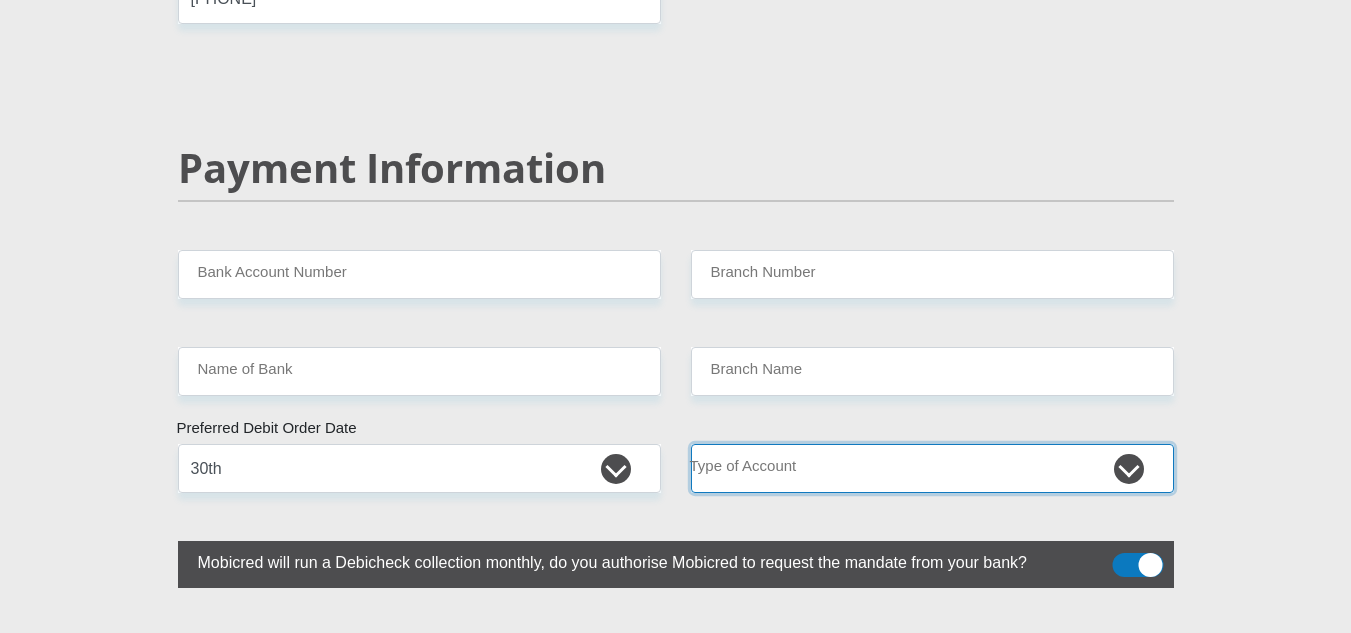 click on "Cheque
Savings" at bounding box center [932, 468] 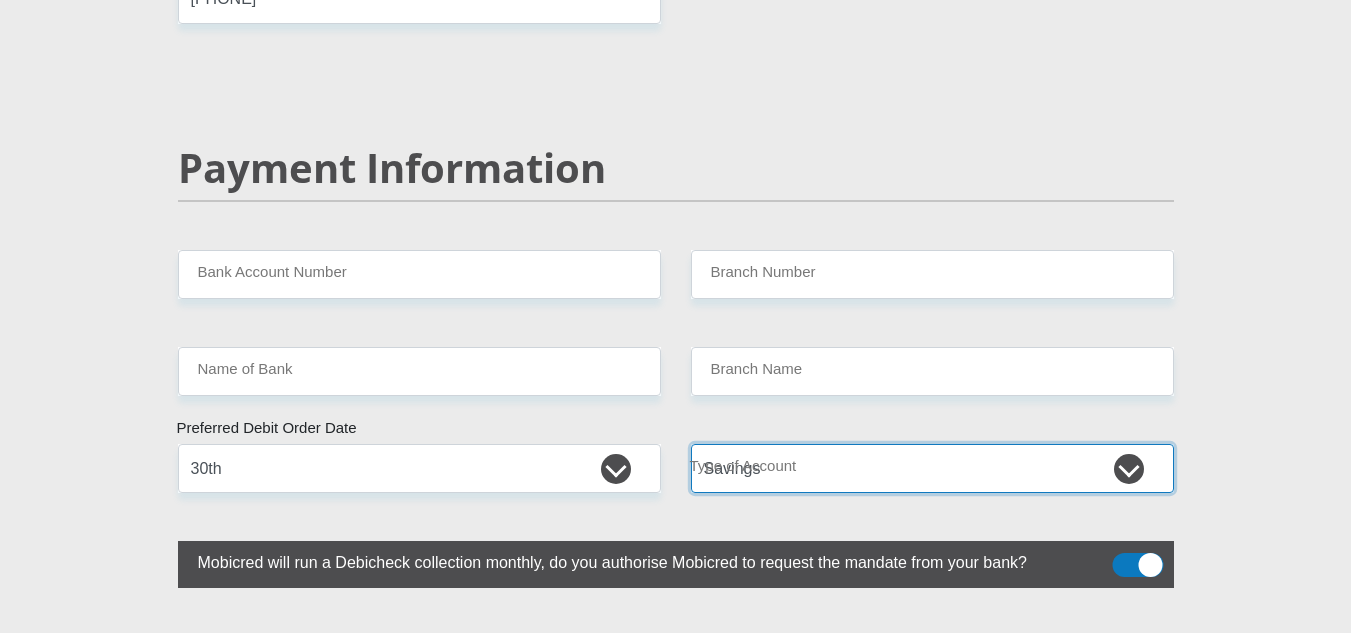 click on "Cheque
Savings" at bounding box center [932, 468] 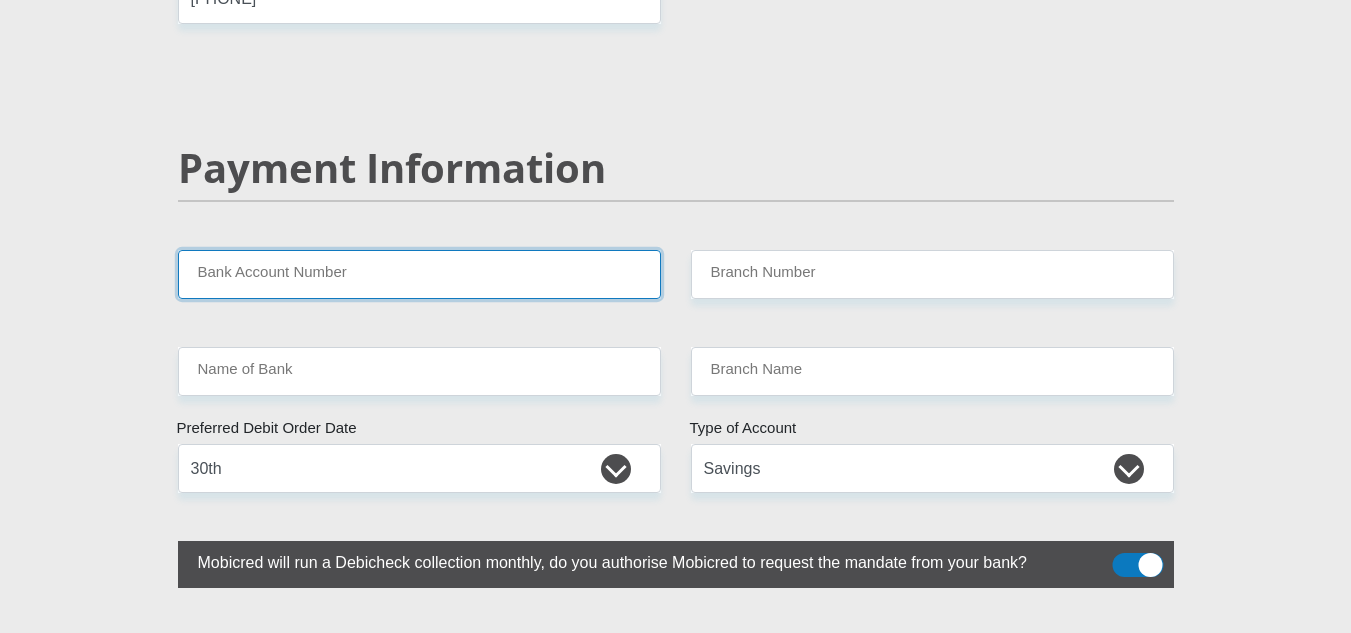 click on "Bank Account Number" at bounding box center (419, 274) 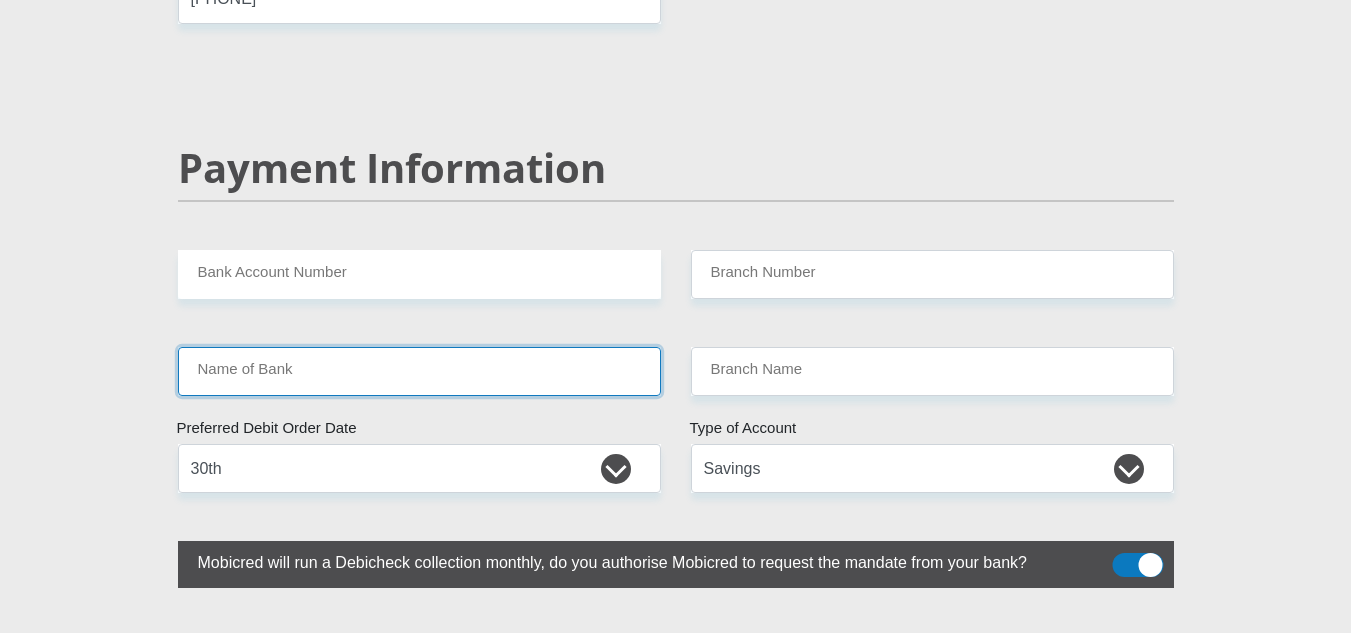 click on "Name of Bank" at bounding box center [419, 371] 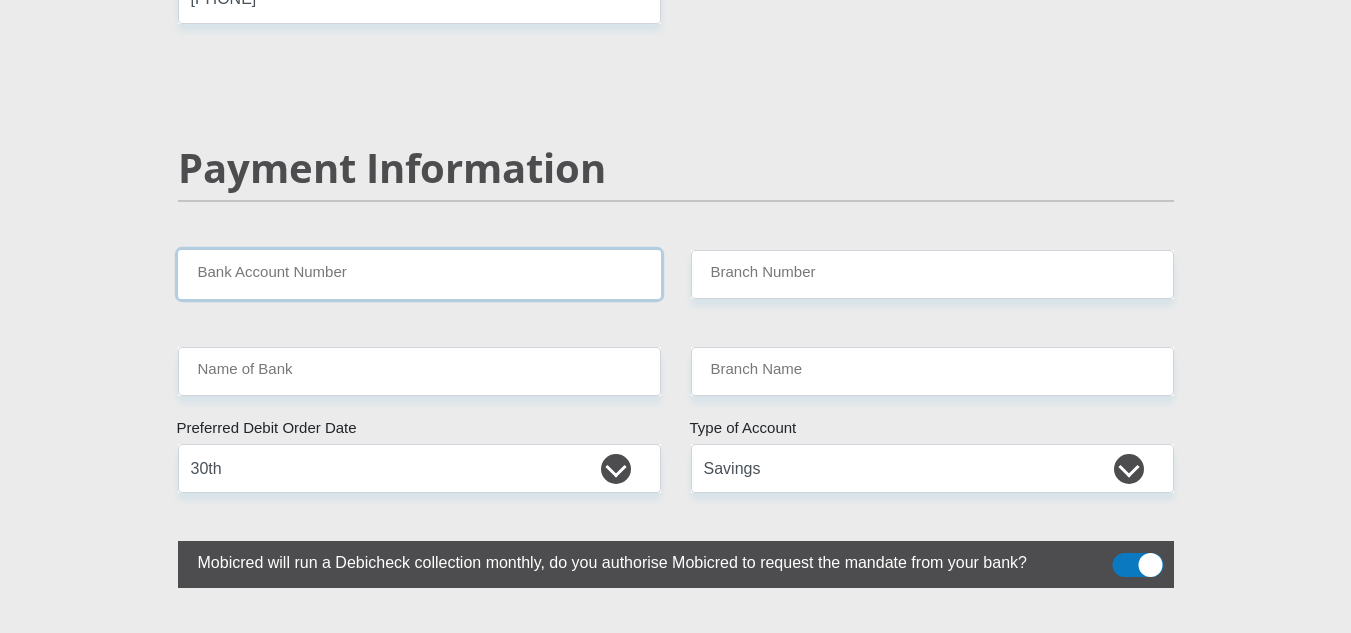 click on "Bank Account Number" at bounding box center (419, 274) 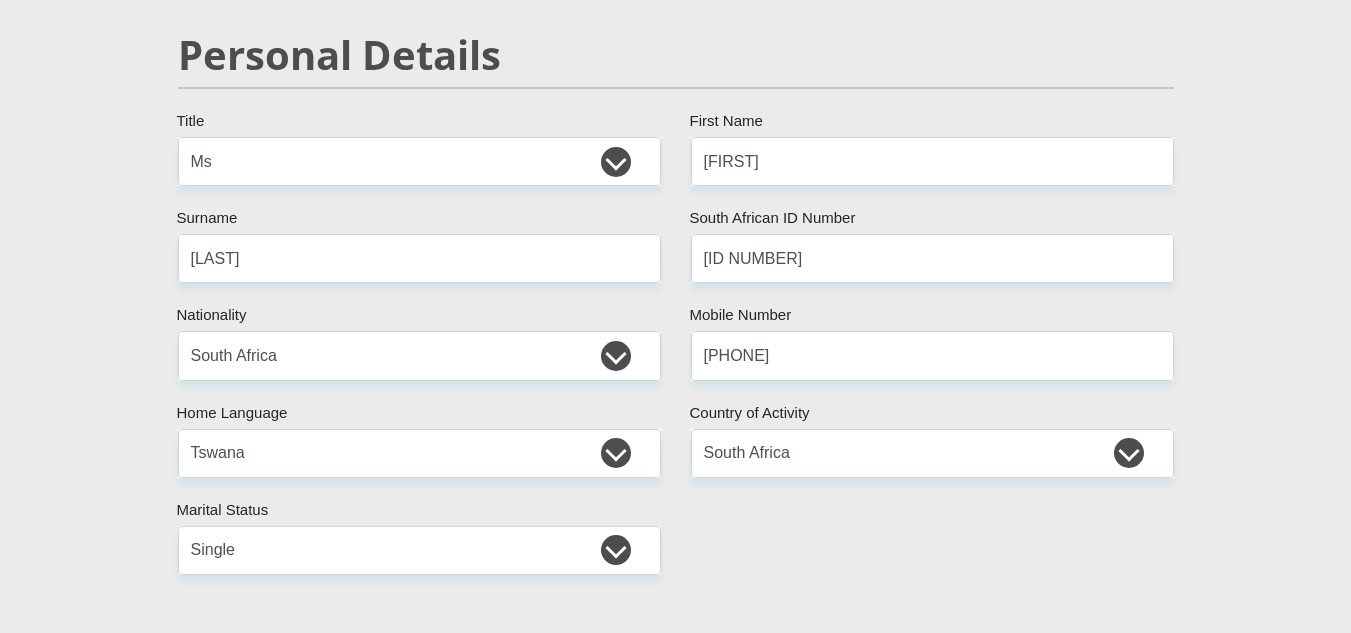 scroll, scrollTop: 0, scrollLeft: 0, axis: both 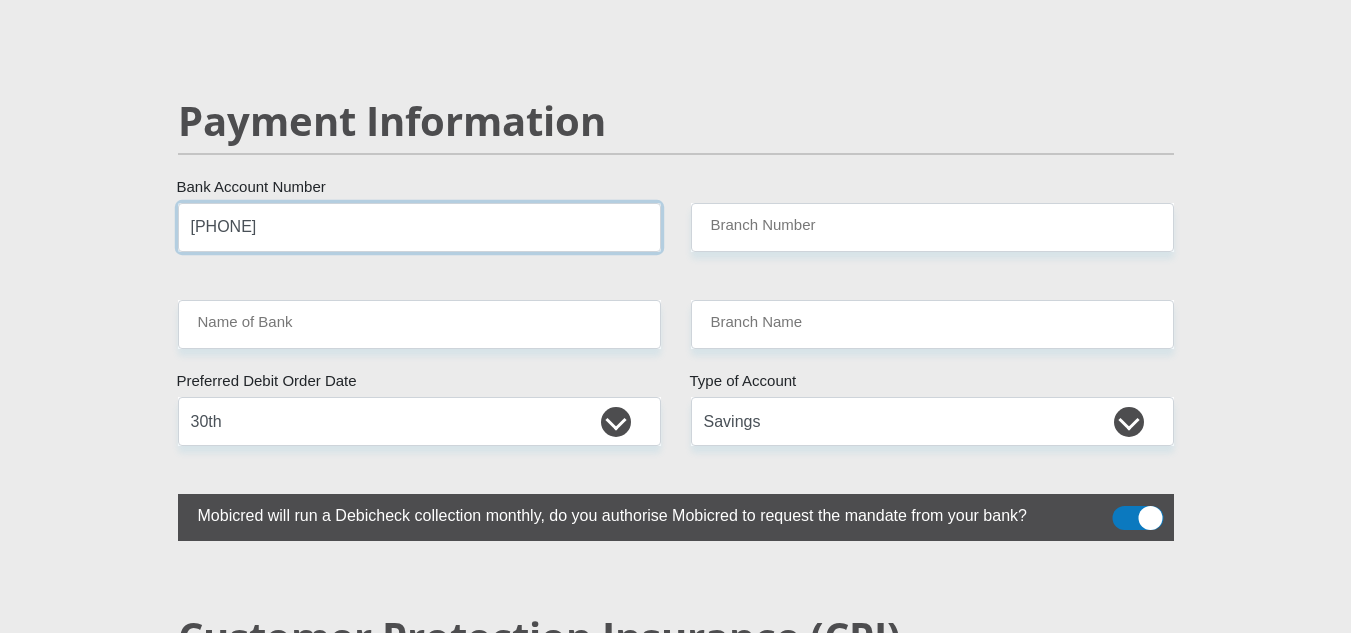 type on "[PHONE]" 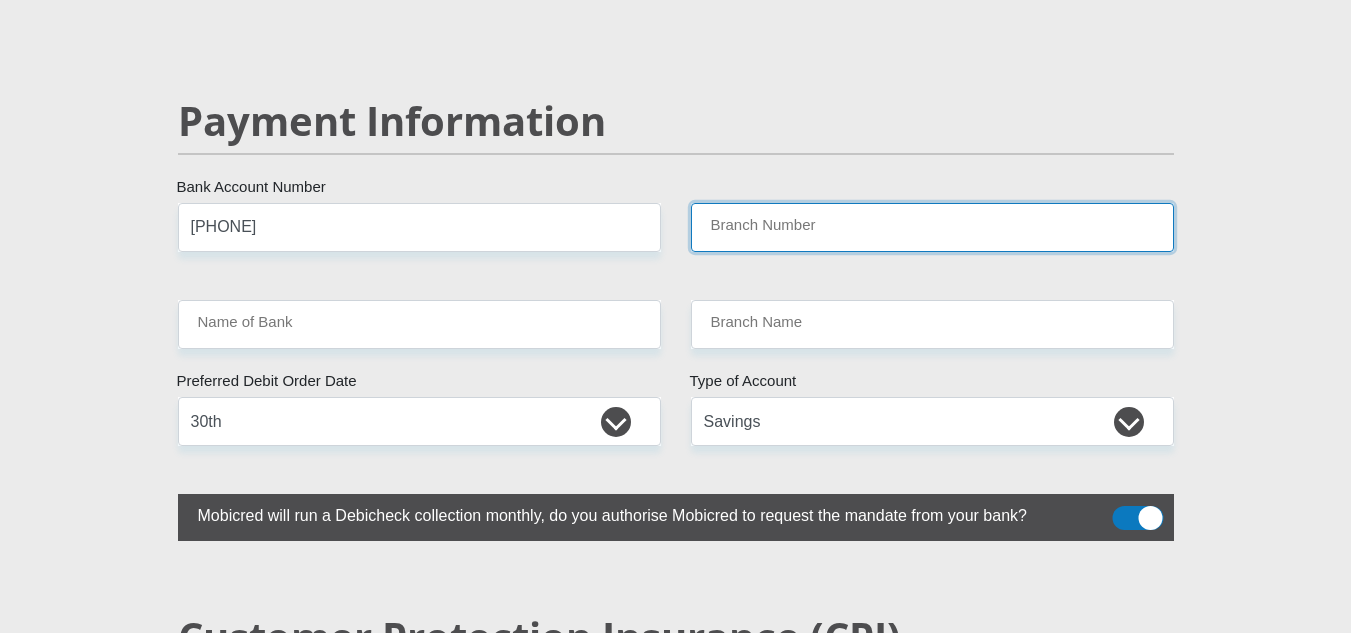 click on "Branch Number" at bounding box center [932, 227] 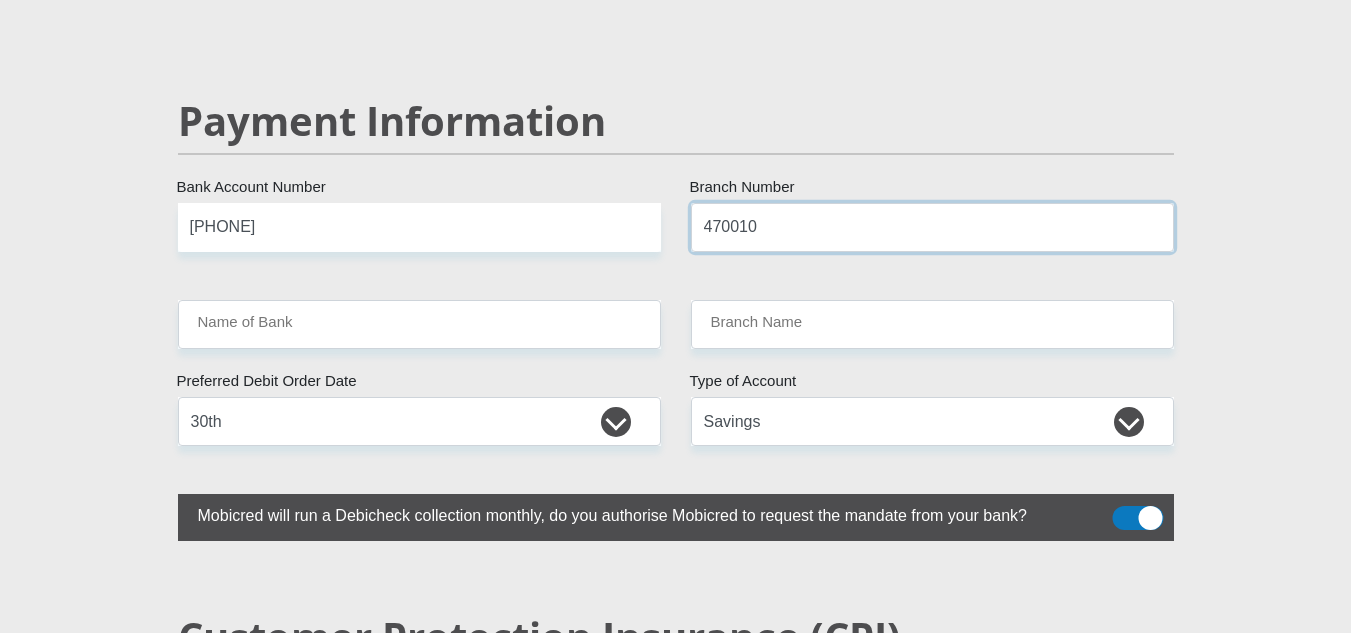 type on "470010" 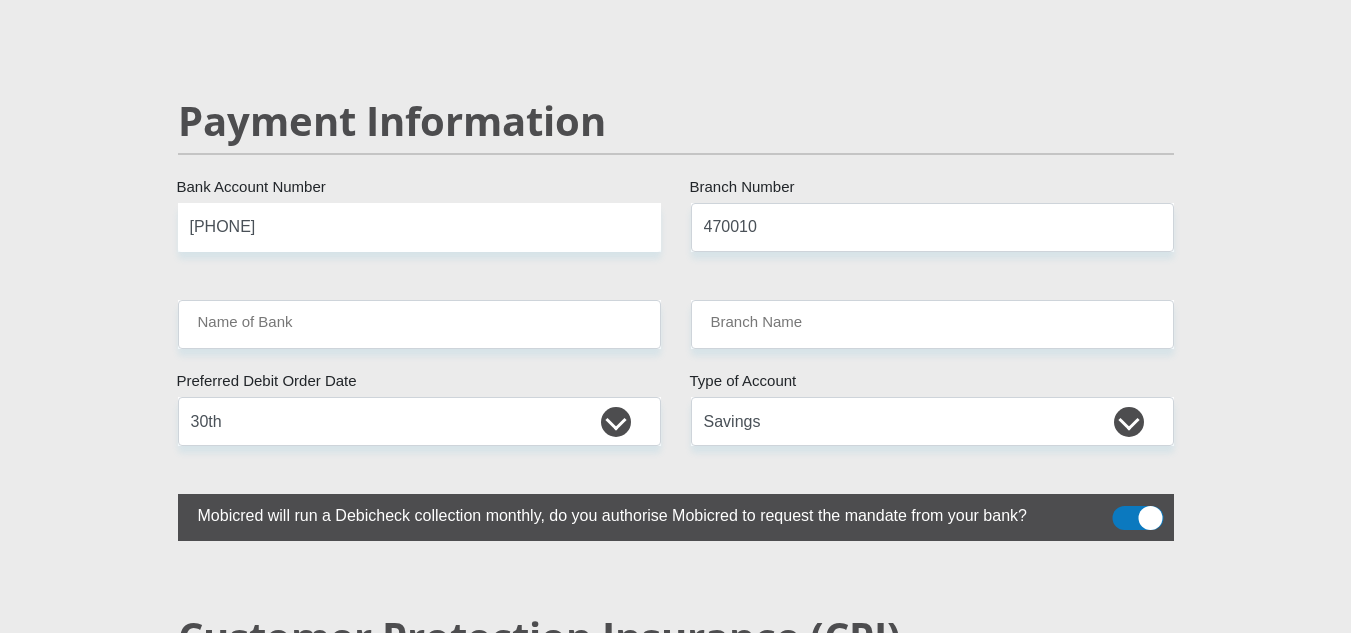 click on "[TITLE]
[FIRST]
First Name
[LAST]
Surname
[ID NUMBER]
South African ID Number
Please input valid ID number
[COUNTRY]
[COUNTRY]
[COUNTRY]
[COUNTRY]
[COUNTRY]
[COUNTRY]
[COUNTRY]
[COUNTRY]
[COUNTRY]
[COUNTRY]
[COUNTRY]
[COUNTRY]" at bounding box center [676, -669] 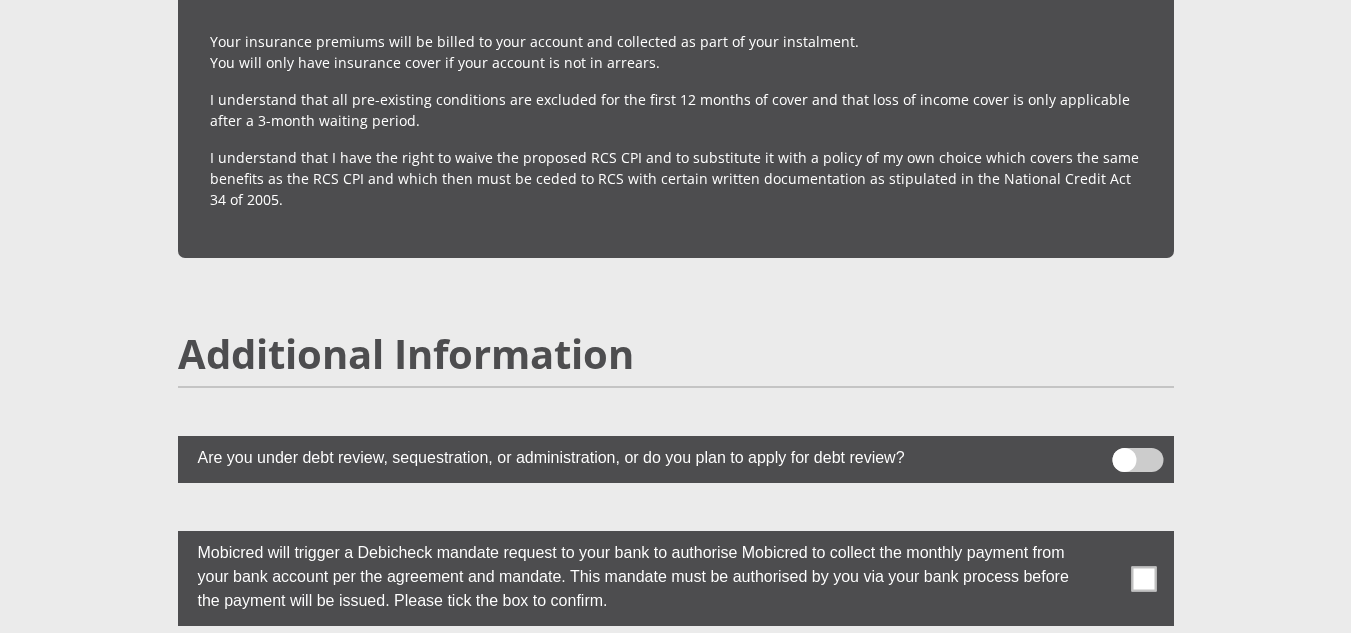 scroll, scrollTop: 5347, scrollLeft: 0, axis: vertical 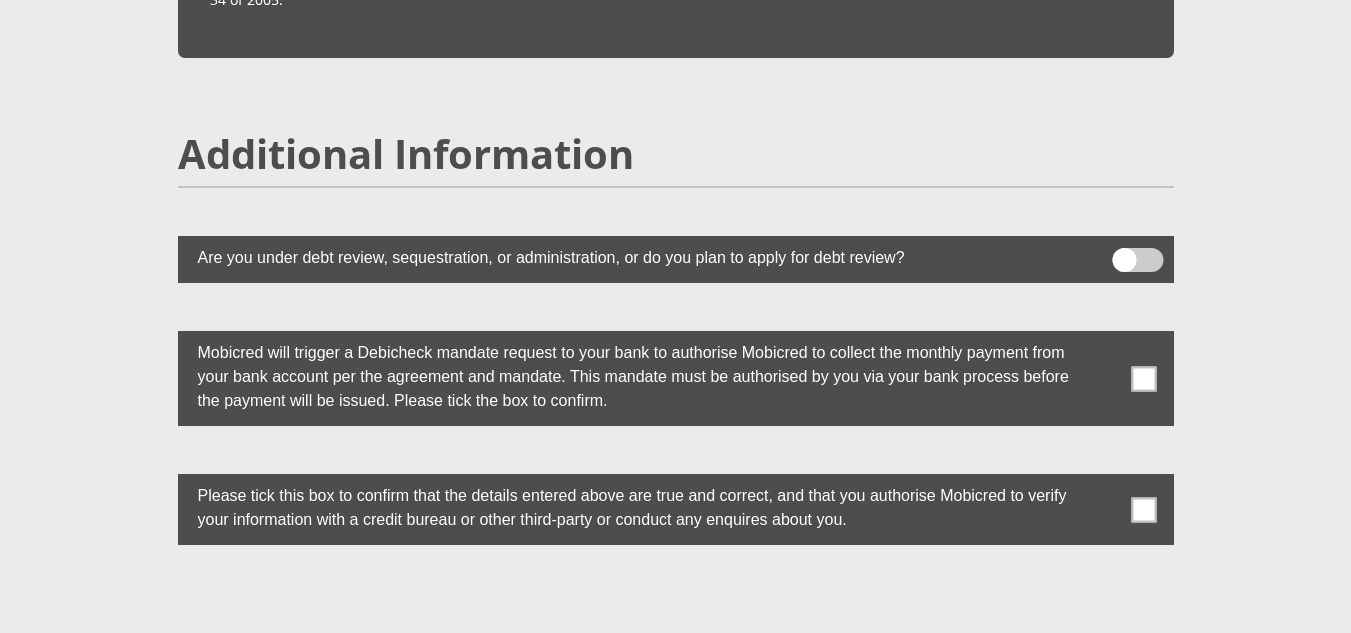 click at bounding box center (1143, 378) 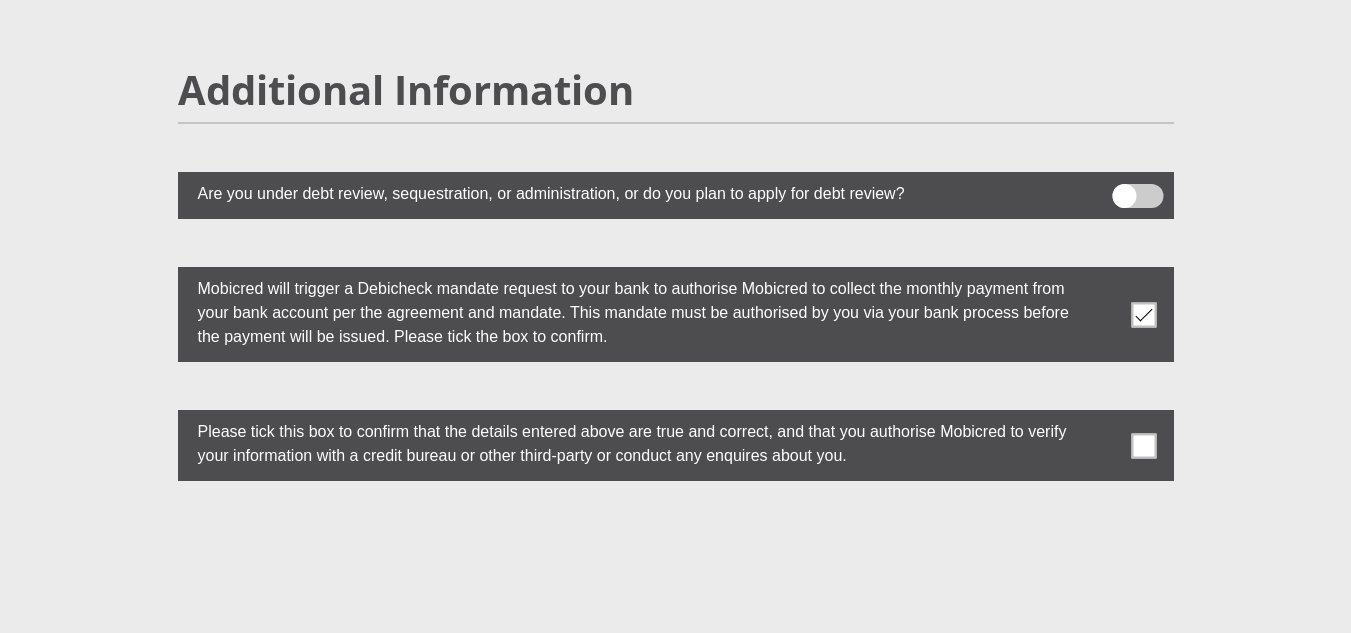 scroll, scrollTop: 5447, scrollLeft: 0, axis: vertical 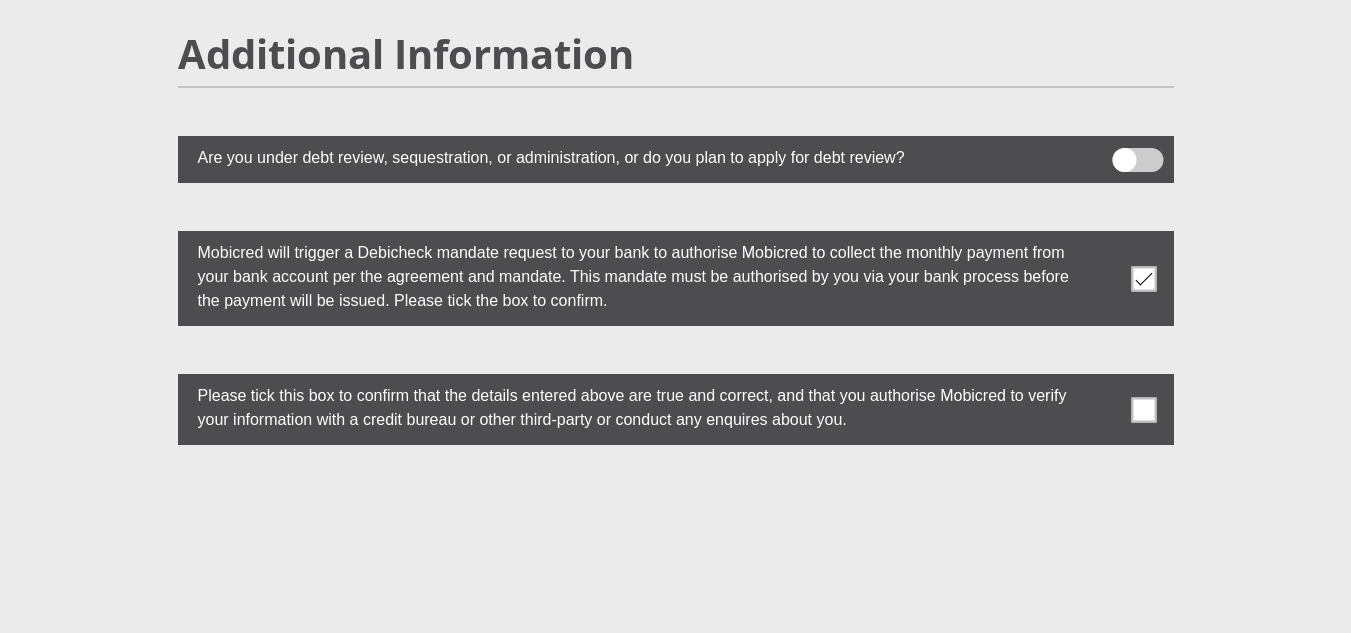 click at bounding box center (1143, 409) 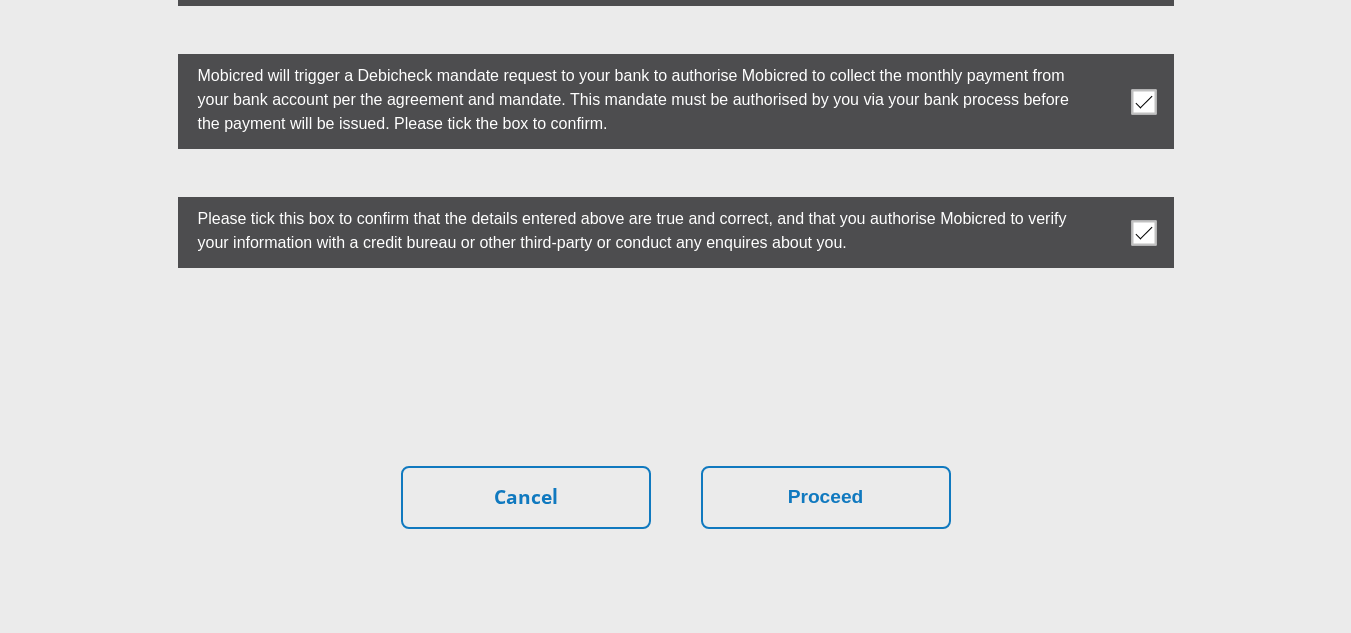 scroll, scrollTop: 5647, scrollLeft: 0, axis: vertical 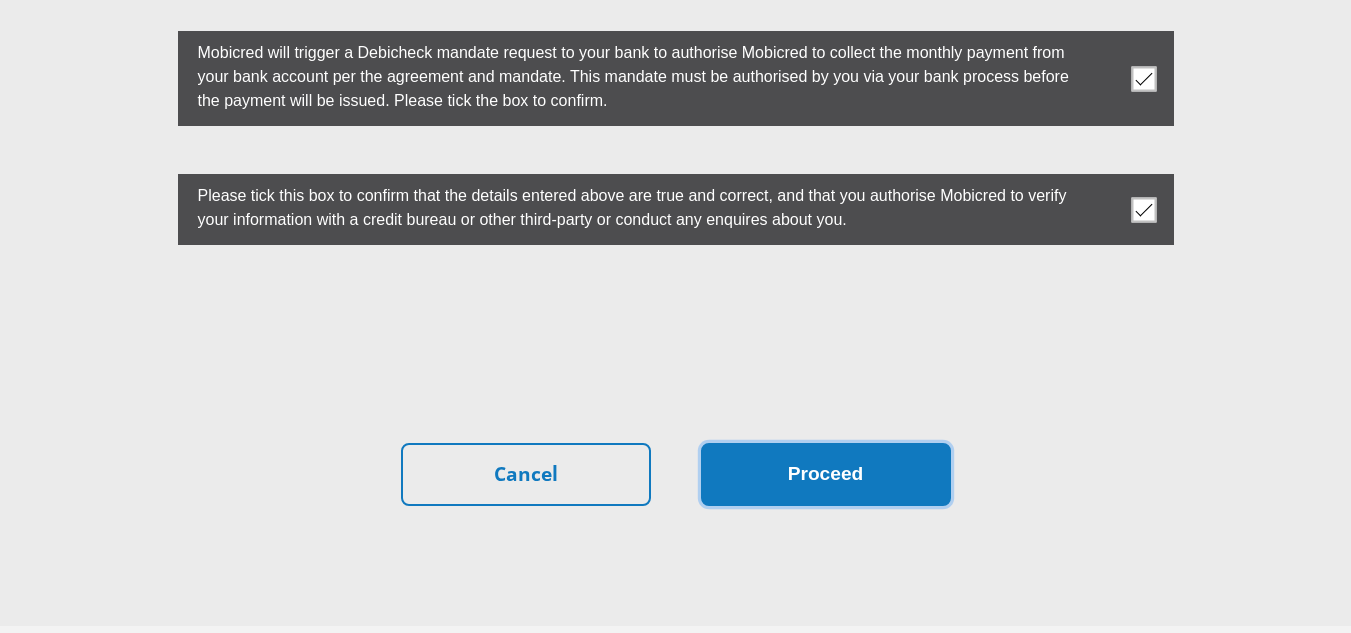 click on "Proceed" at bounding box center (826, 474) 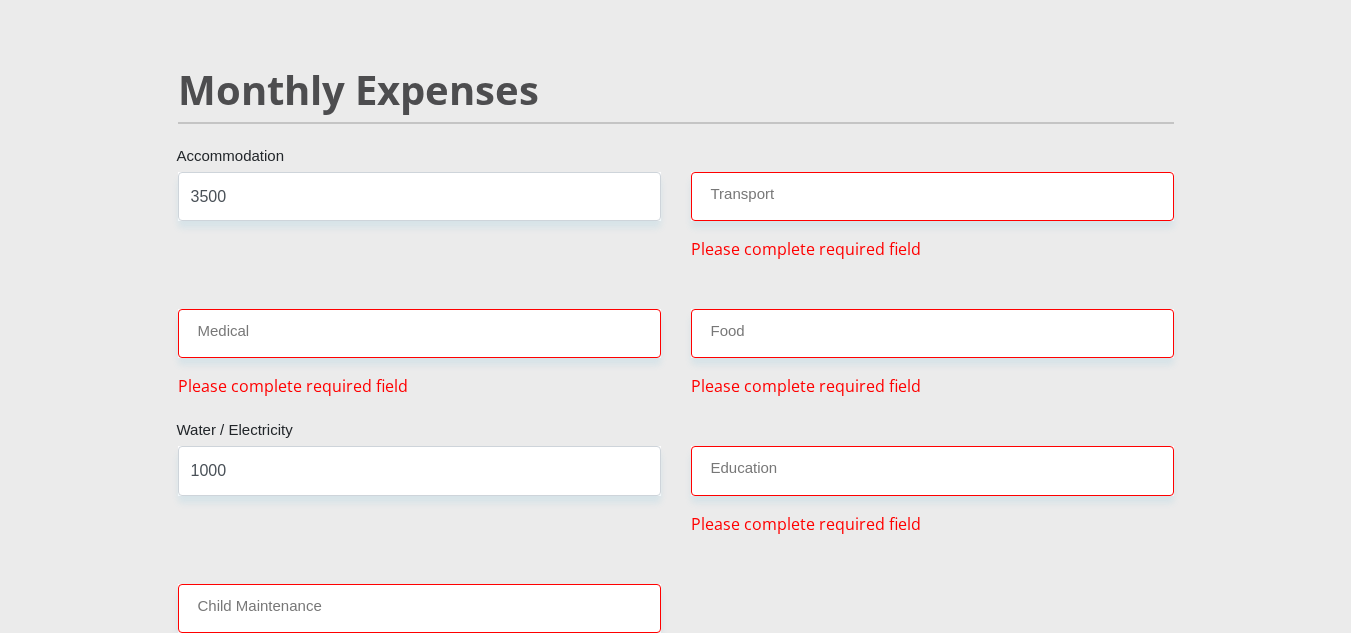 scroll, scrollTop: 2384, scrollLeft: 0, axis: vertical 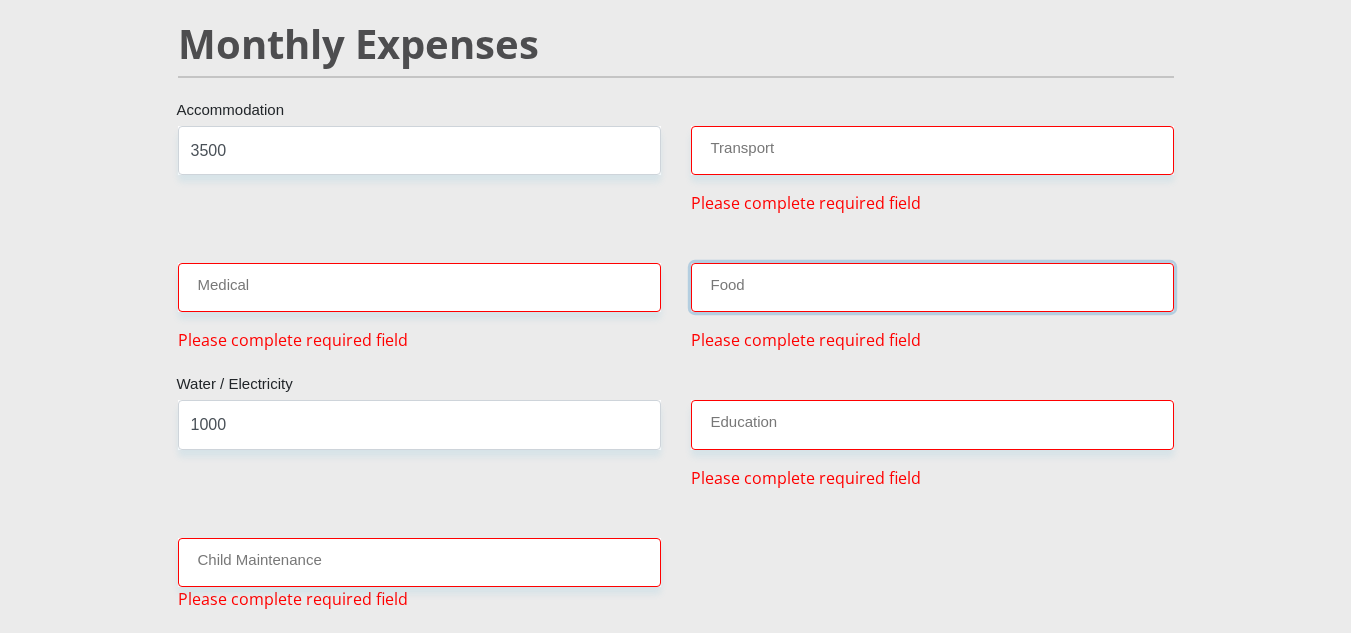 click on "Food" at bounding box center (932, 287) 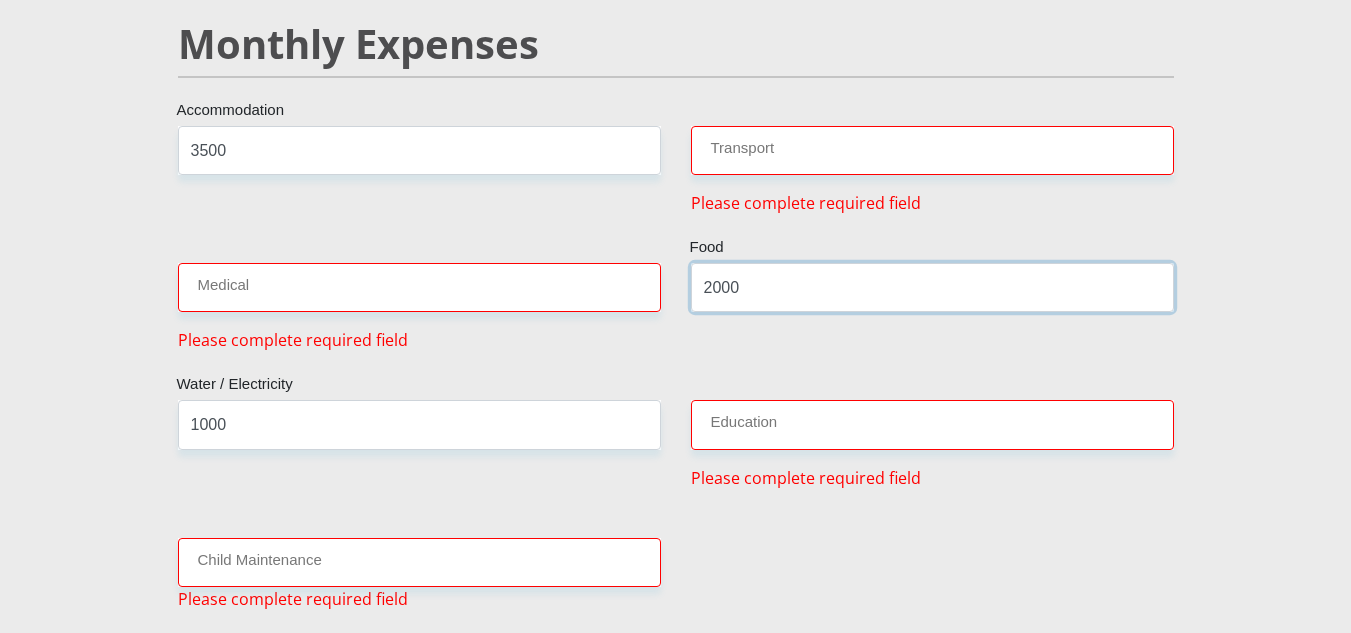 type on "2000" 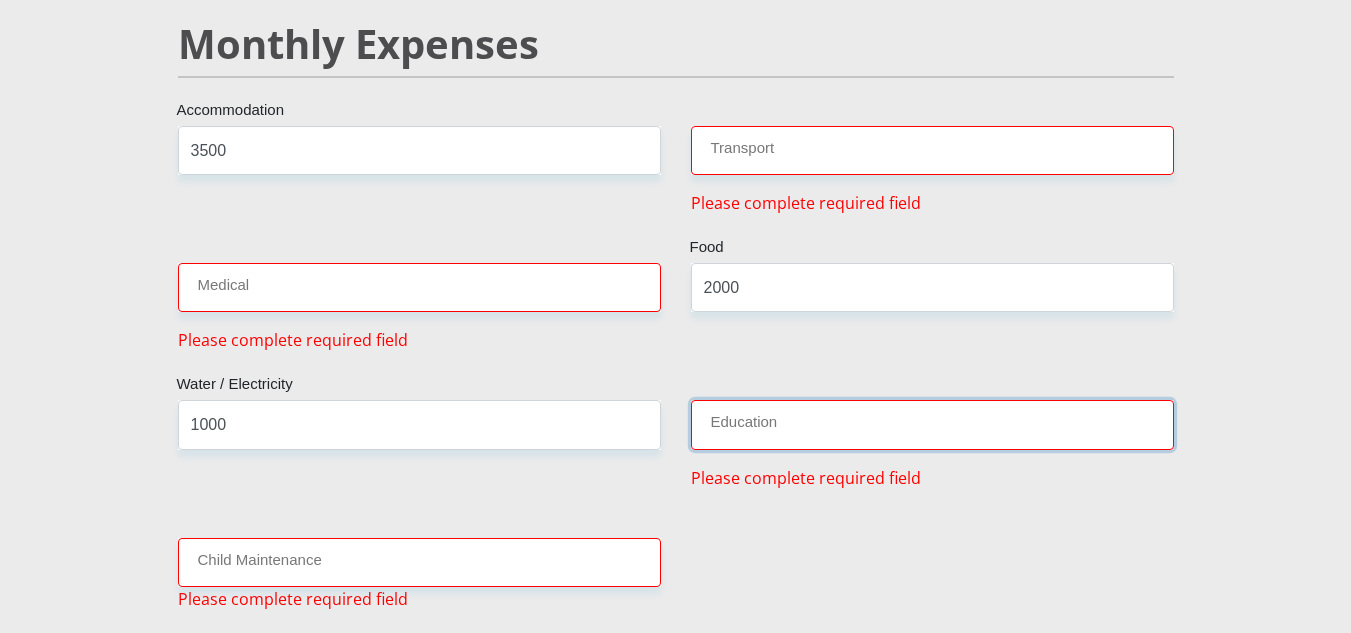 click on "Education" at bounding box center [932, 424] 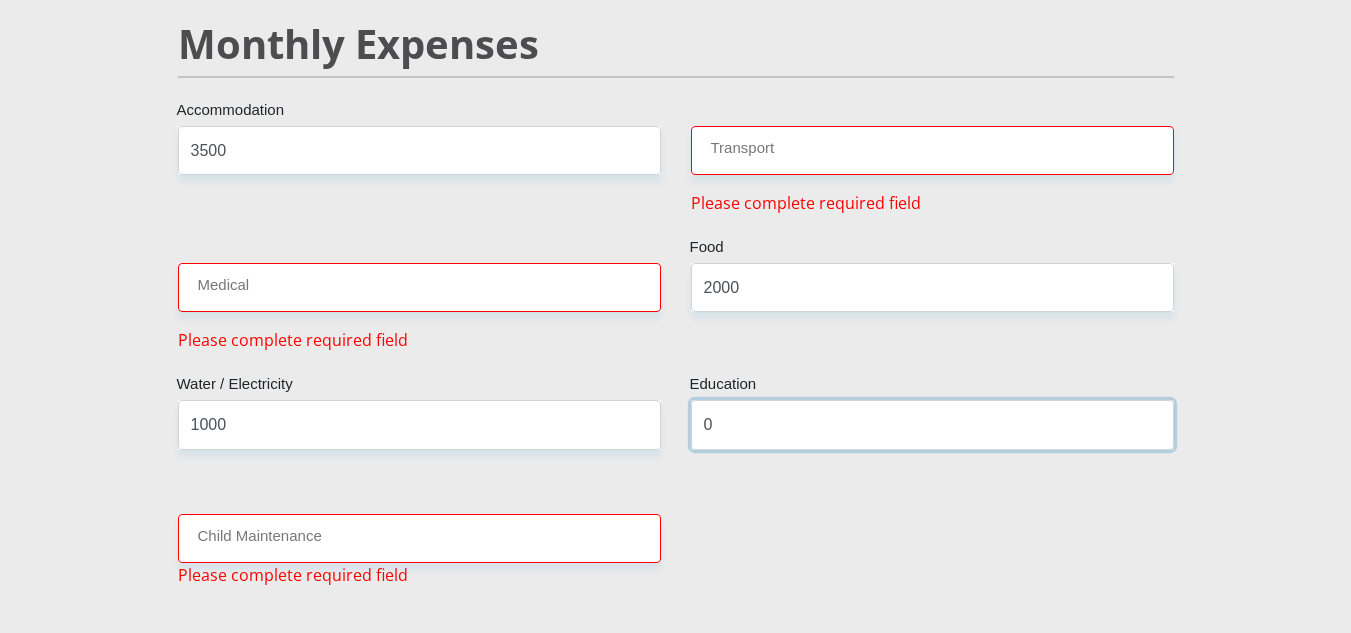 type on "0" 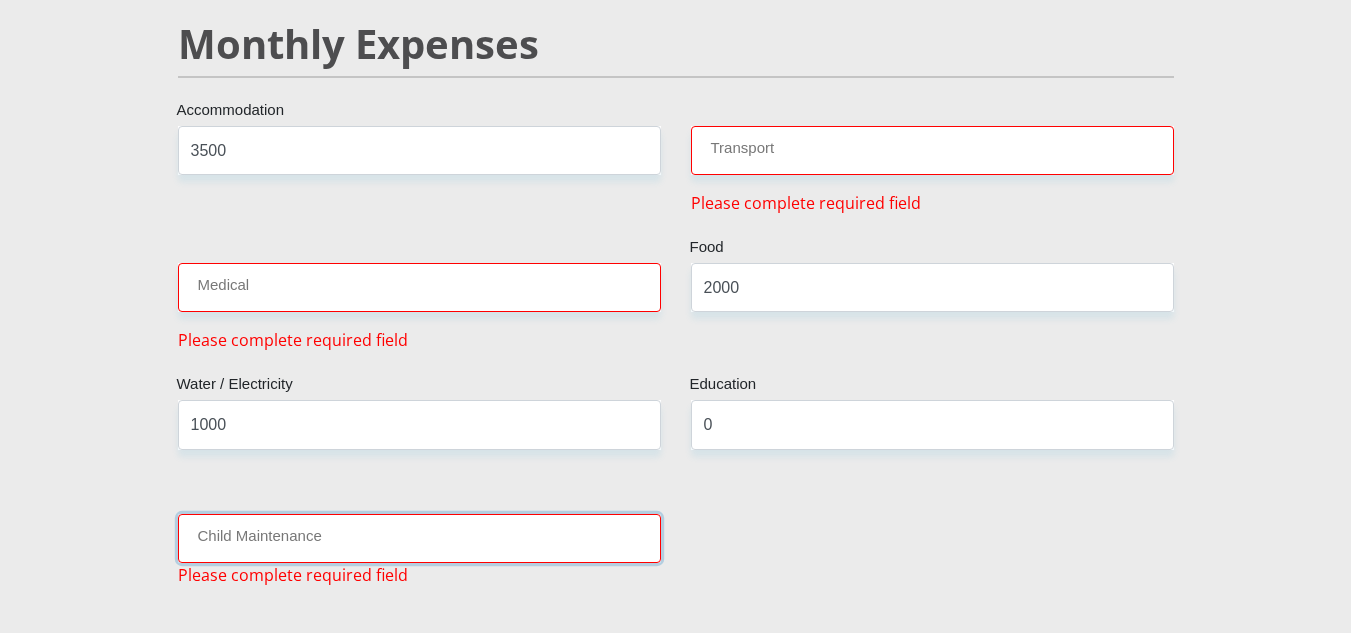 click on "Child Maintenance" at bounding box center [419, 538] 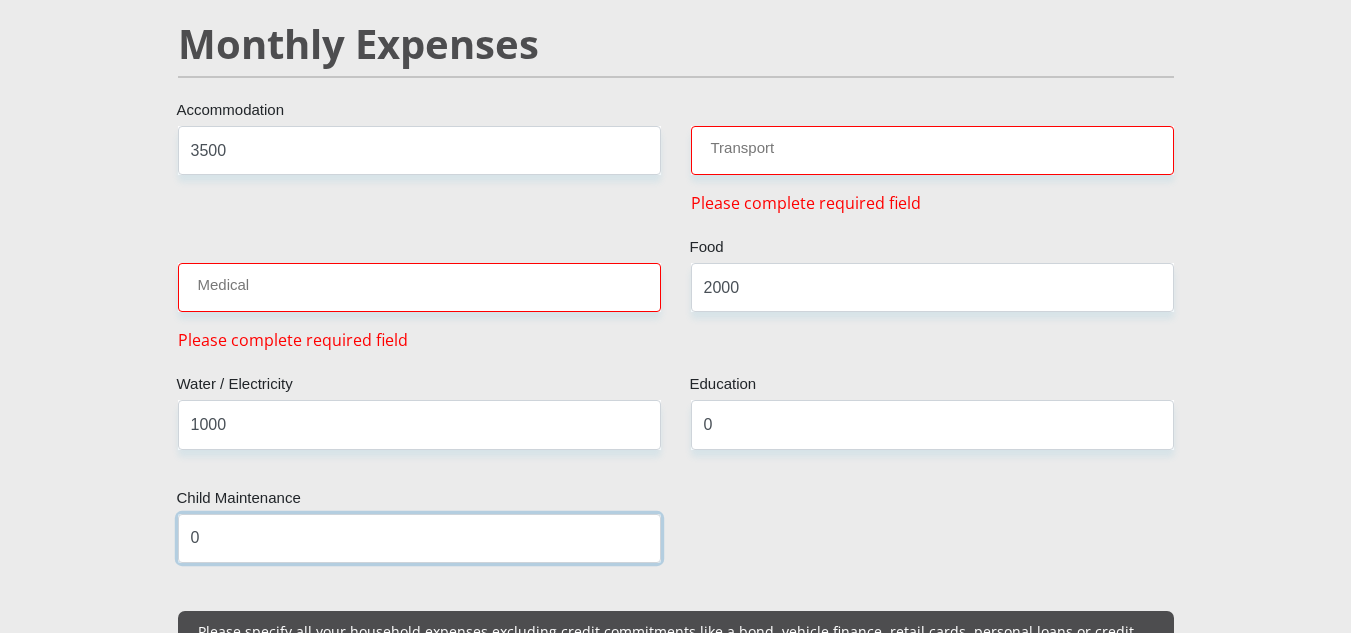 type on "0" 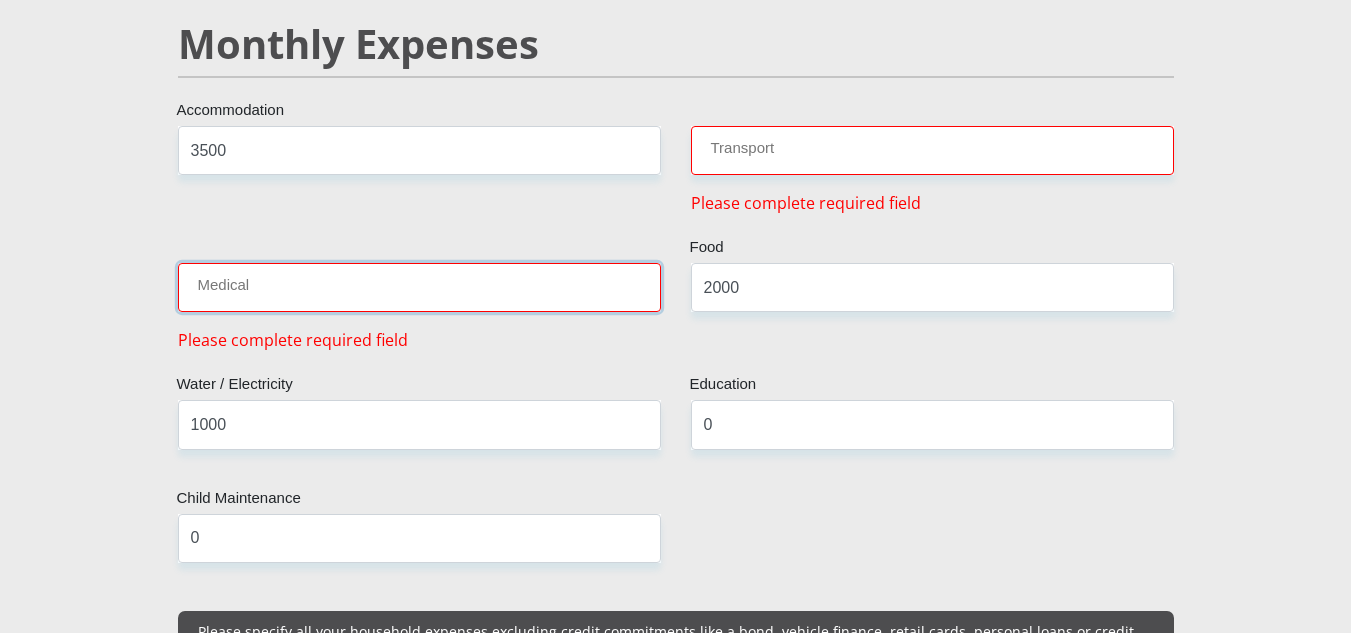 click on "Medical" at bounding box center (419, 287) 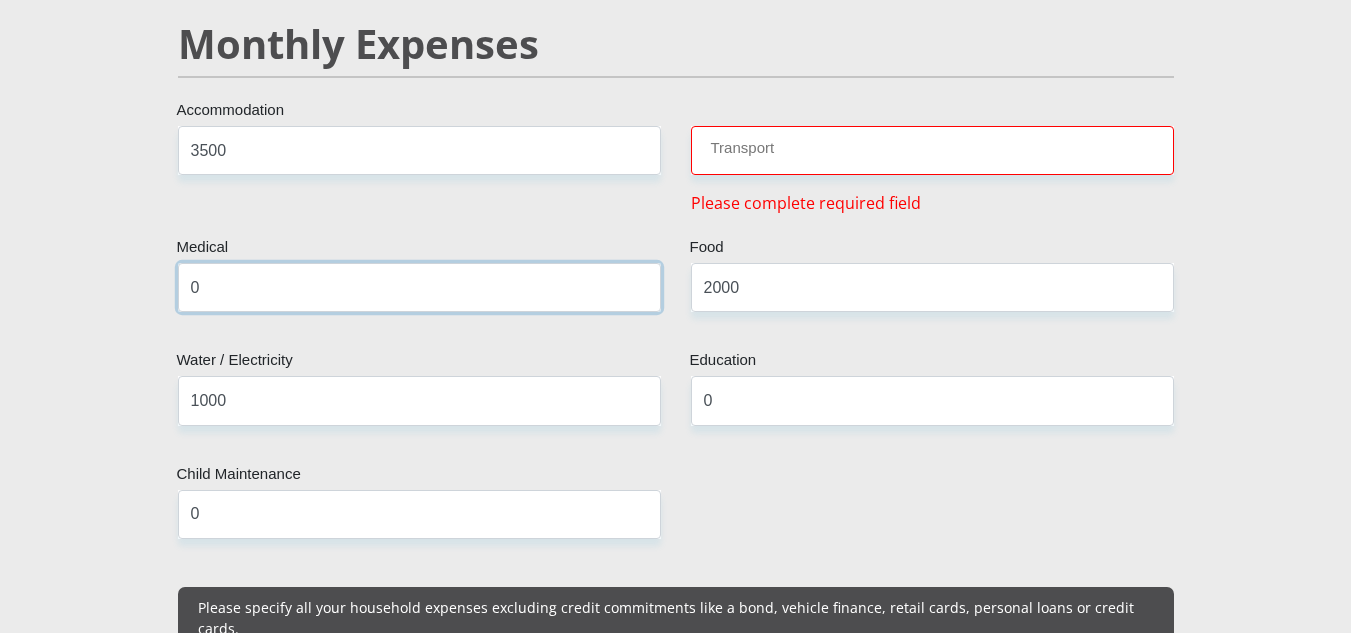 type on "0" 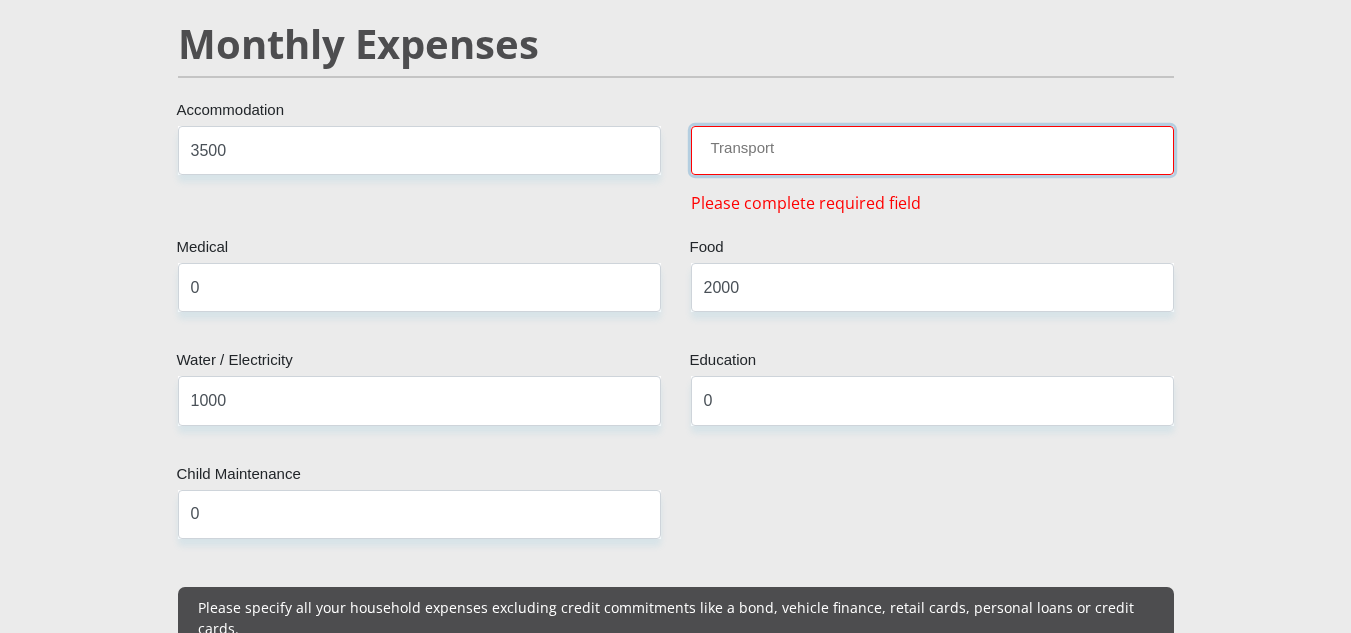 click on "Transport" at bounding box center [932, 150] 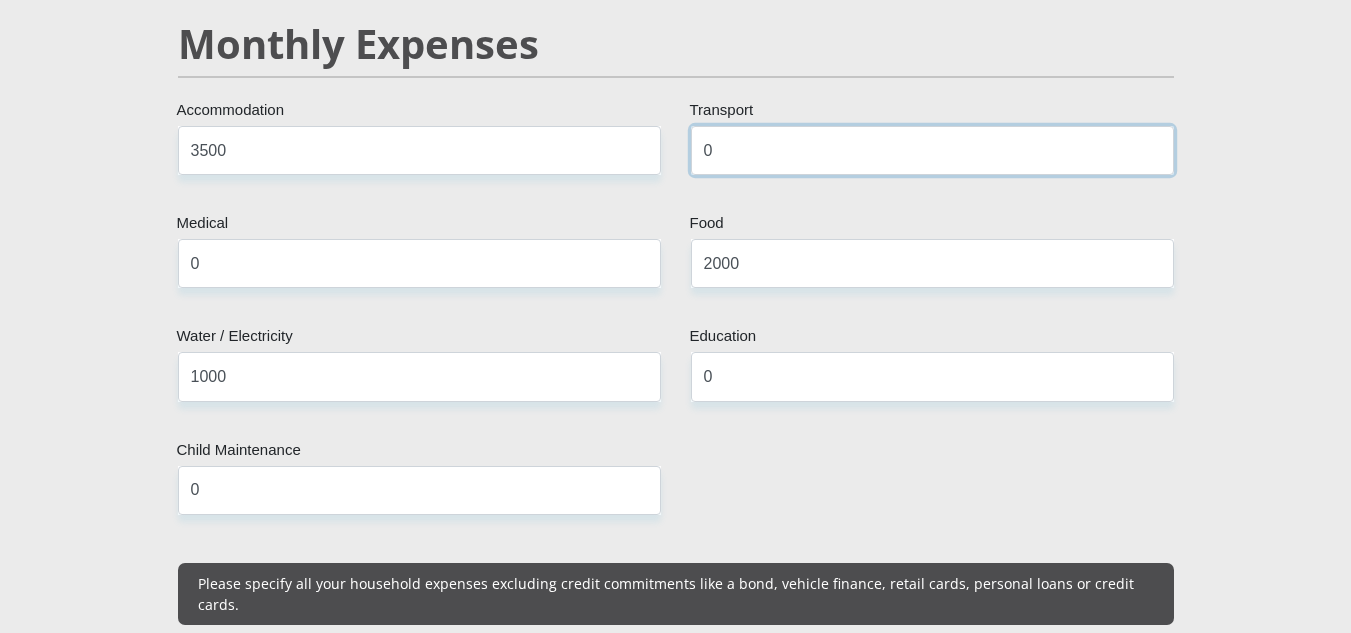 type on "0" 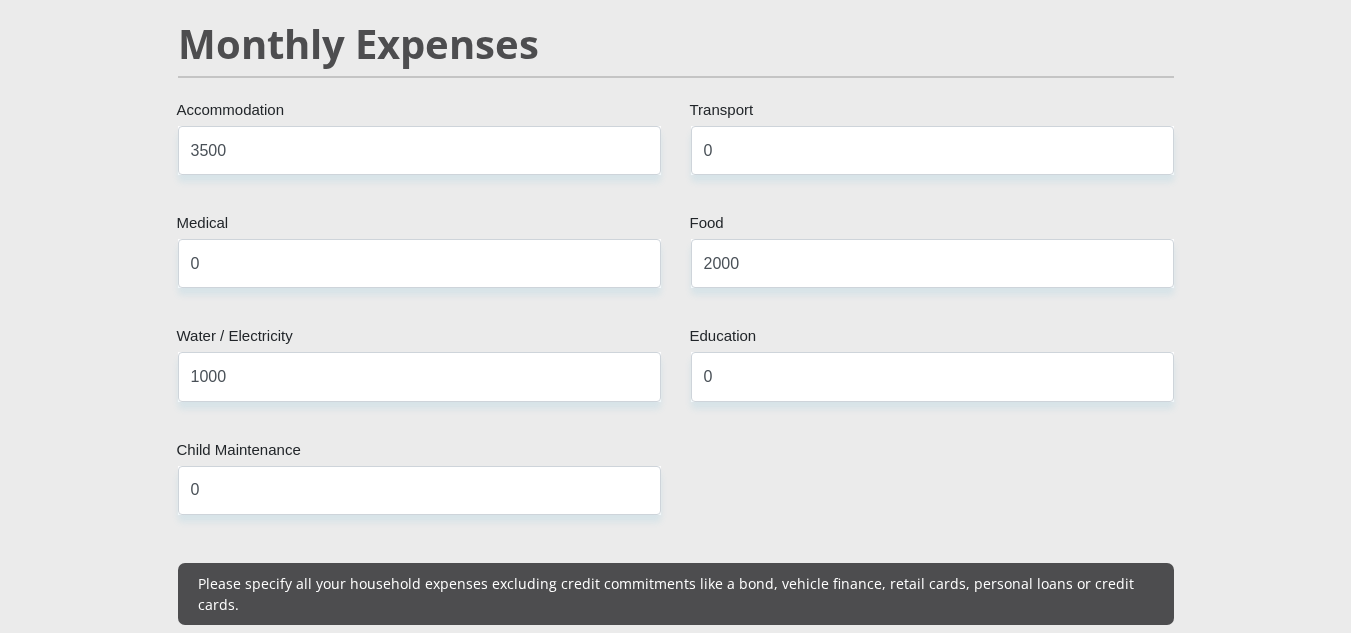 click on "[PERSONAL DETAILS]
[TITLE]
[TITLE]
[TITLE]
[TITLE]
[TITLE]
Title
[FIRST]
First Name
[LAST]
Surname
[ID NUMBER]
South African ID Number
Please input valid ID number
[COUNTRY]
[COUNTRY]
[COUNTRY]
[COUNTRY]
[COUNTRY]
[COUNTRY]
[COUNTRY]
[COUNTRY]
[COUNTRY]  [COUNTRY]" at bounding box center (675, 808) 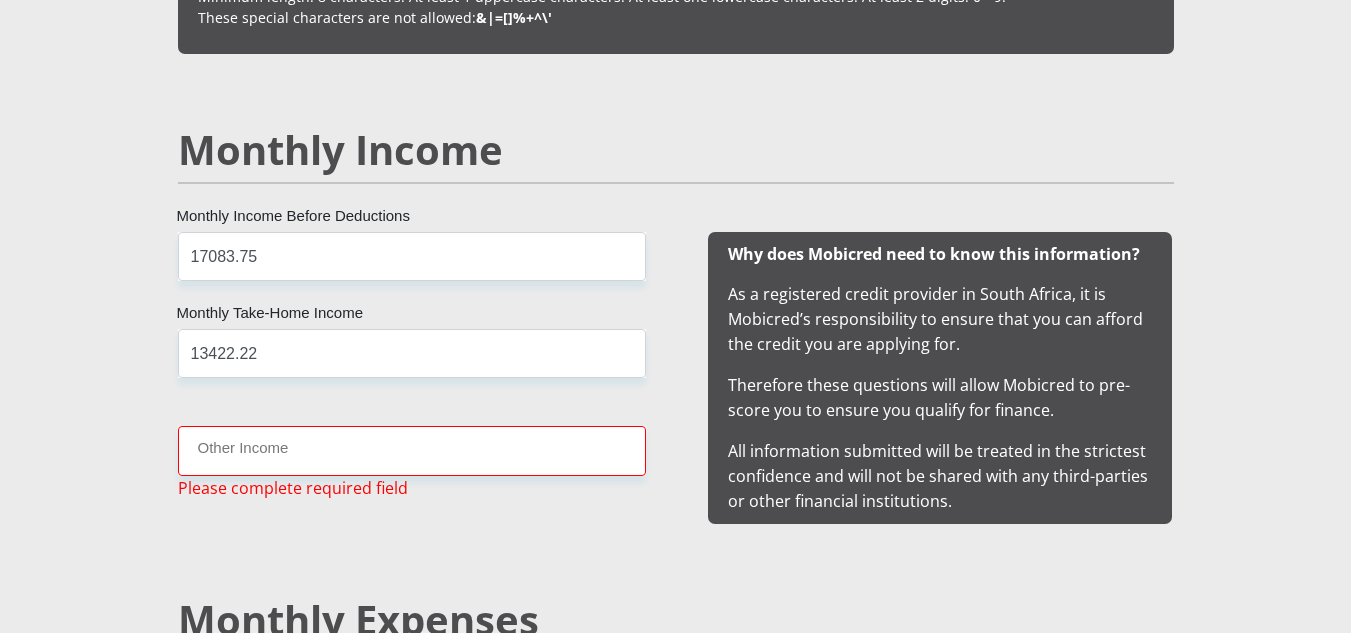 scroll, scrollTop: 1784, scrollLeft: 0, axis: vertical 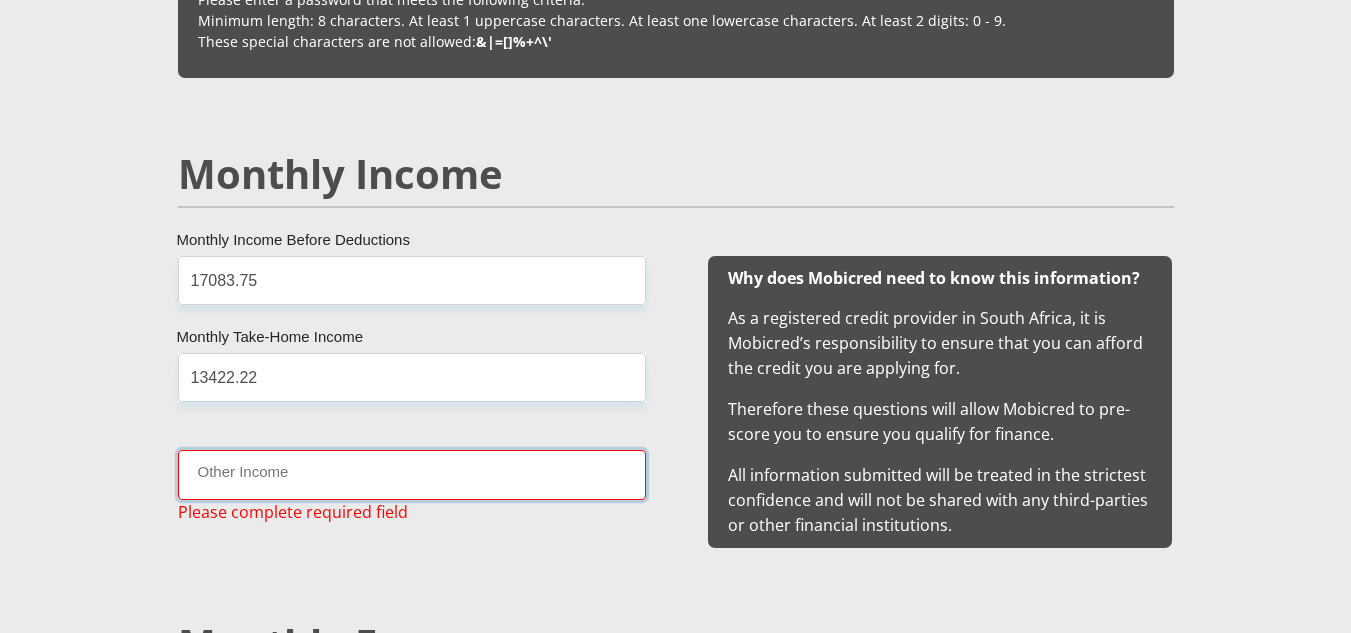 click on "Other Income" at bounding box center (412, 474) 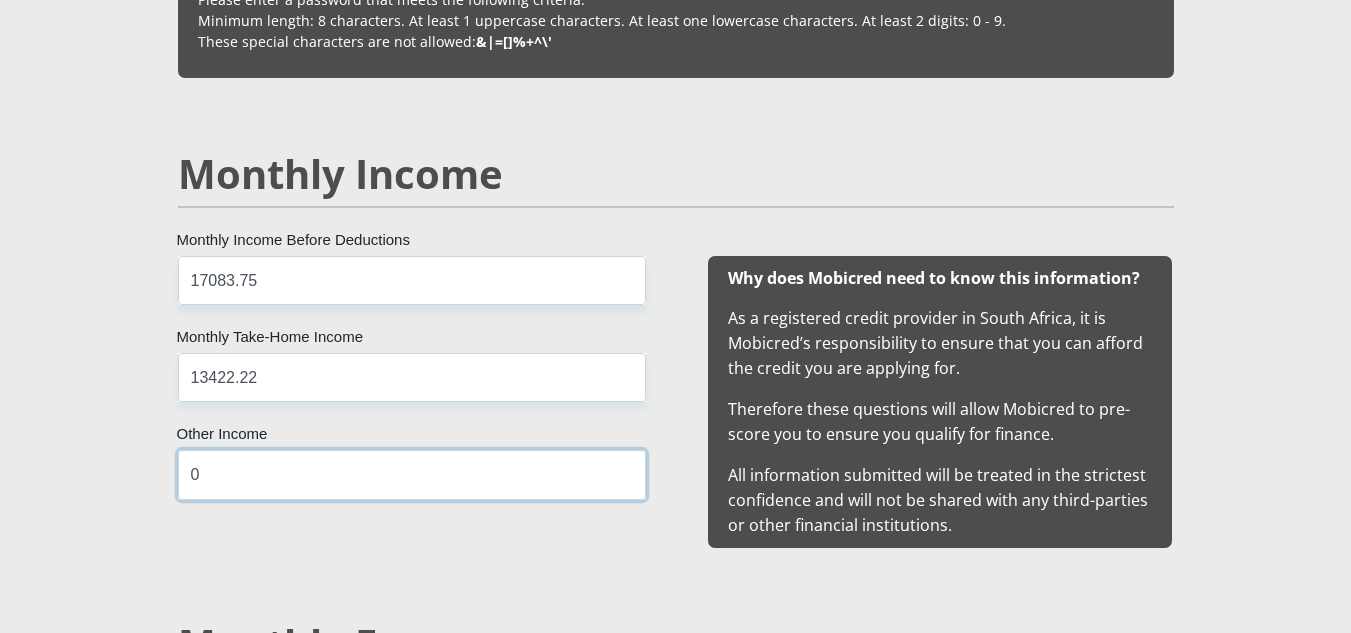 type on "0" 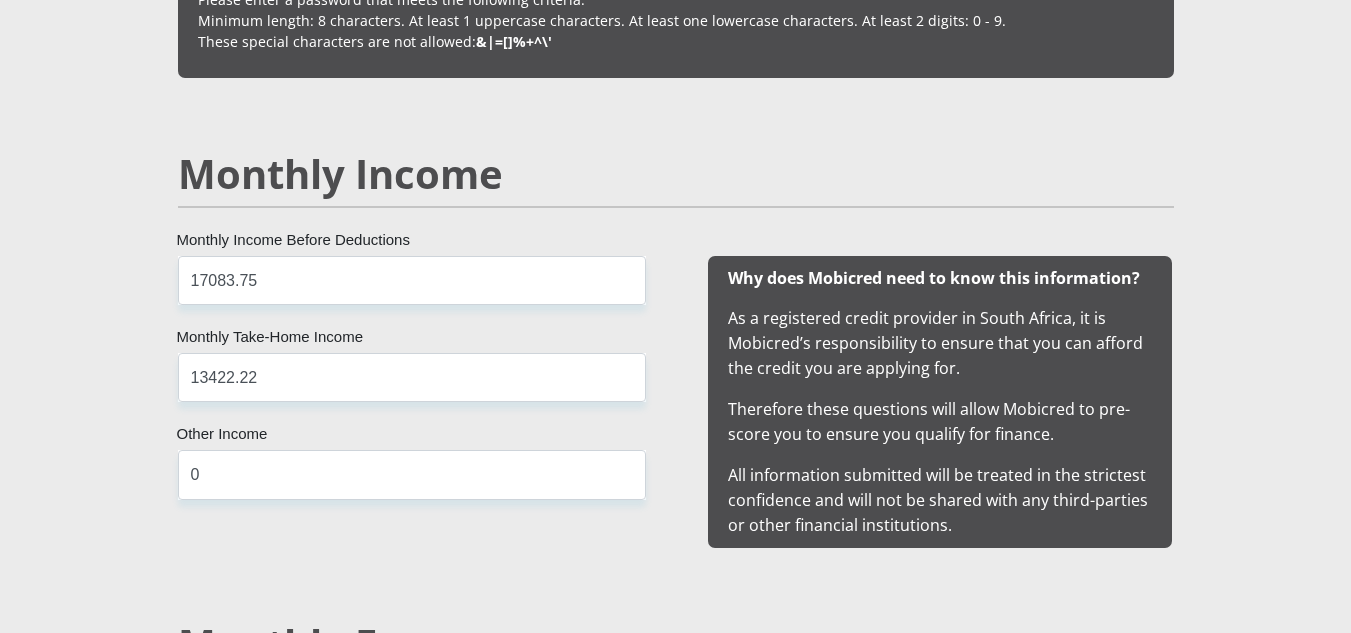 click on "[PERSONAL DETAILS]
[TITLE]
[TITLE]
[TITLE]
[TITLE]
[TITLE]
Title
[FIRST]
First Name
[LAST]
Surname
[ID NUMBER]
South African ID Number
Please input valid ID number
[COUNTRY]
[COUNTRY]
[COUNTRY]
[COUNTRY]
[COUNTRY]
[COUNTRY]
[COUNTRY]
[COUNTRY]
[COUNTRY]  [COUNTRY]" at bounding box center (676, 1408) 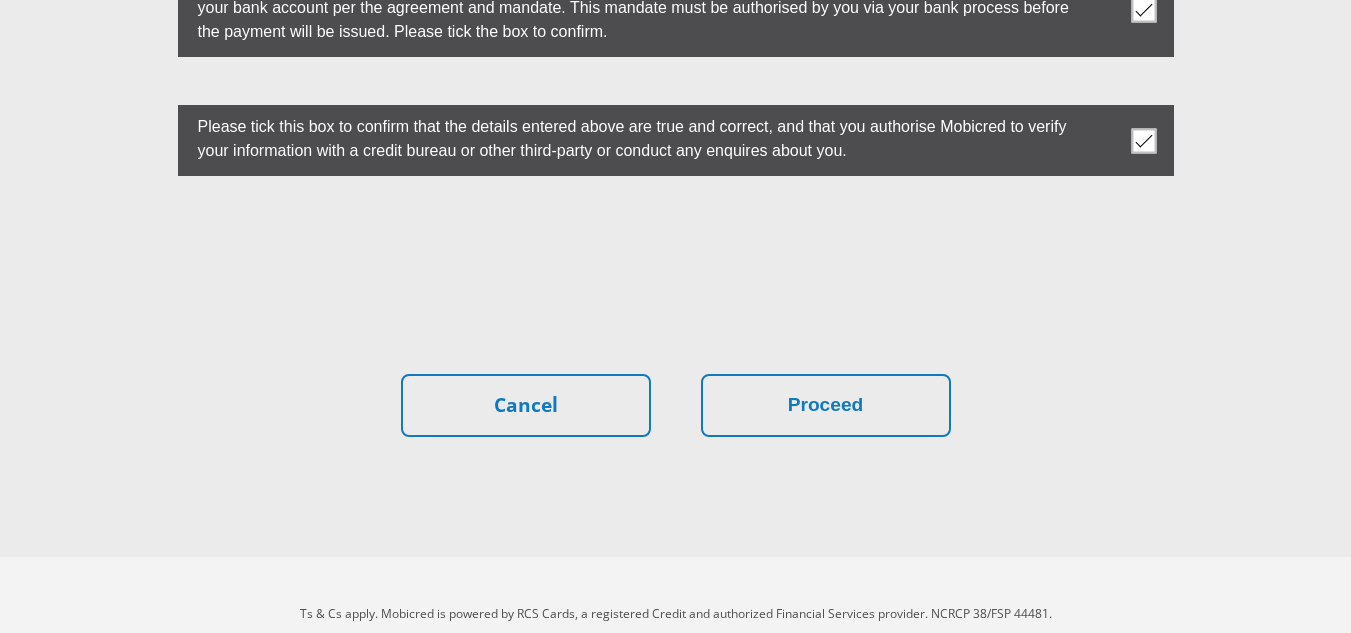 scroll, scrollTop: 5733, scrollLeft: 0, axis: vertical 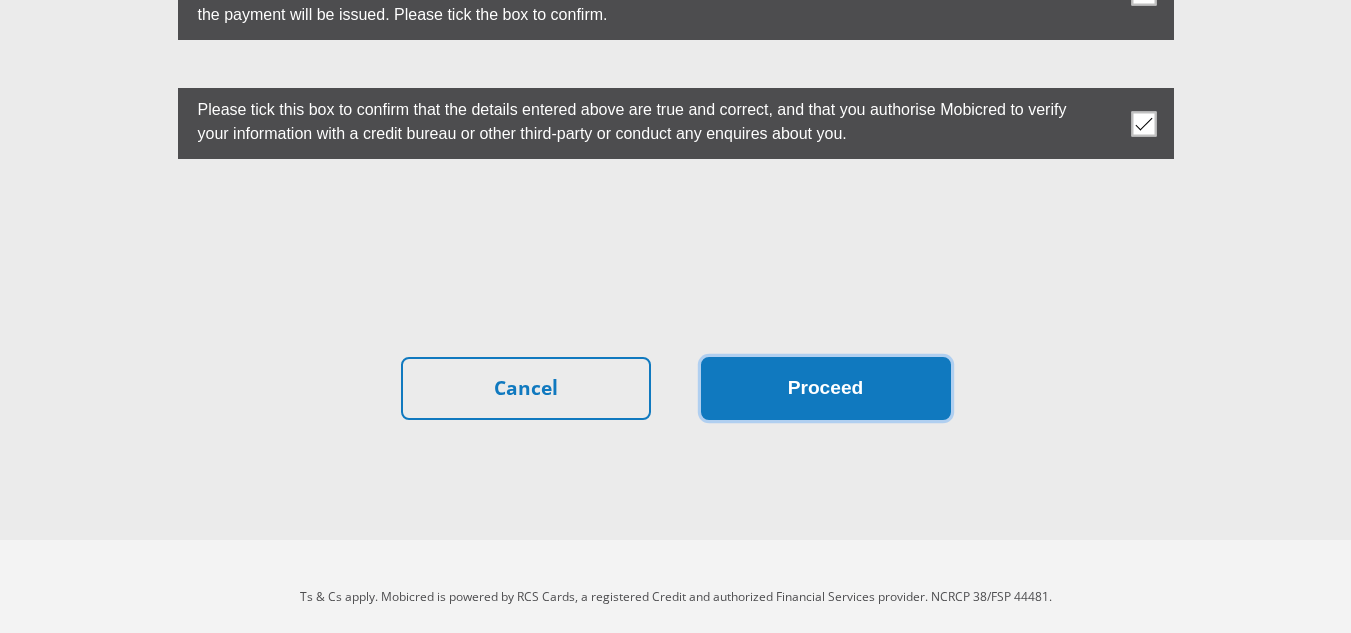 click on "Proceed" at bounding box center [826, 388] 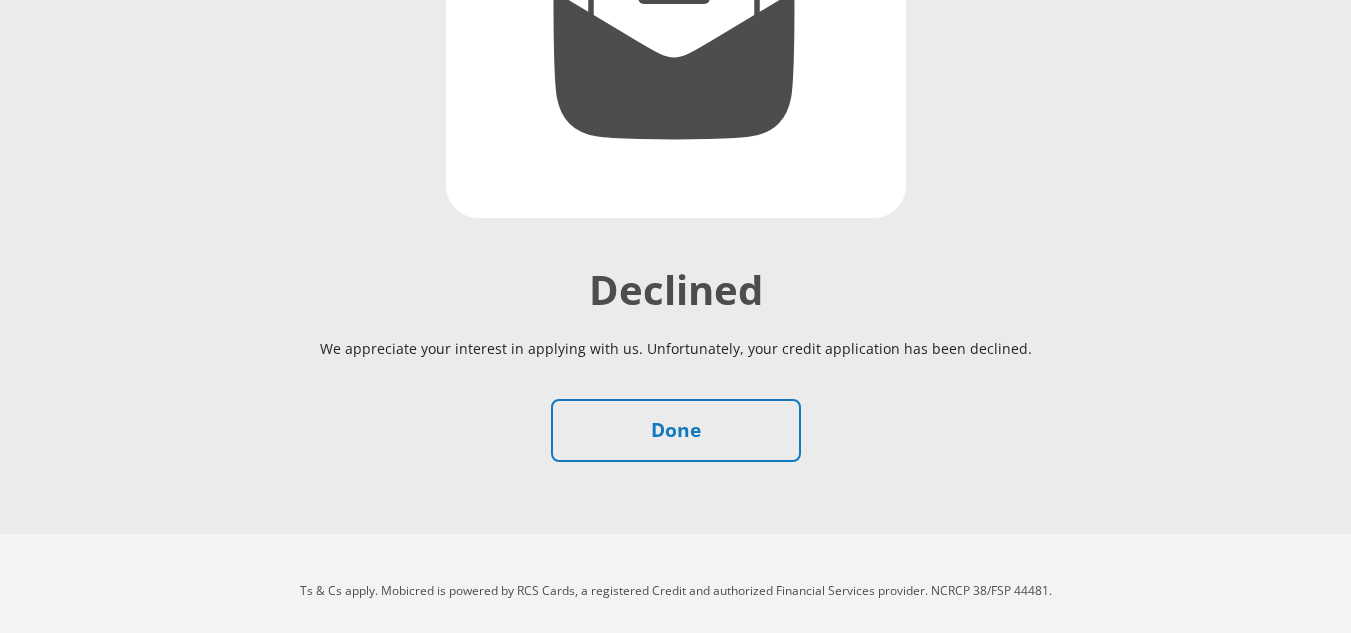 scroll, scrollTop: 440, scrollLeft: 0, axis: vertical 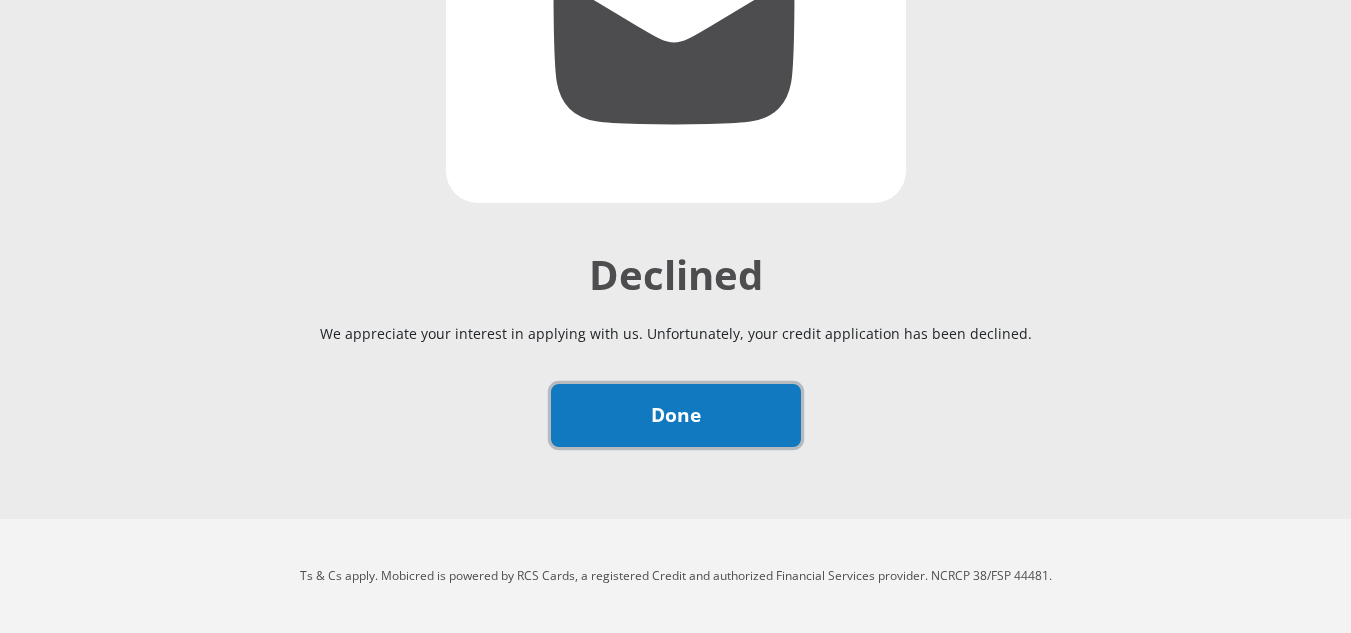 click on "Done" at bounding box center [676, 415] 